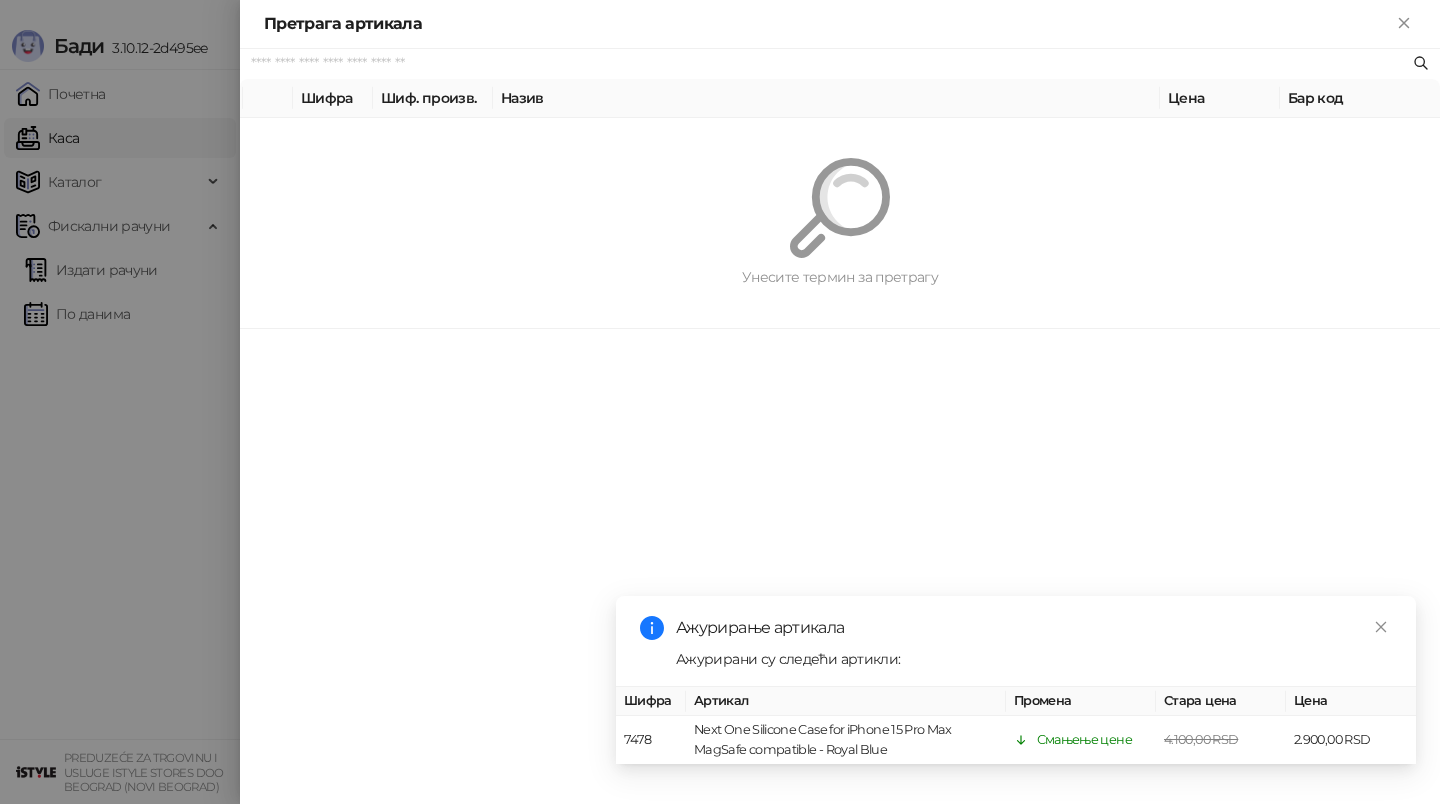 scroll, scrollTop: 0, scrollLeft: 0, axis: both 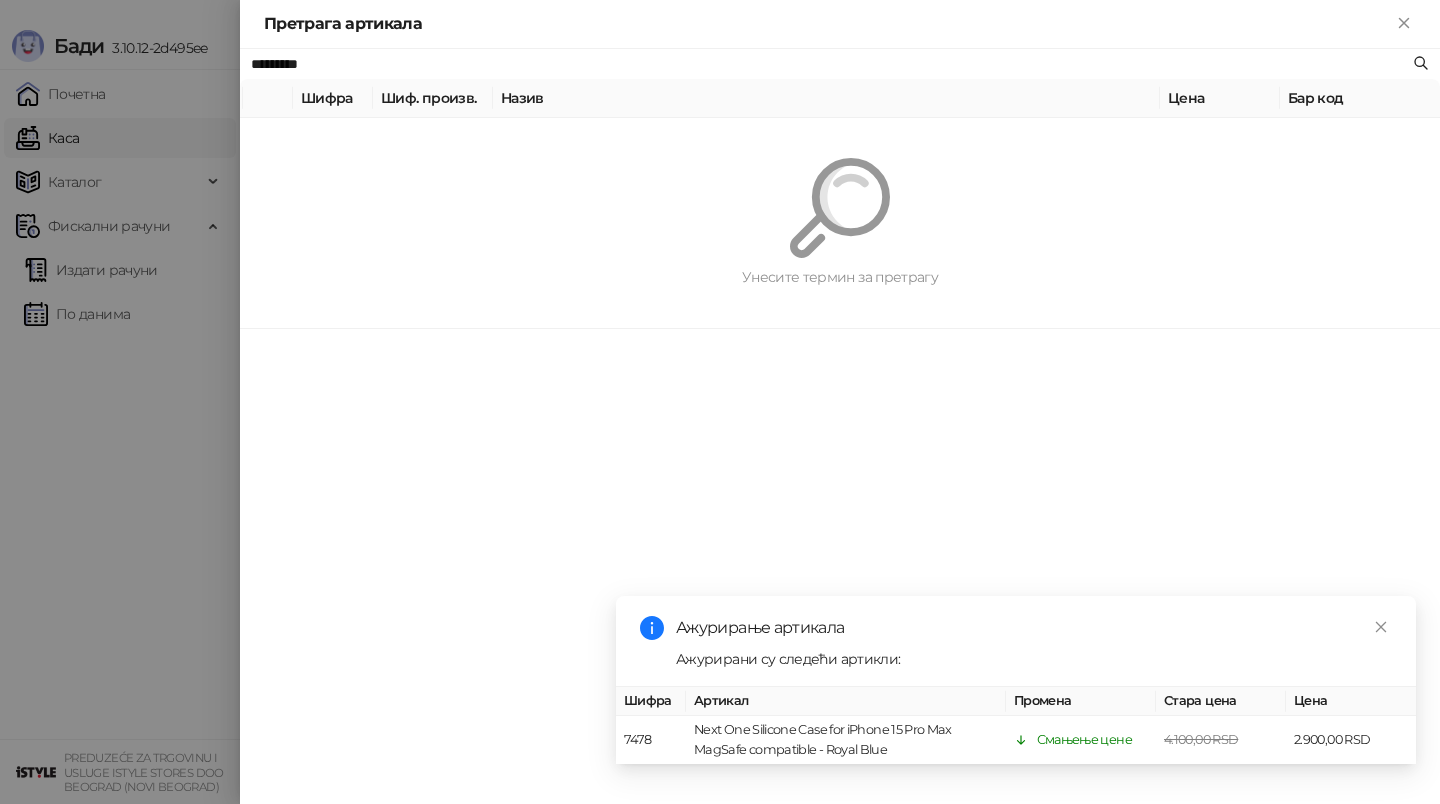 type on "*********" 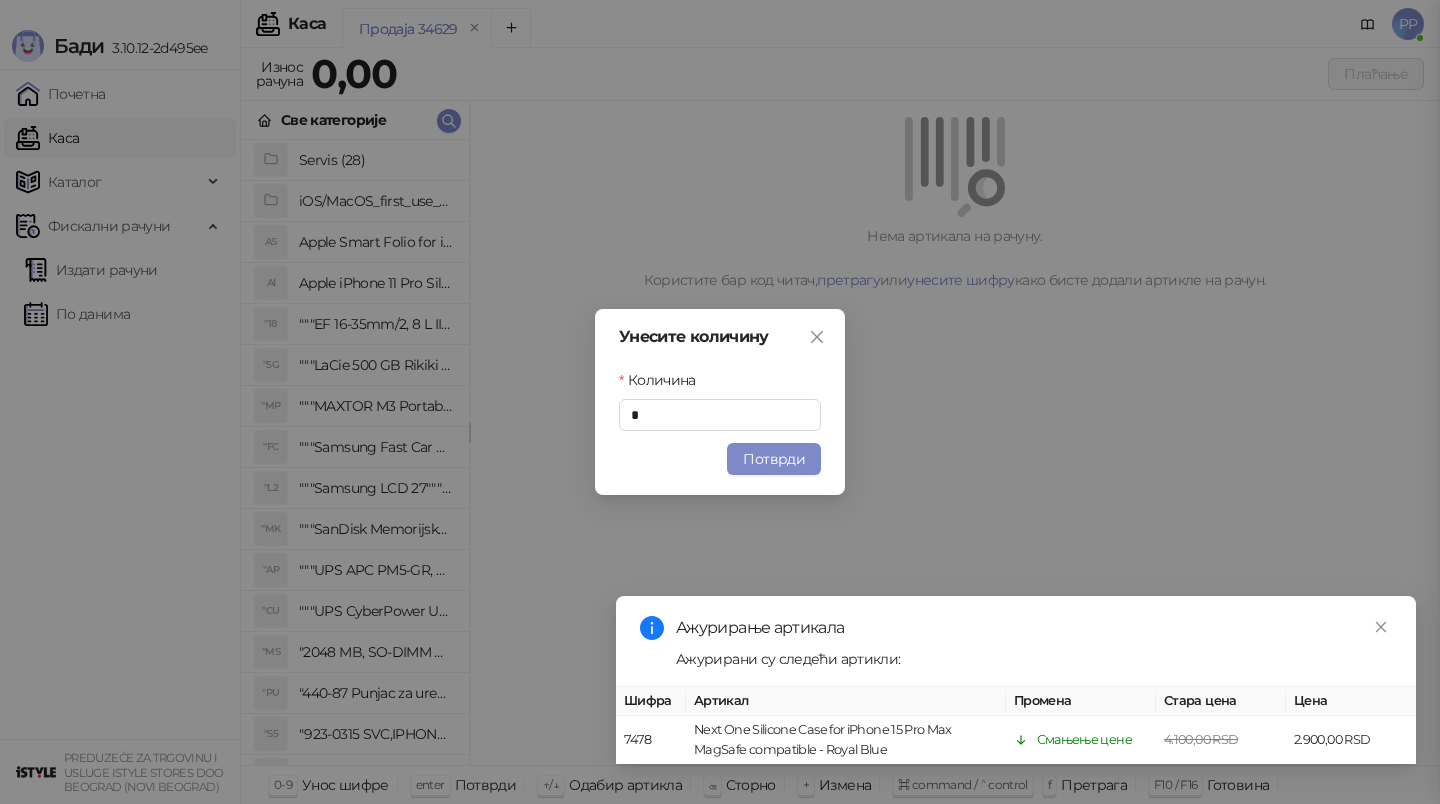 type 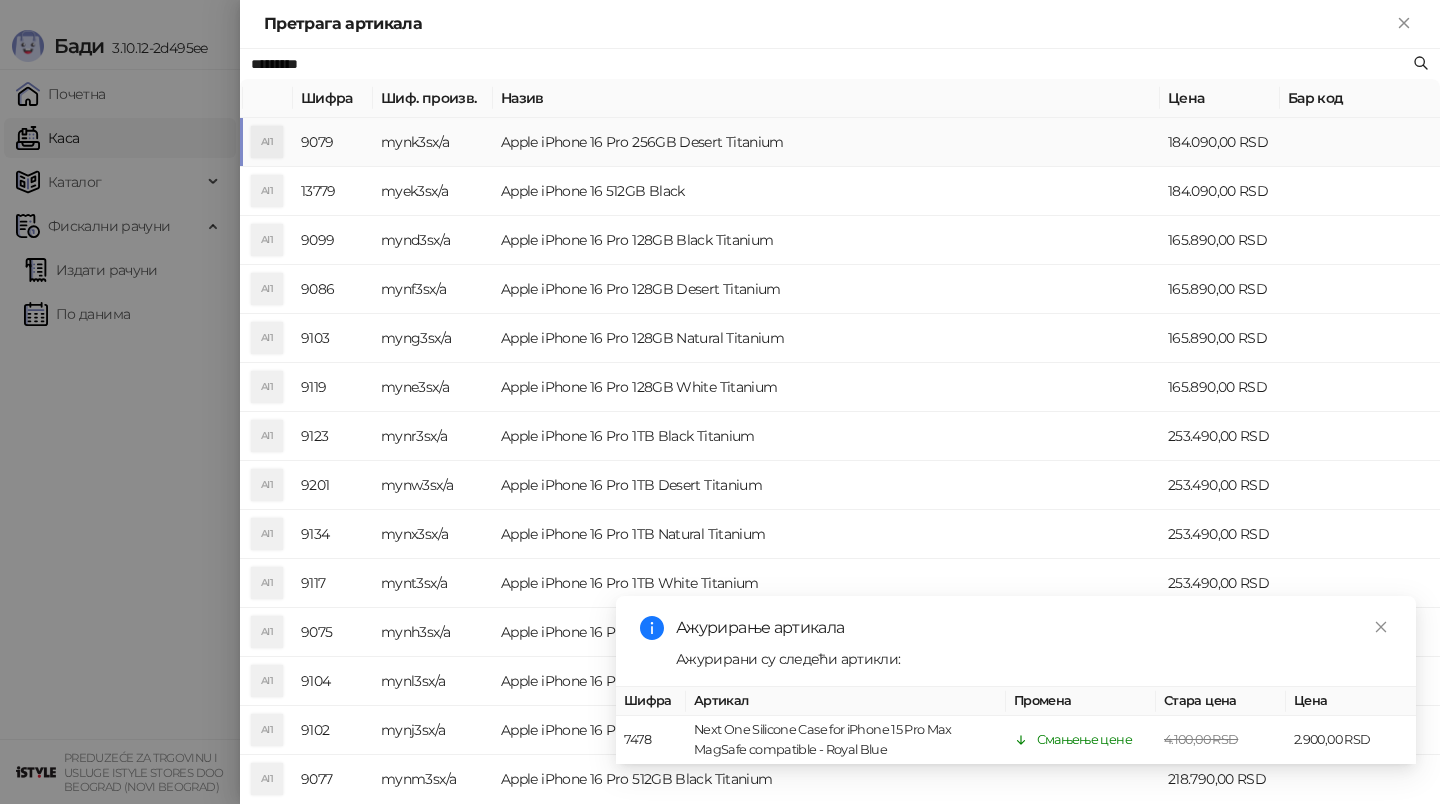 click on "Apple iPhone 16 Pro 256GB Desert Titanium" at bounding box center (826, 142) 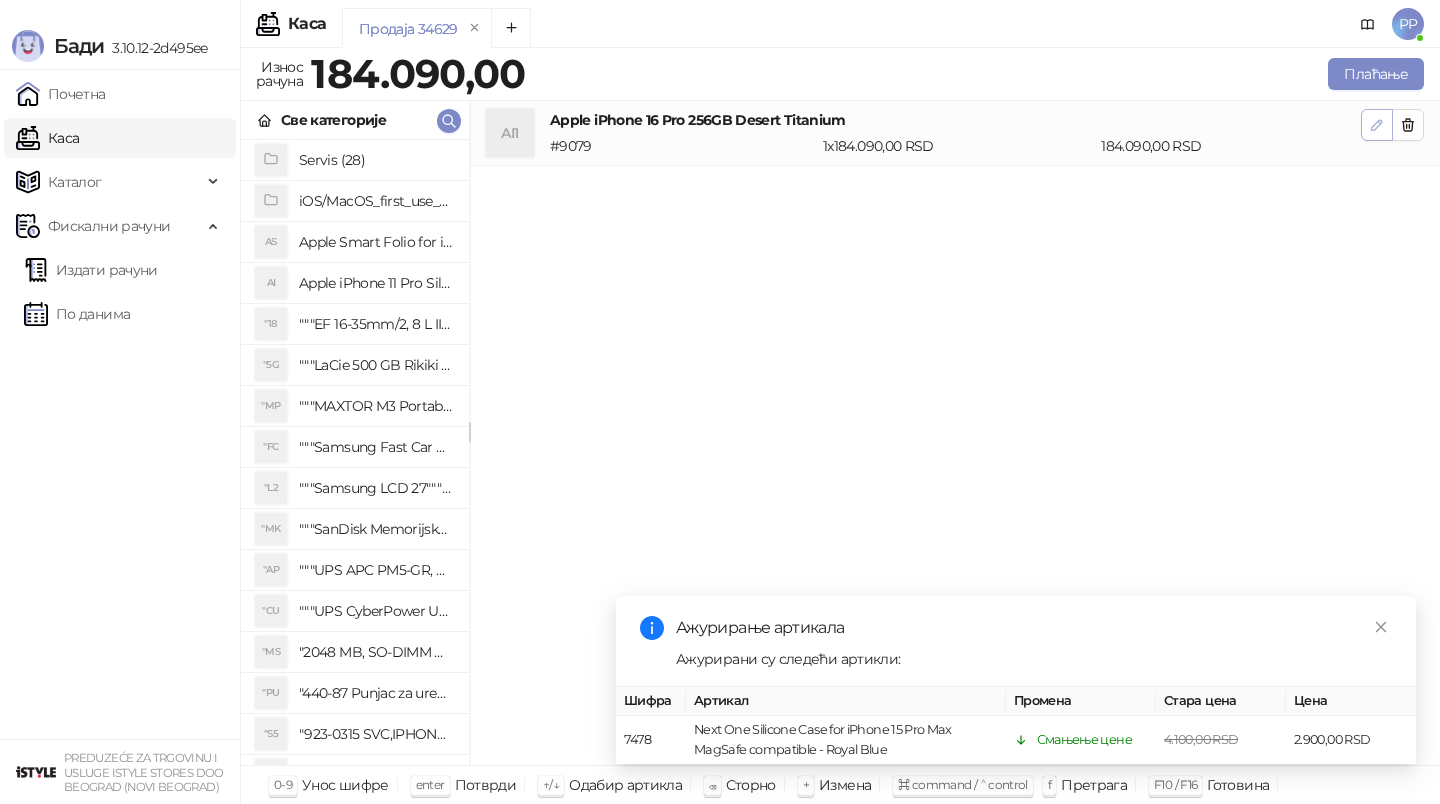 click 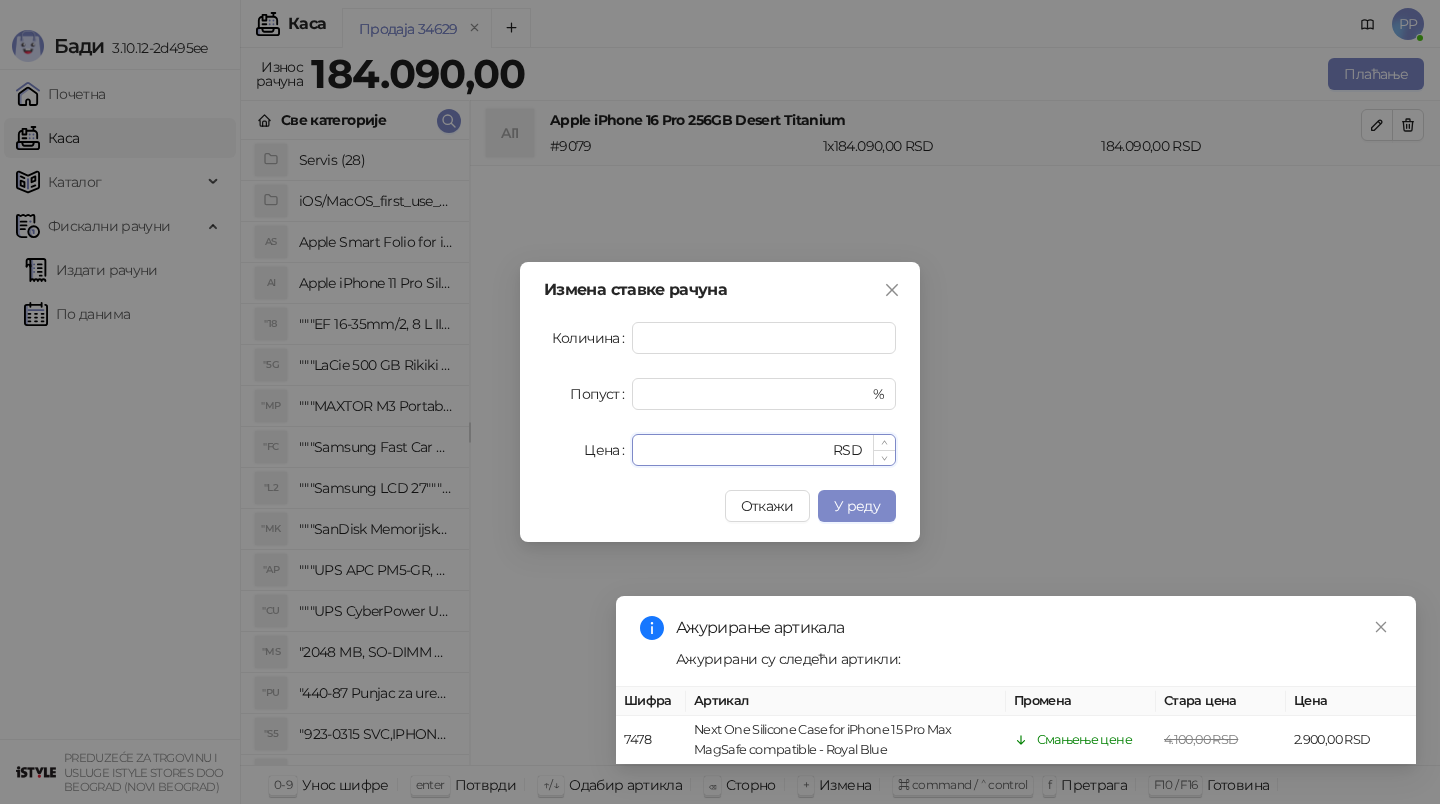 click on "******" at bounding box center (736, 450) 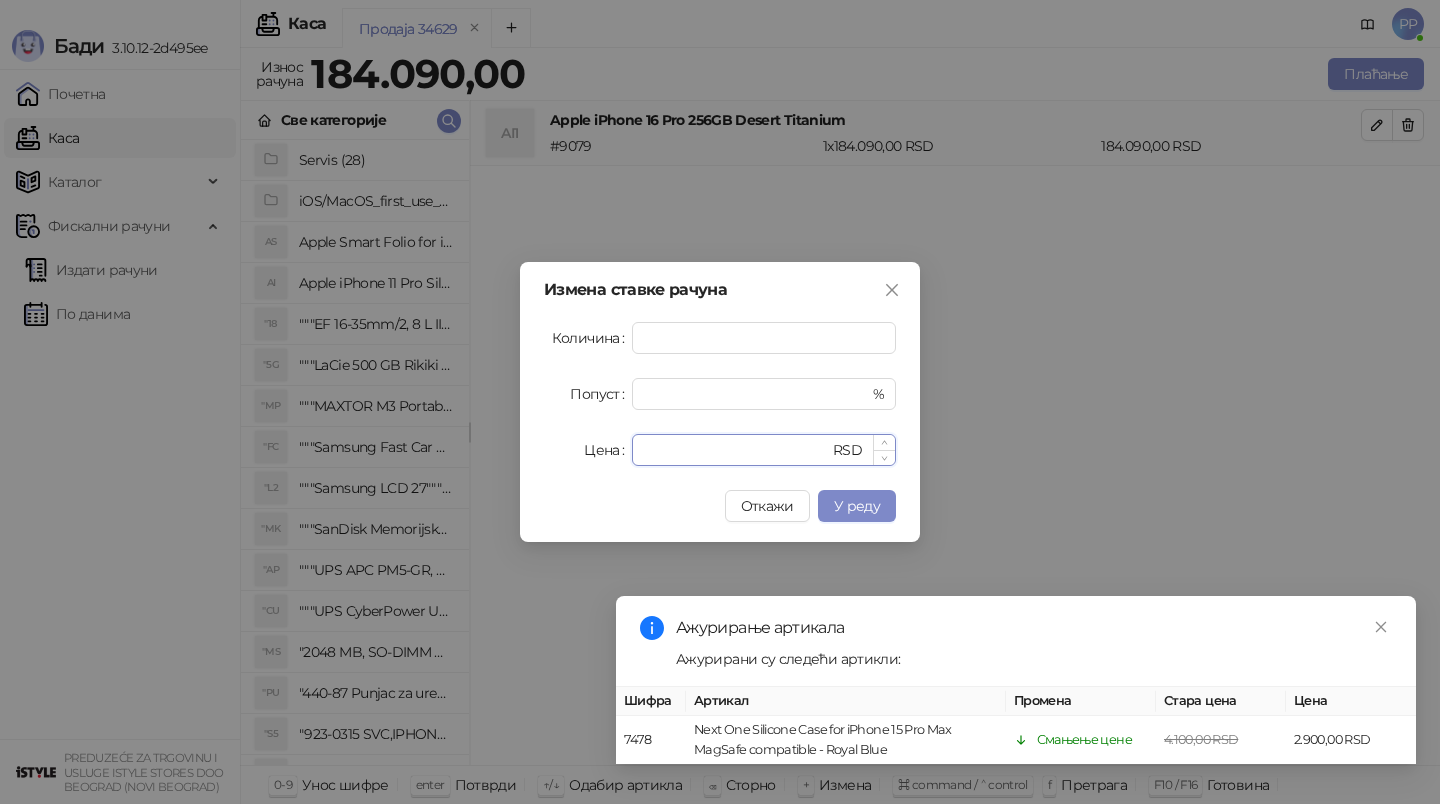 type on "******" 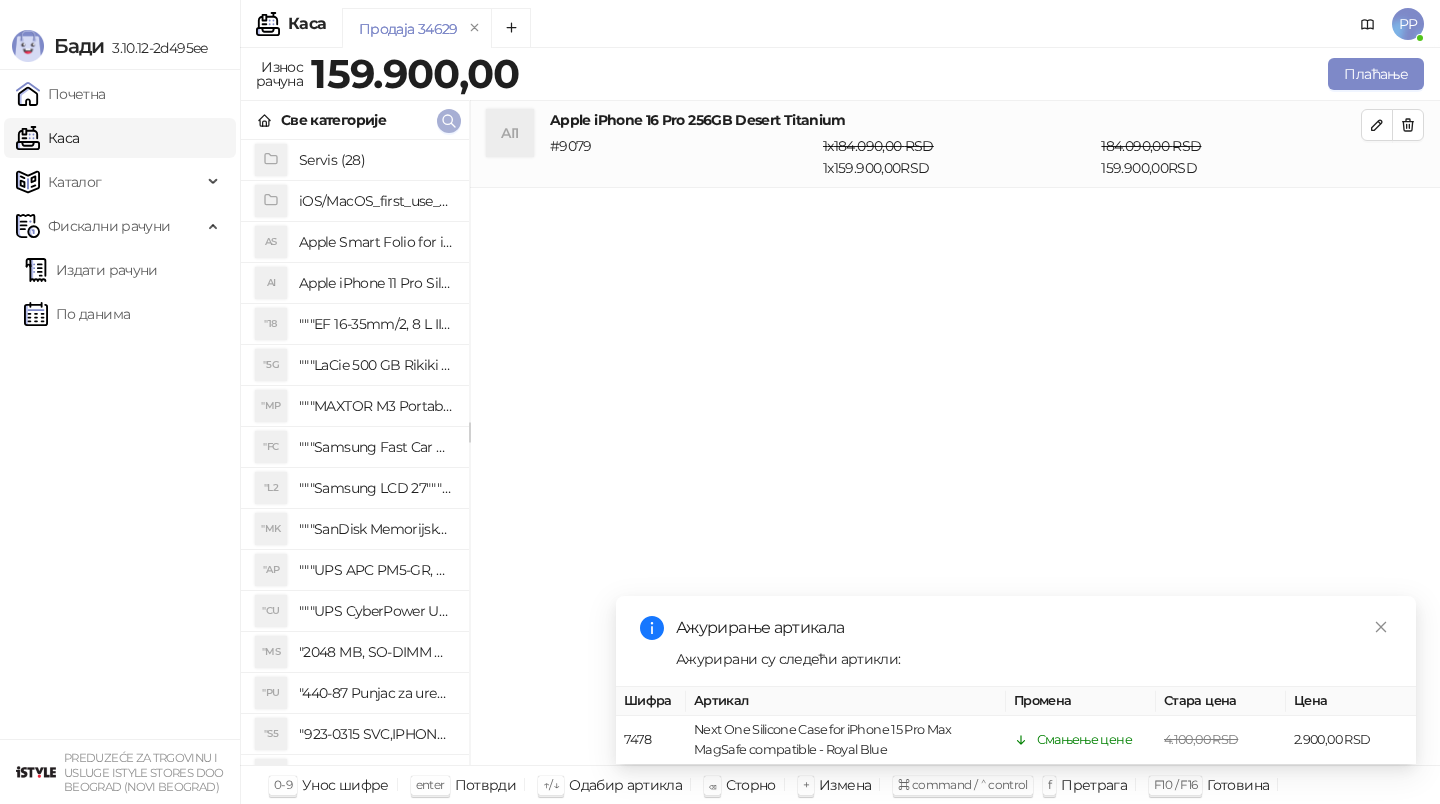 click at bounding box center (449, 121) 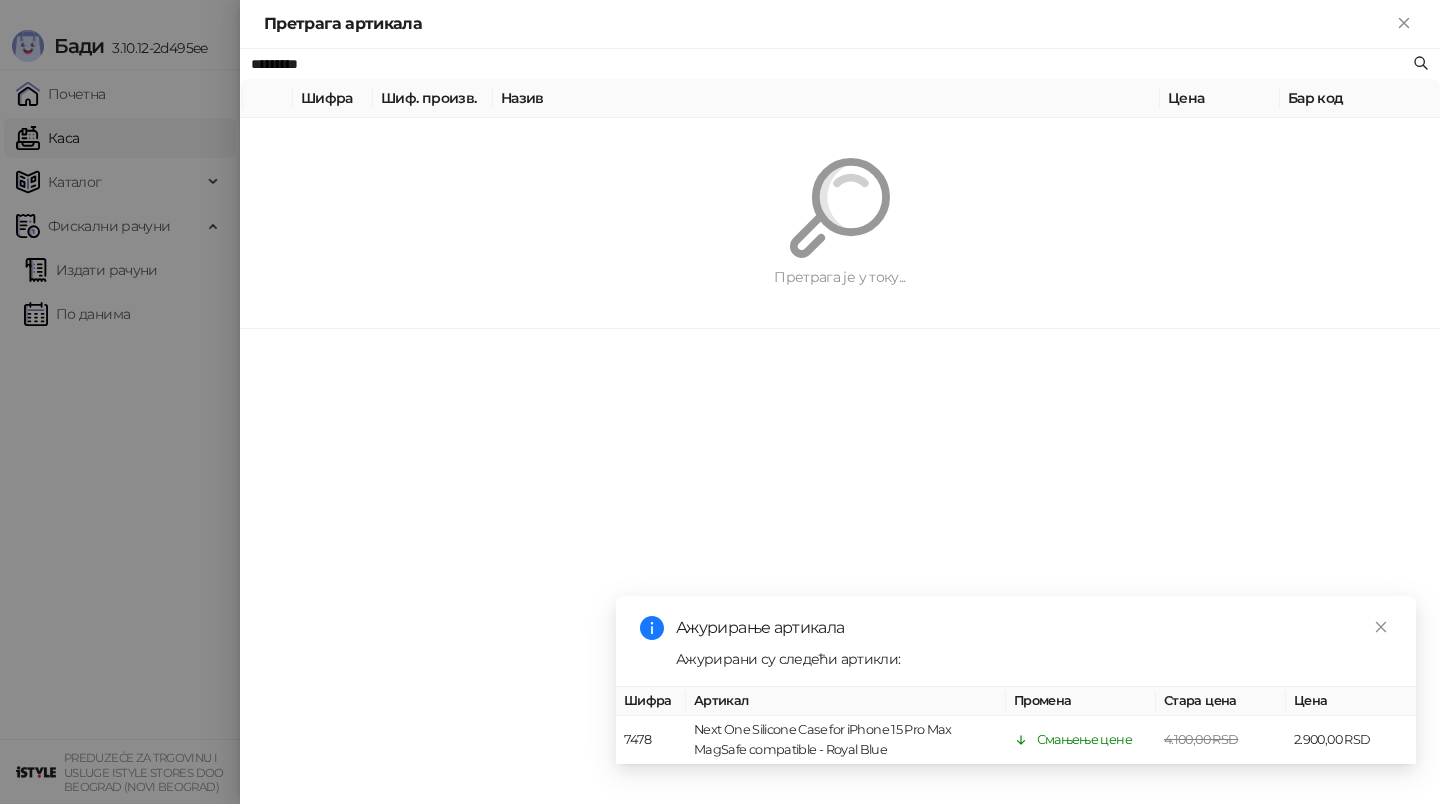 paste 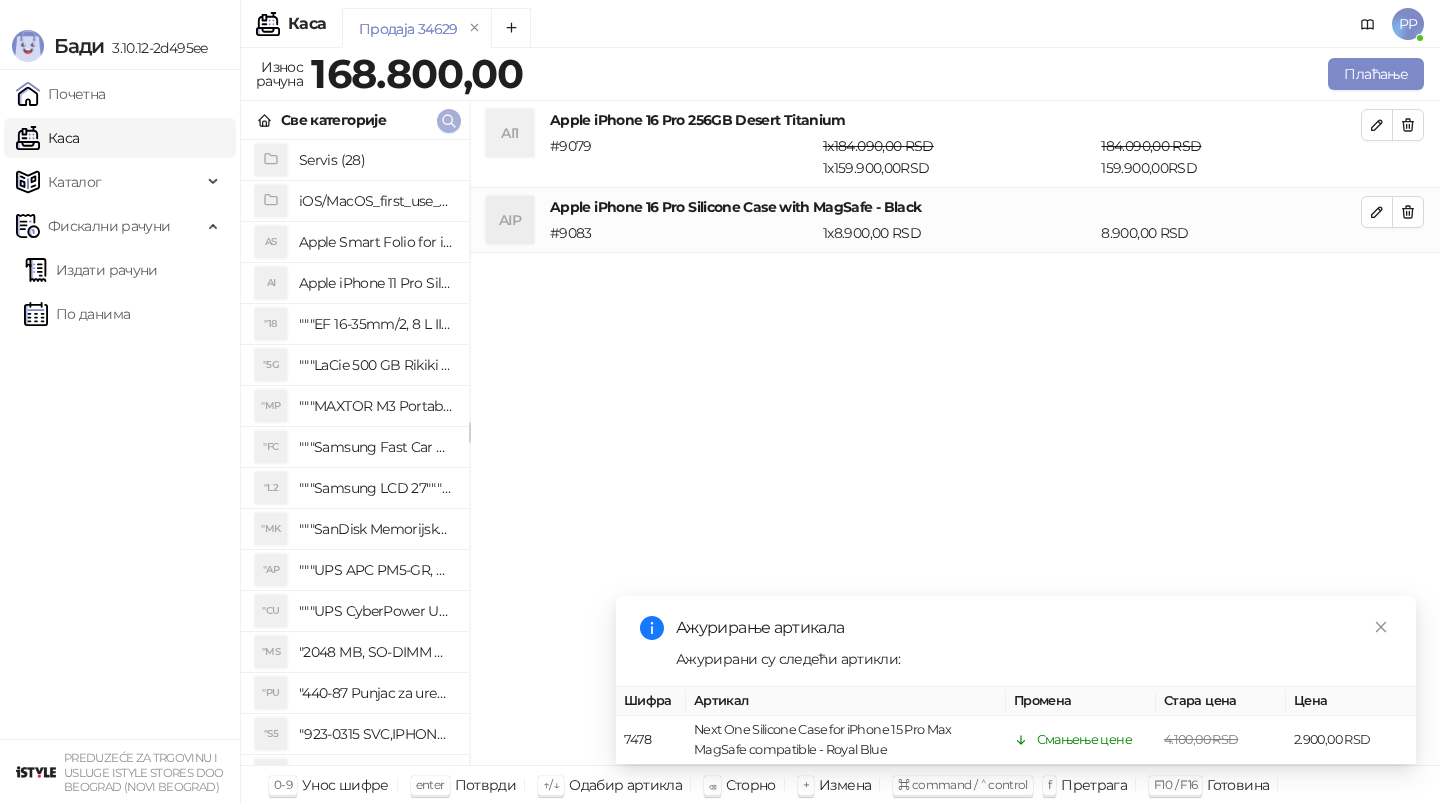 click at bounding box center (449, 120) 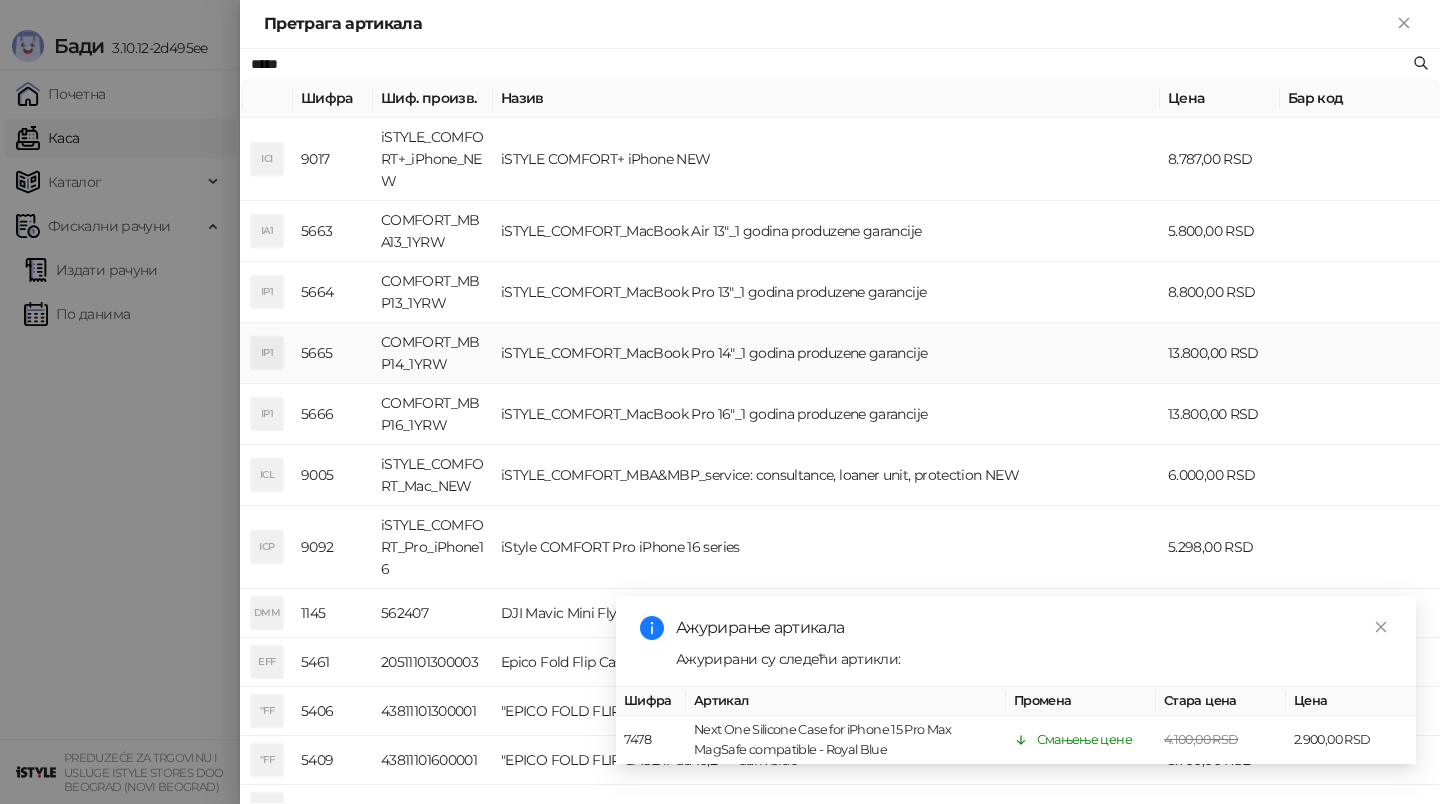 scroll, scrollTop: 473, scrollLeft: 0, axis: vertical 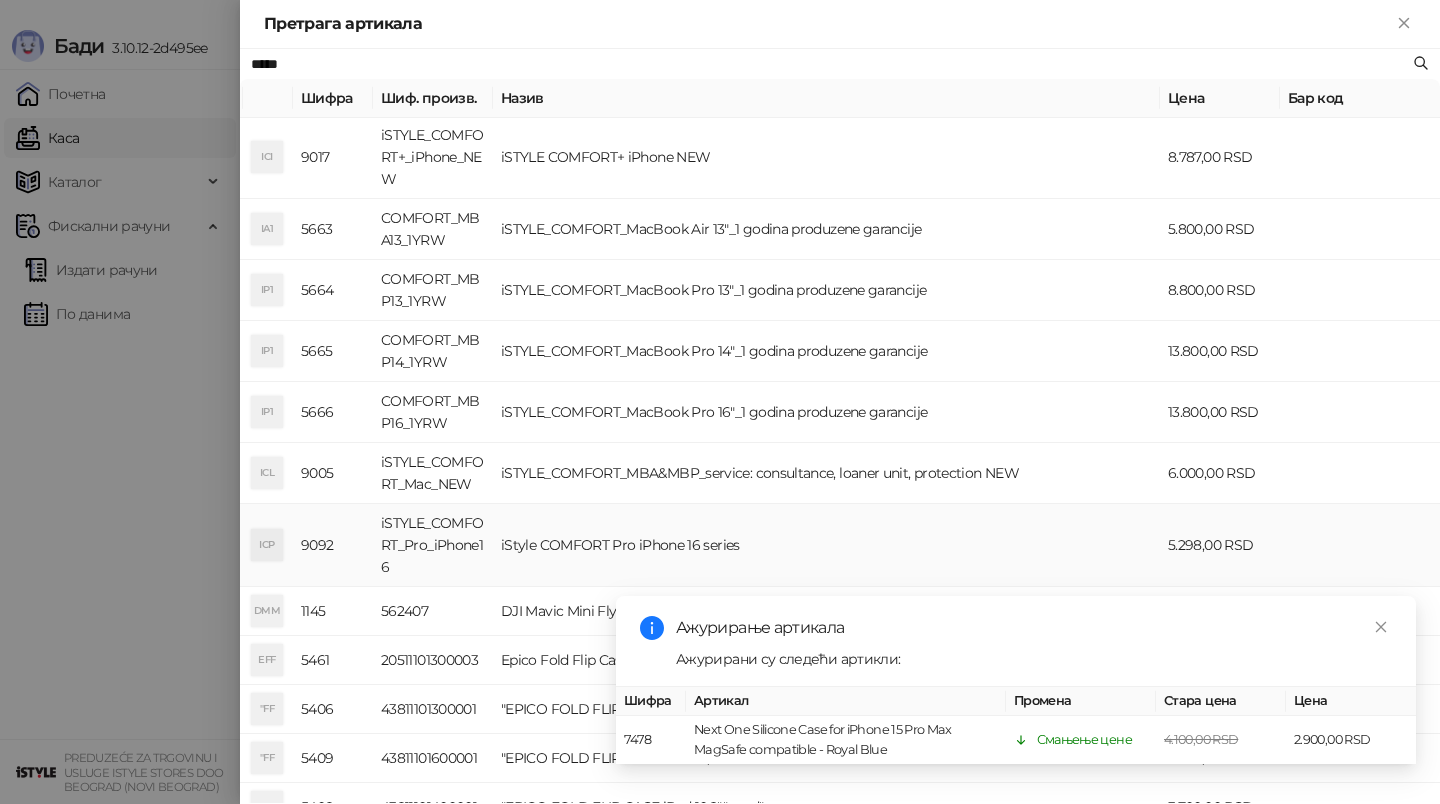 click on "iStyle COMFORT Pro iPhone 16 series" at bounding box center [826, 545] 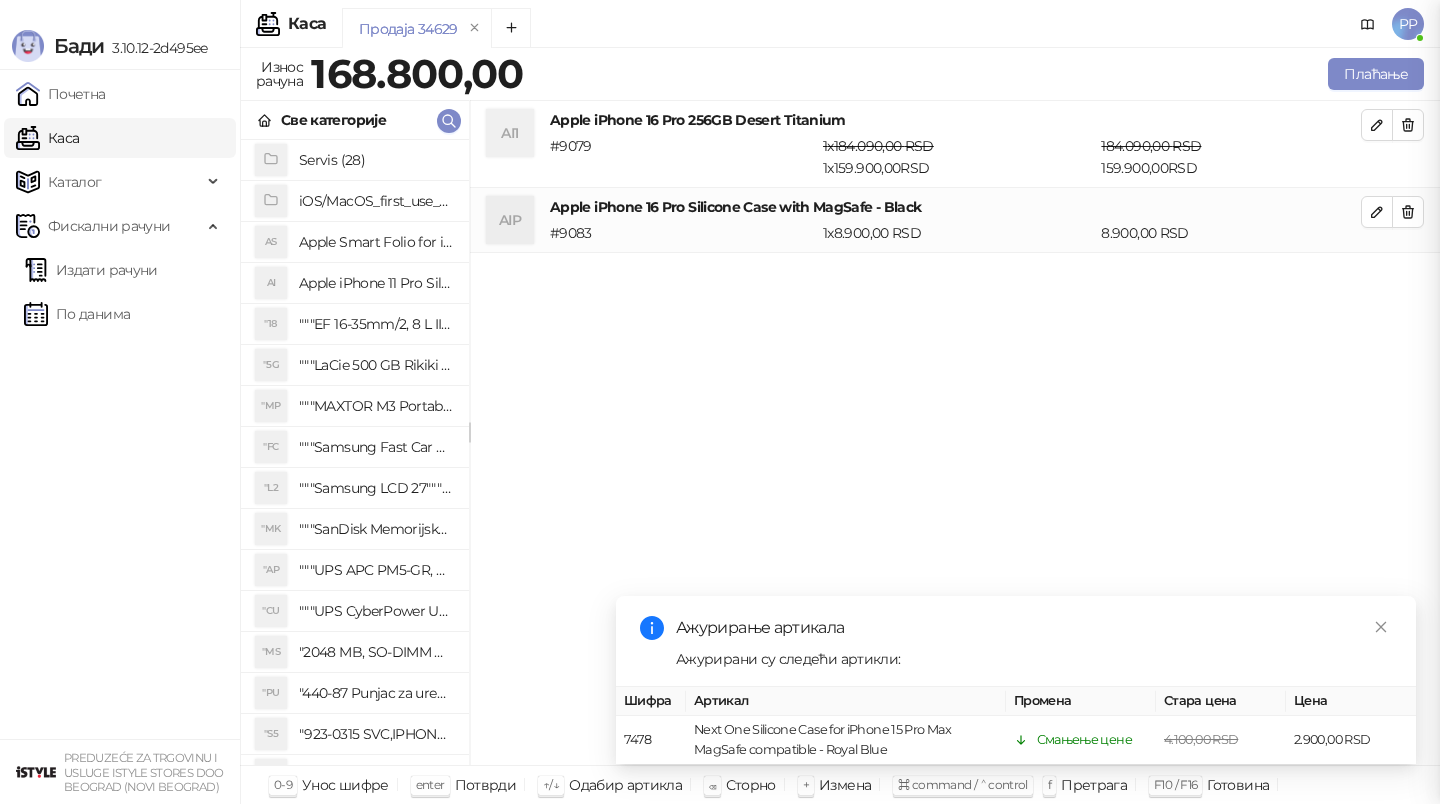 scroll, scrollTop: 0, scrollLeft: 0, axis: both 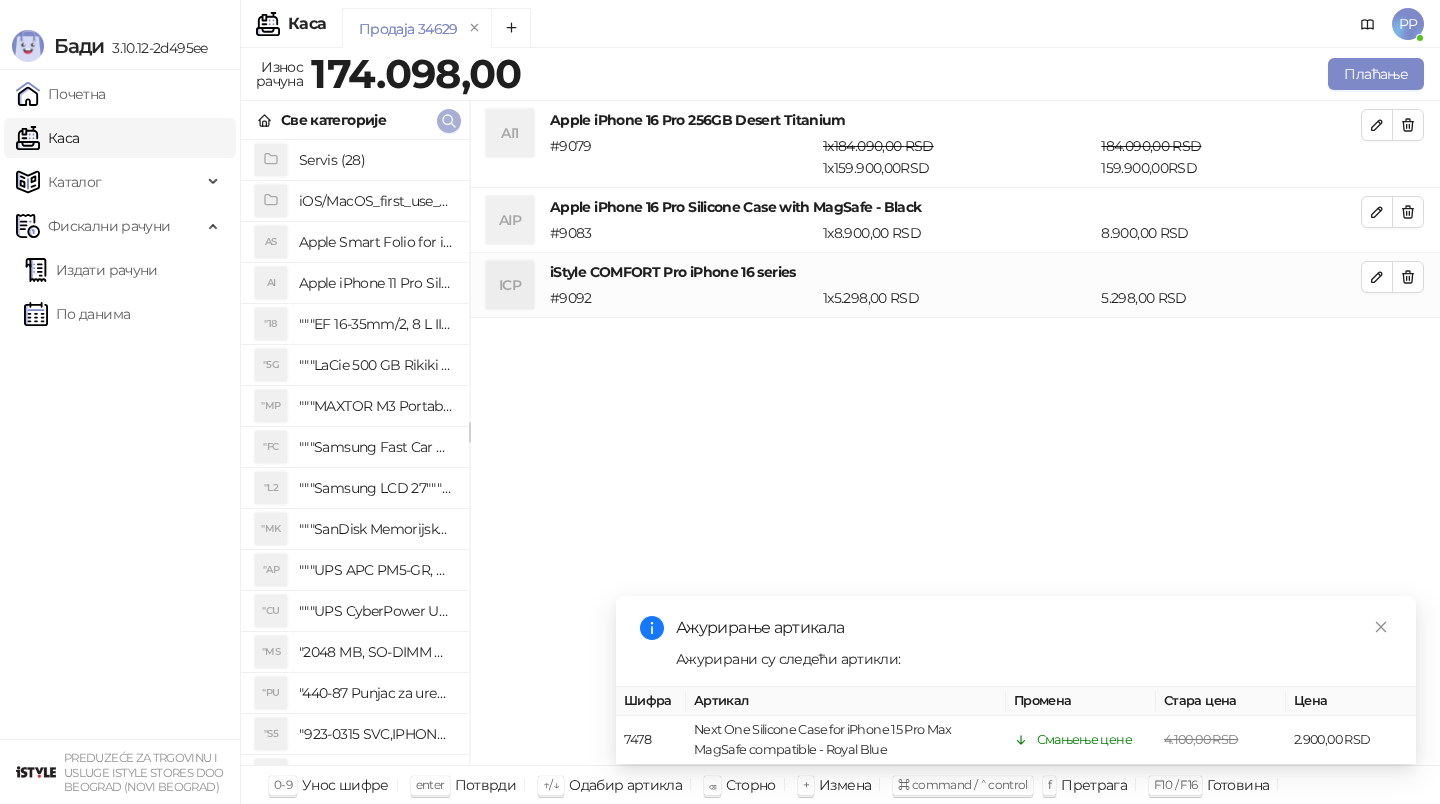 click 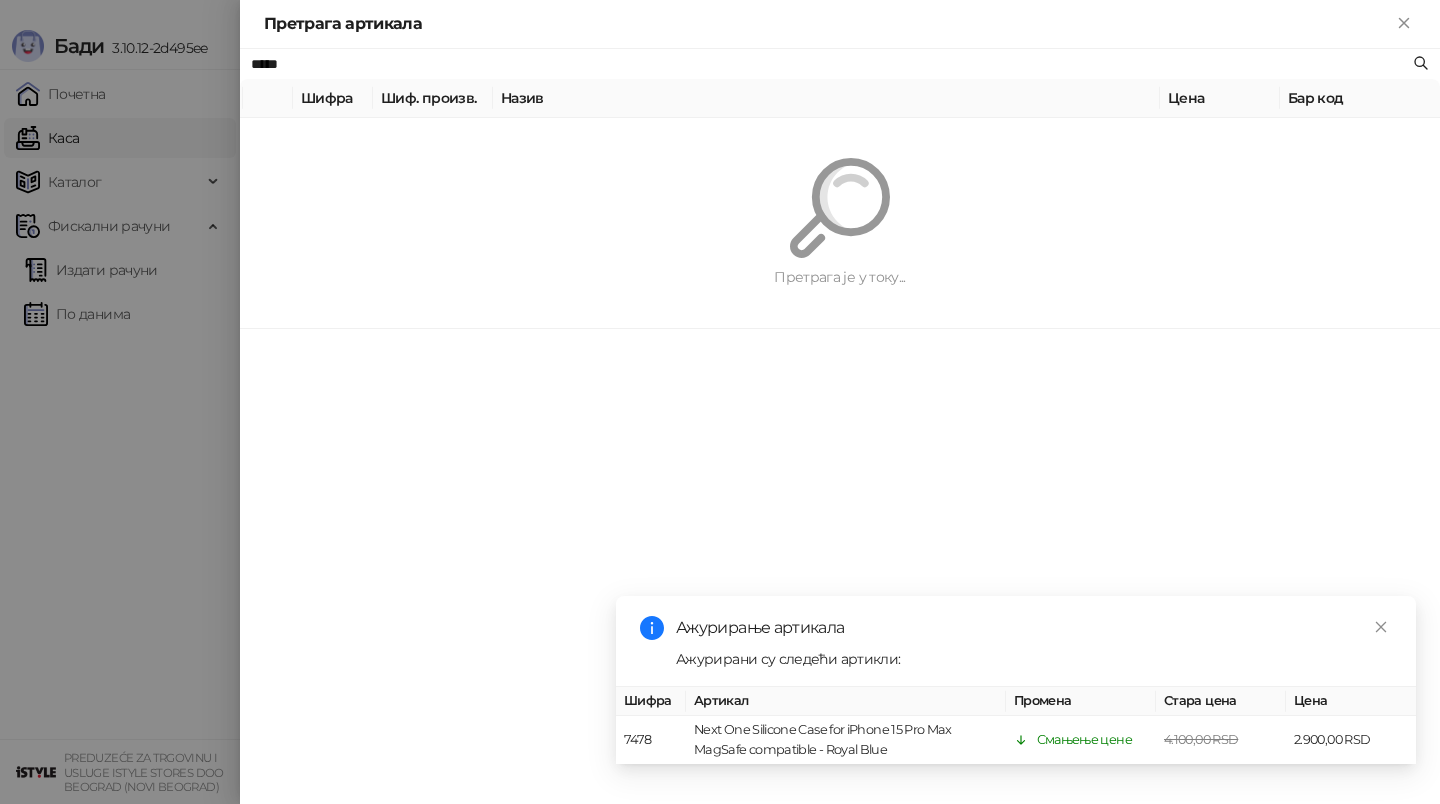 paste on "********" 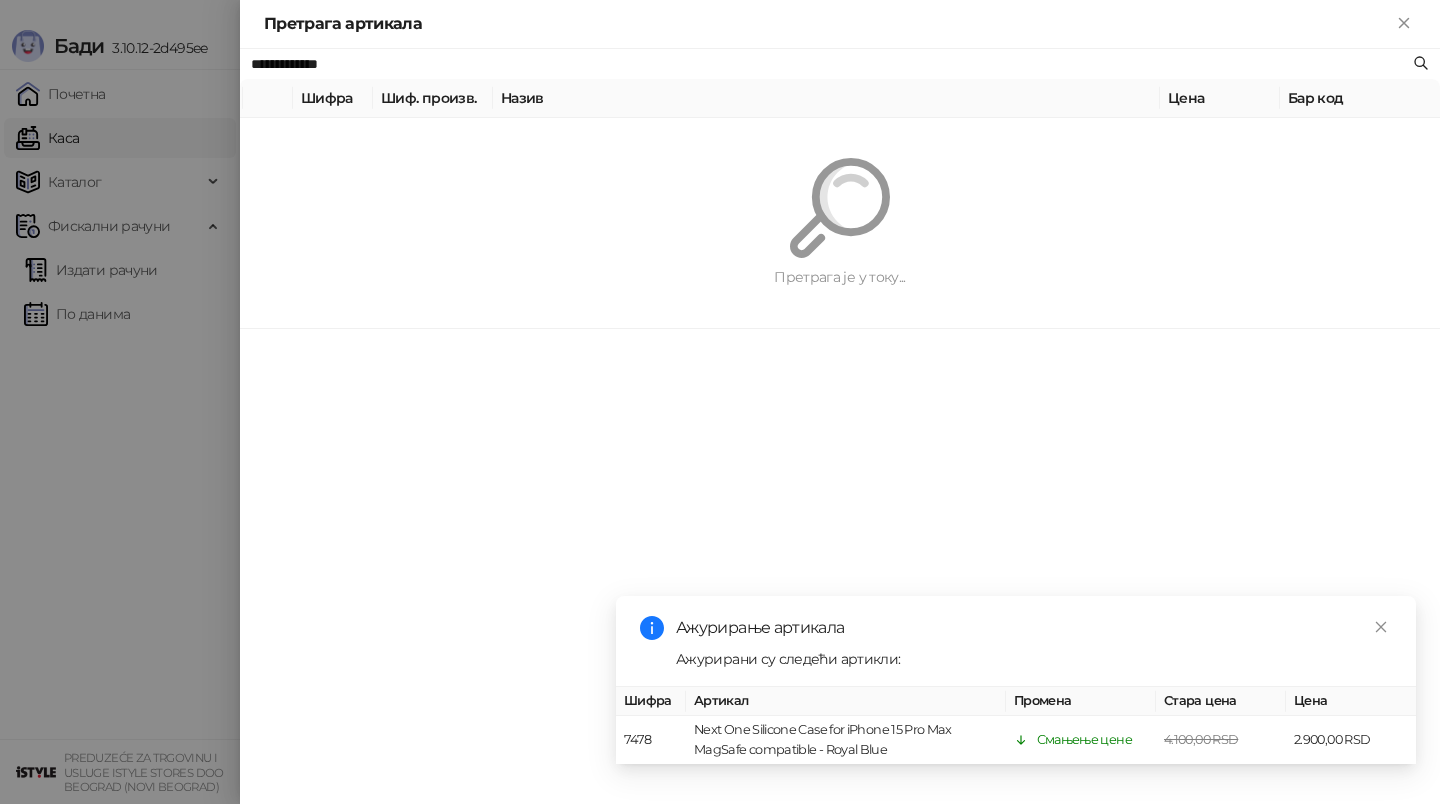 type on "**********" 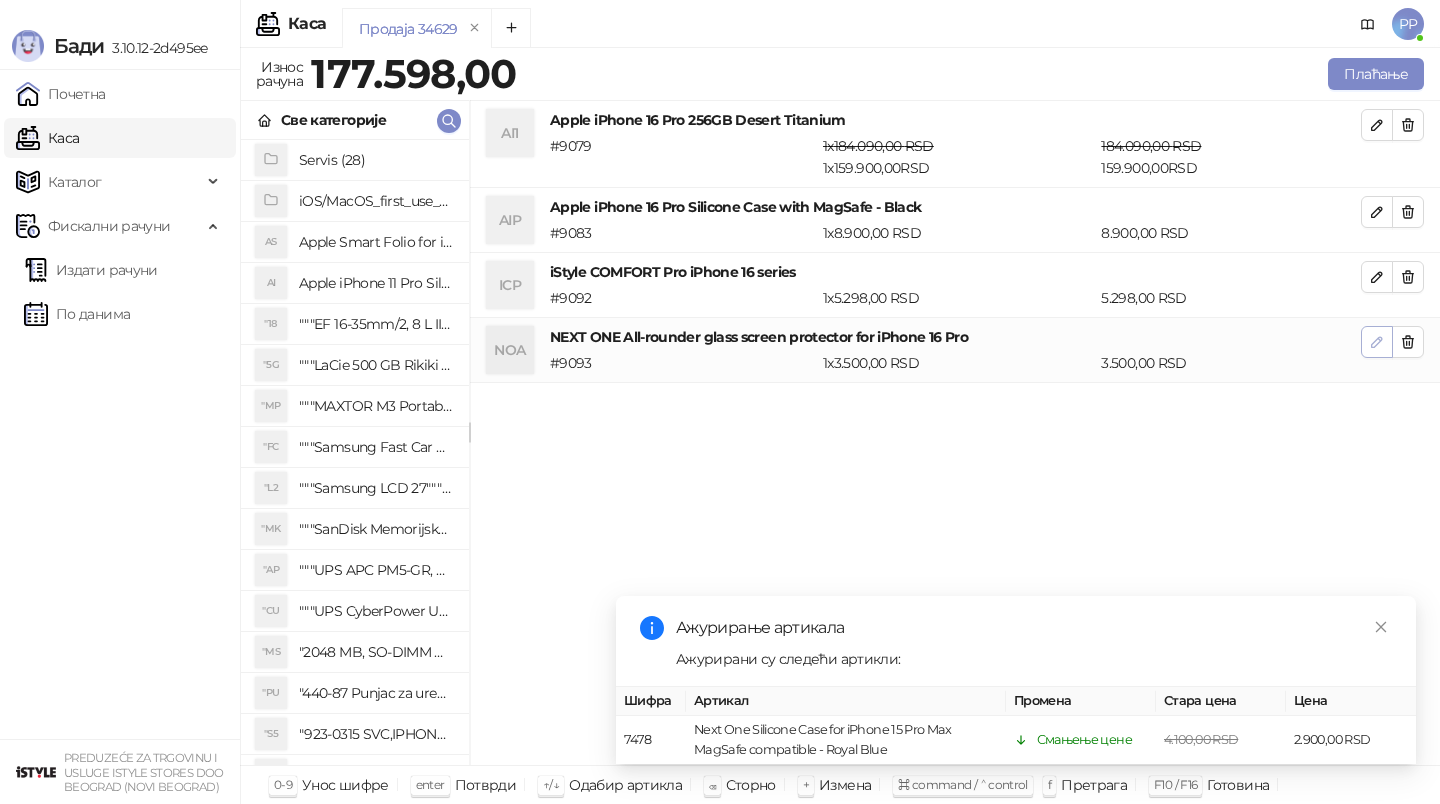 click at bounding box center (1377, 341) 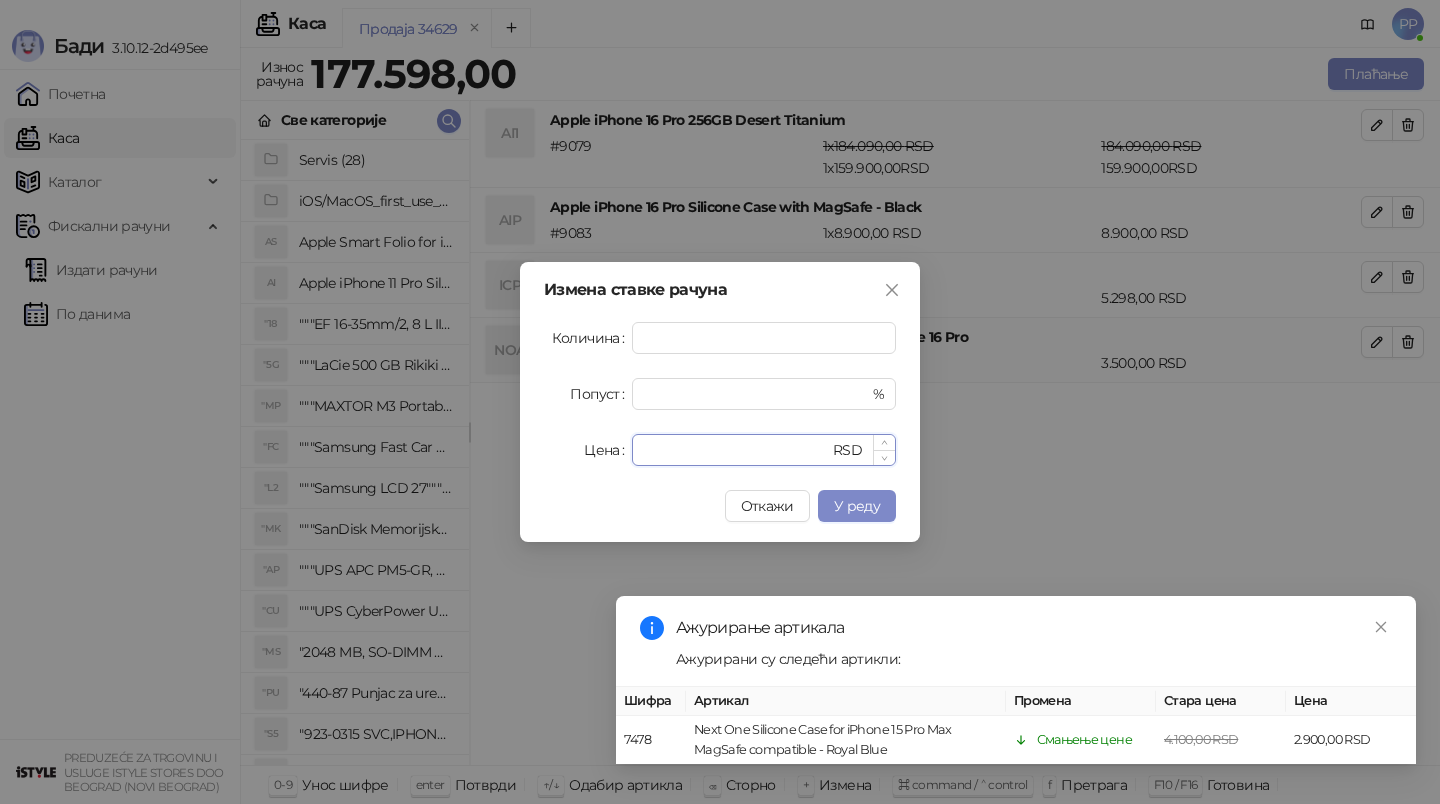 click on "****" at bounding box center (736, 450) 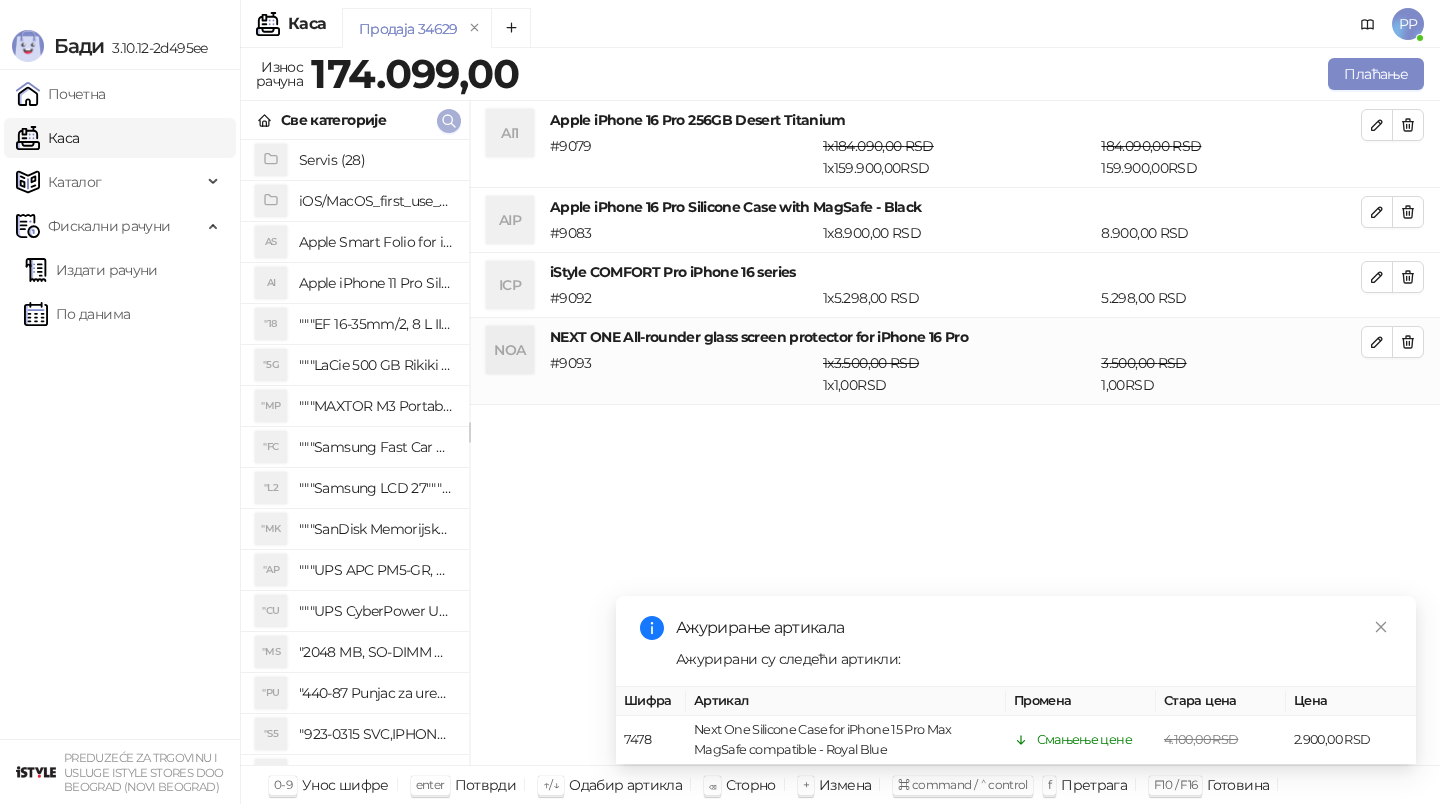 click 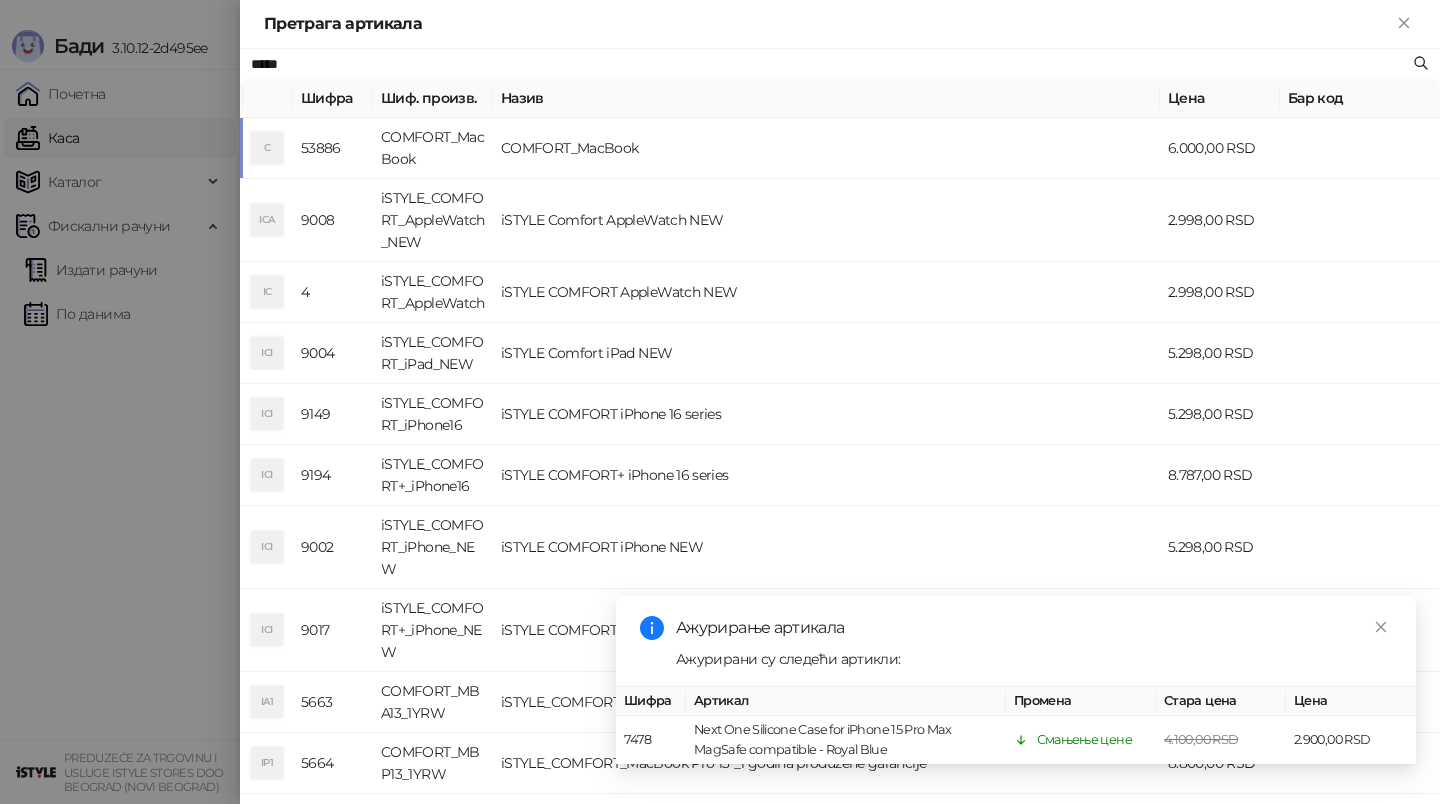 click on "*****" at bounding box center (830, 64) 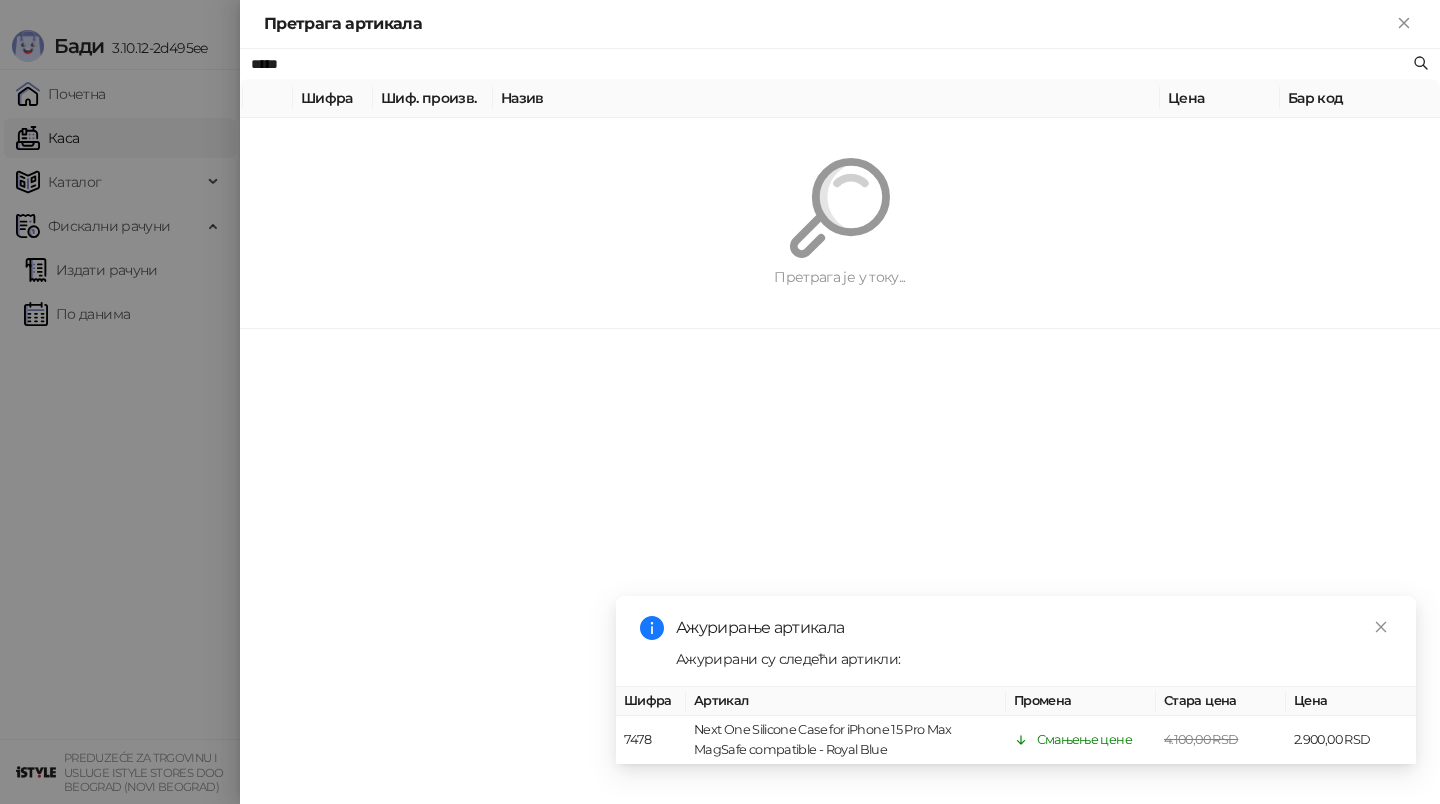 type on "*****" 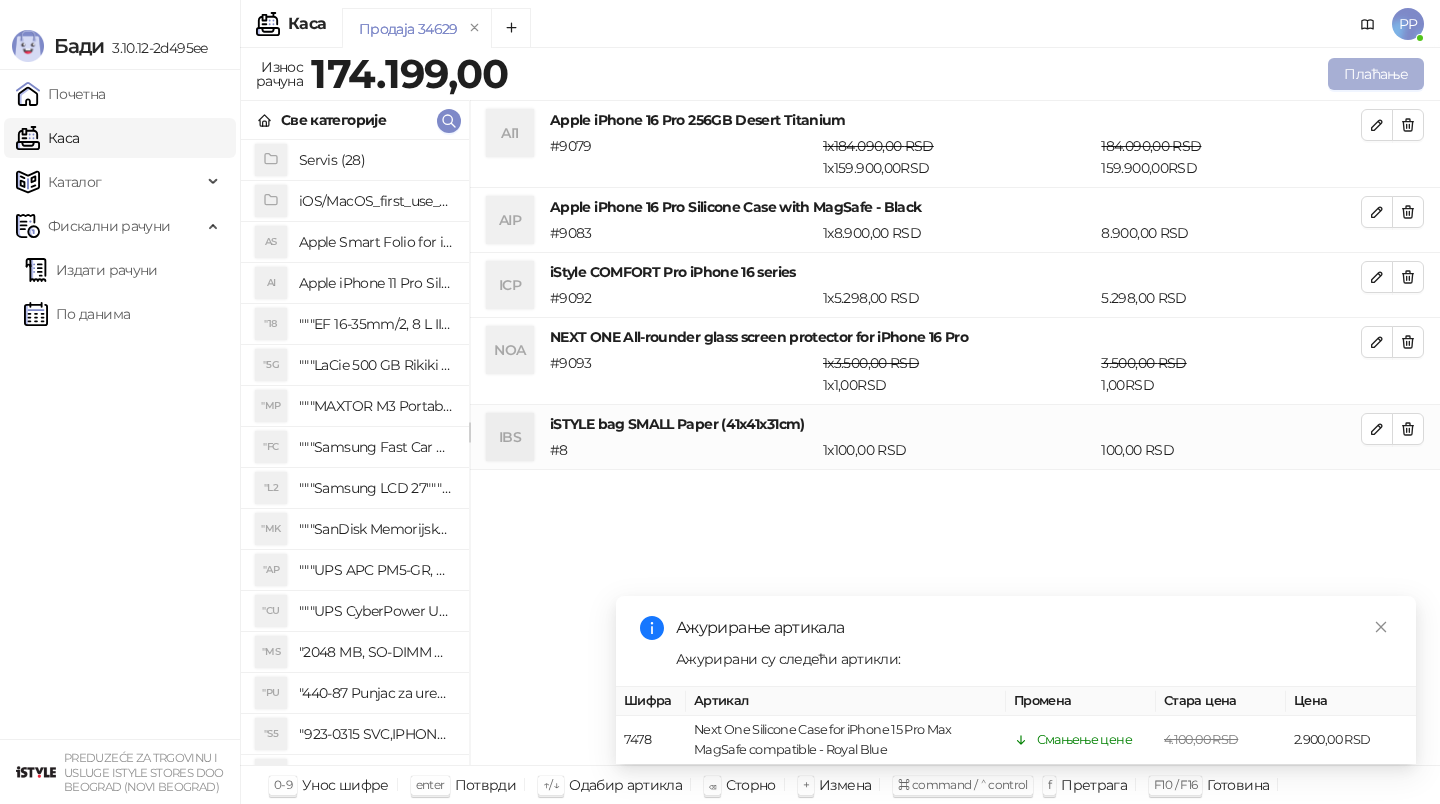 click on "Плаћање" at bounding box center (1376, 74) 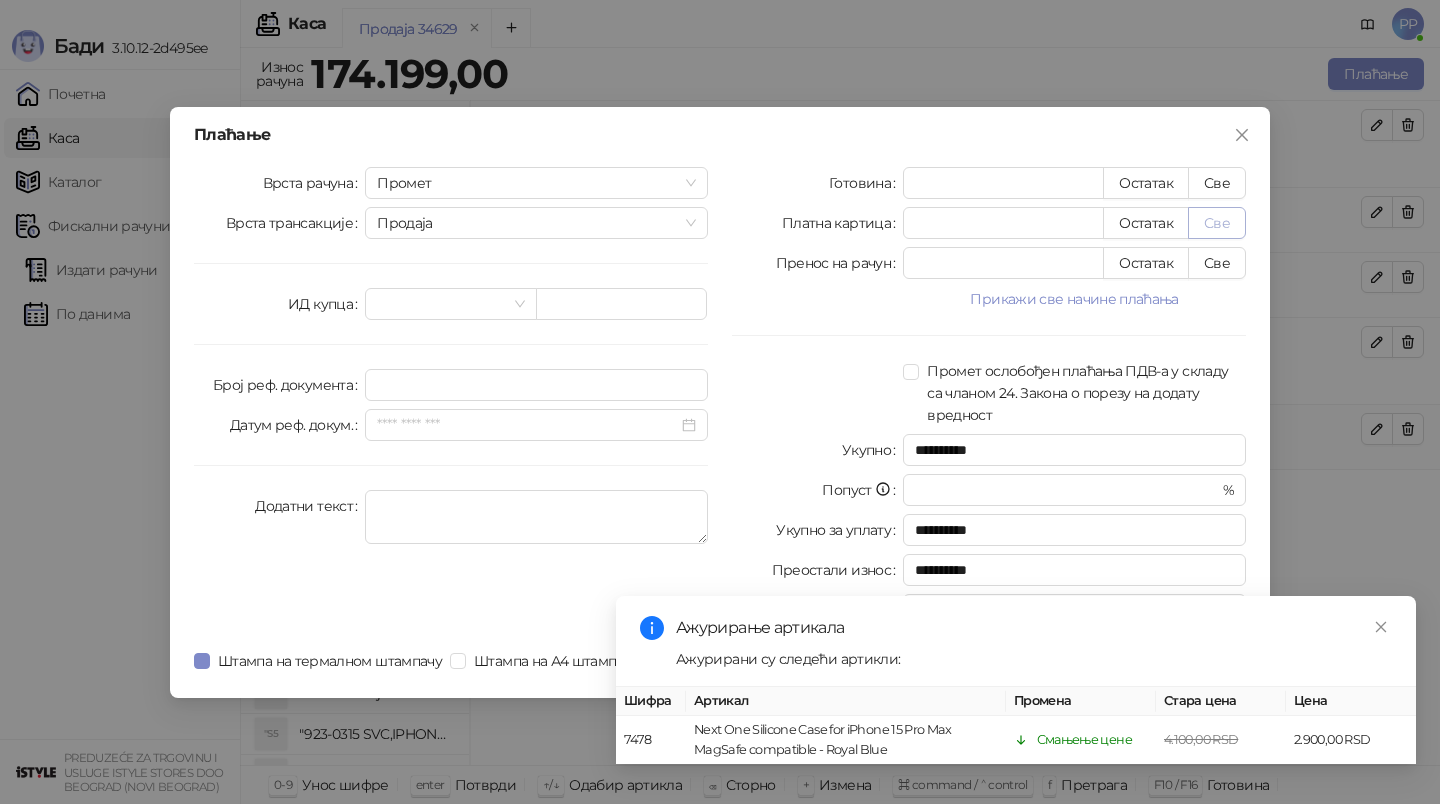 click on "Све" at bounding box center [1217, 223] 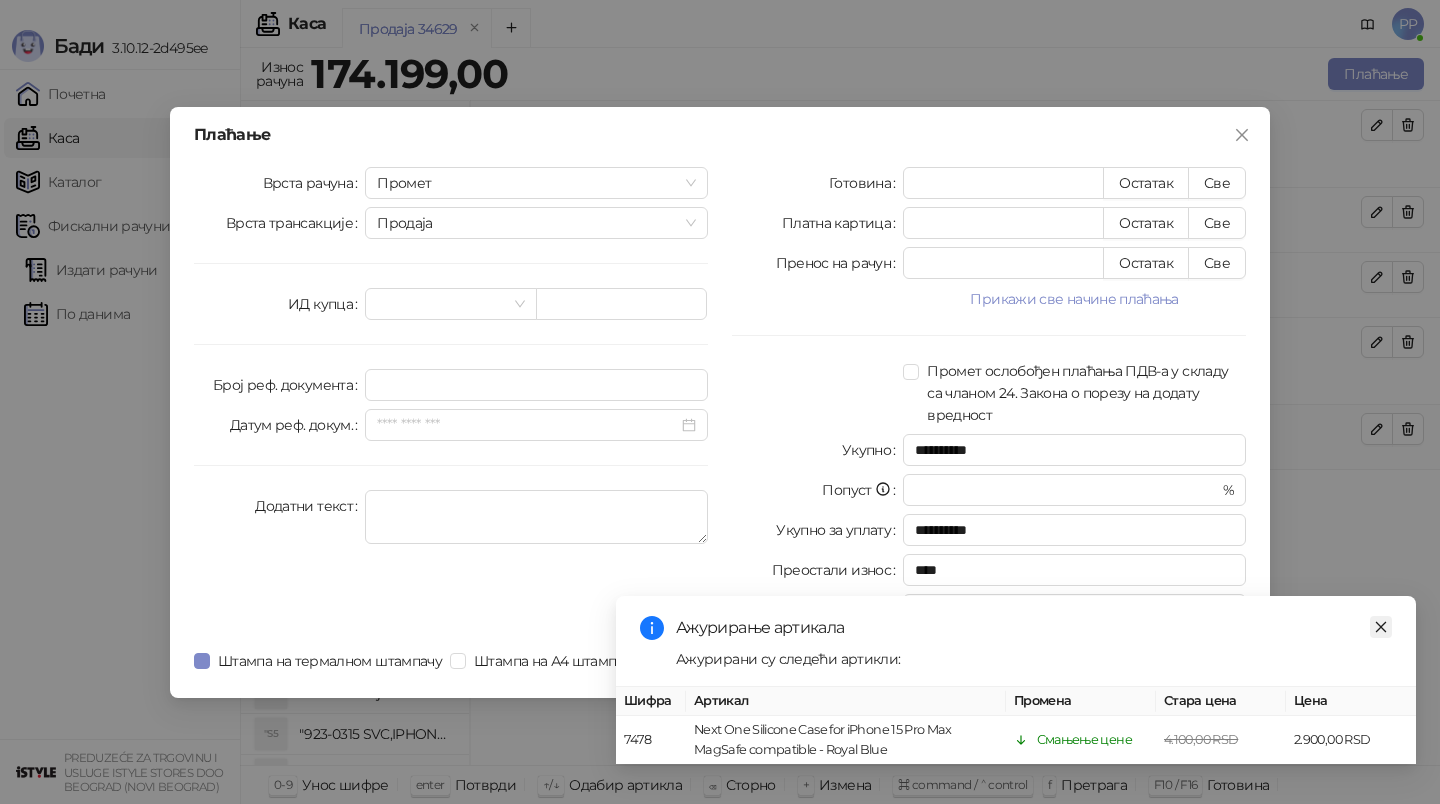 click at bounding box center (1381, 627) 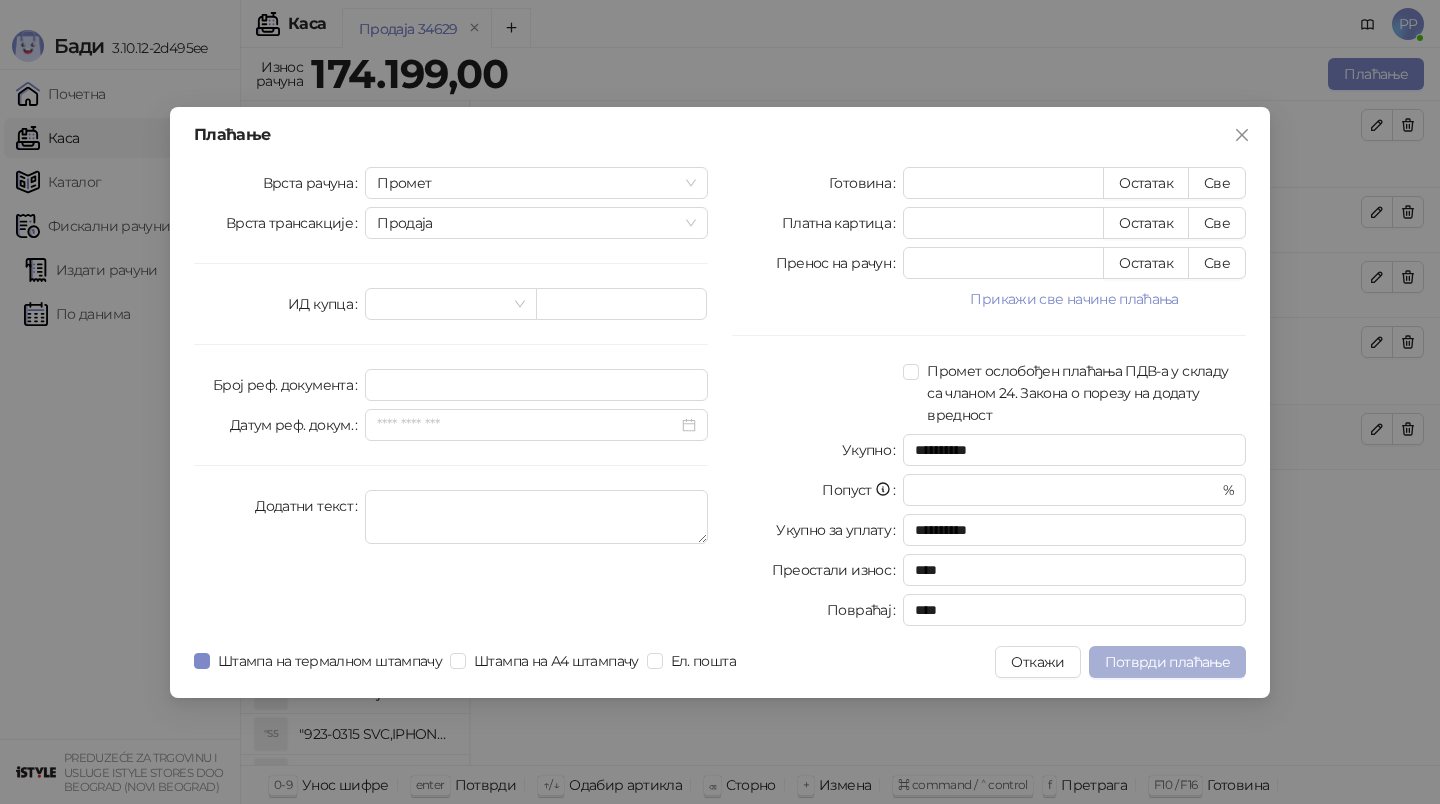 click on "Потврди плаћање" at bounding box center [1167, 662] 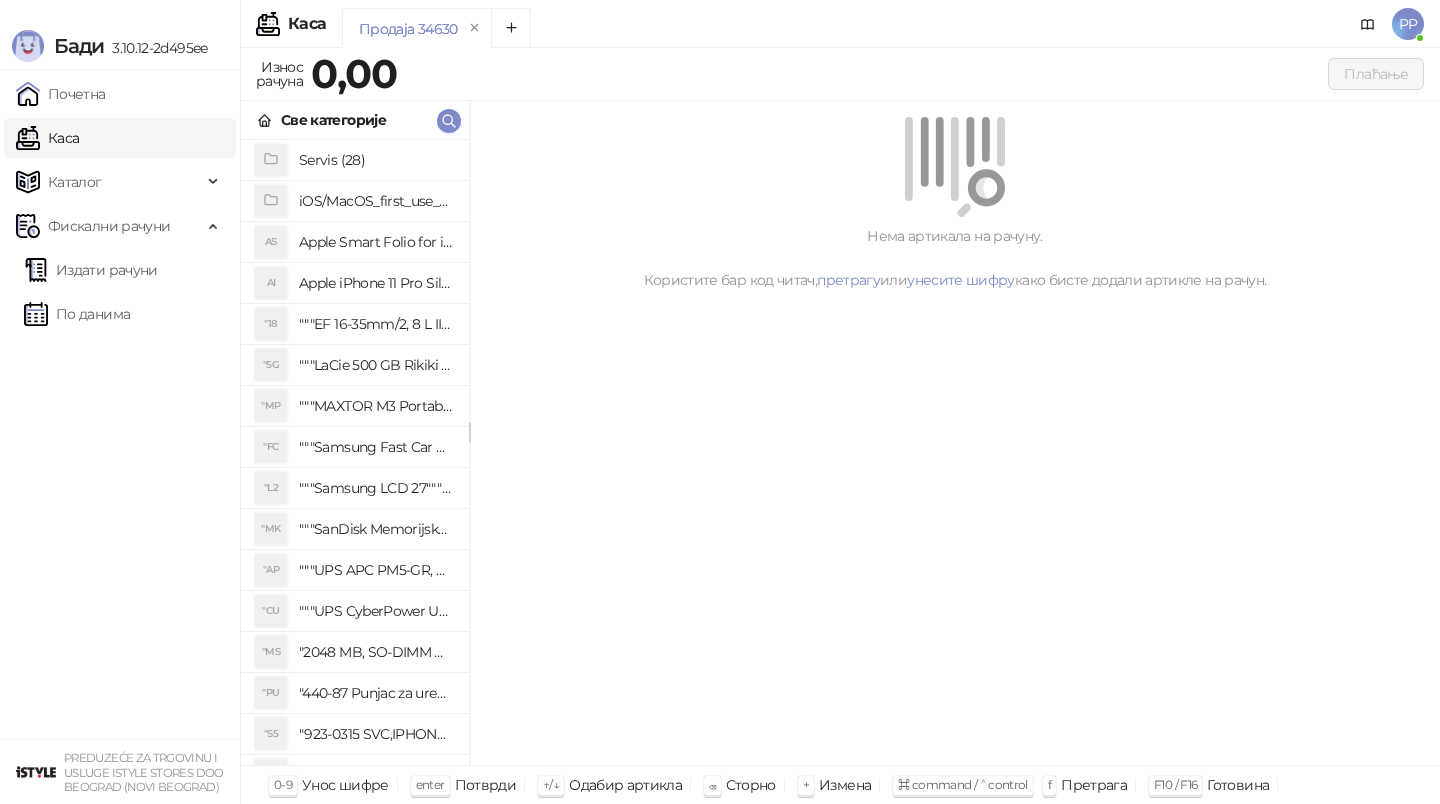 click on "Све категорије" at bounding box center (355, 120) 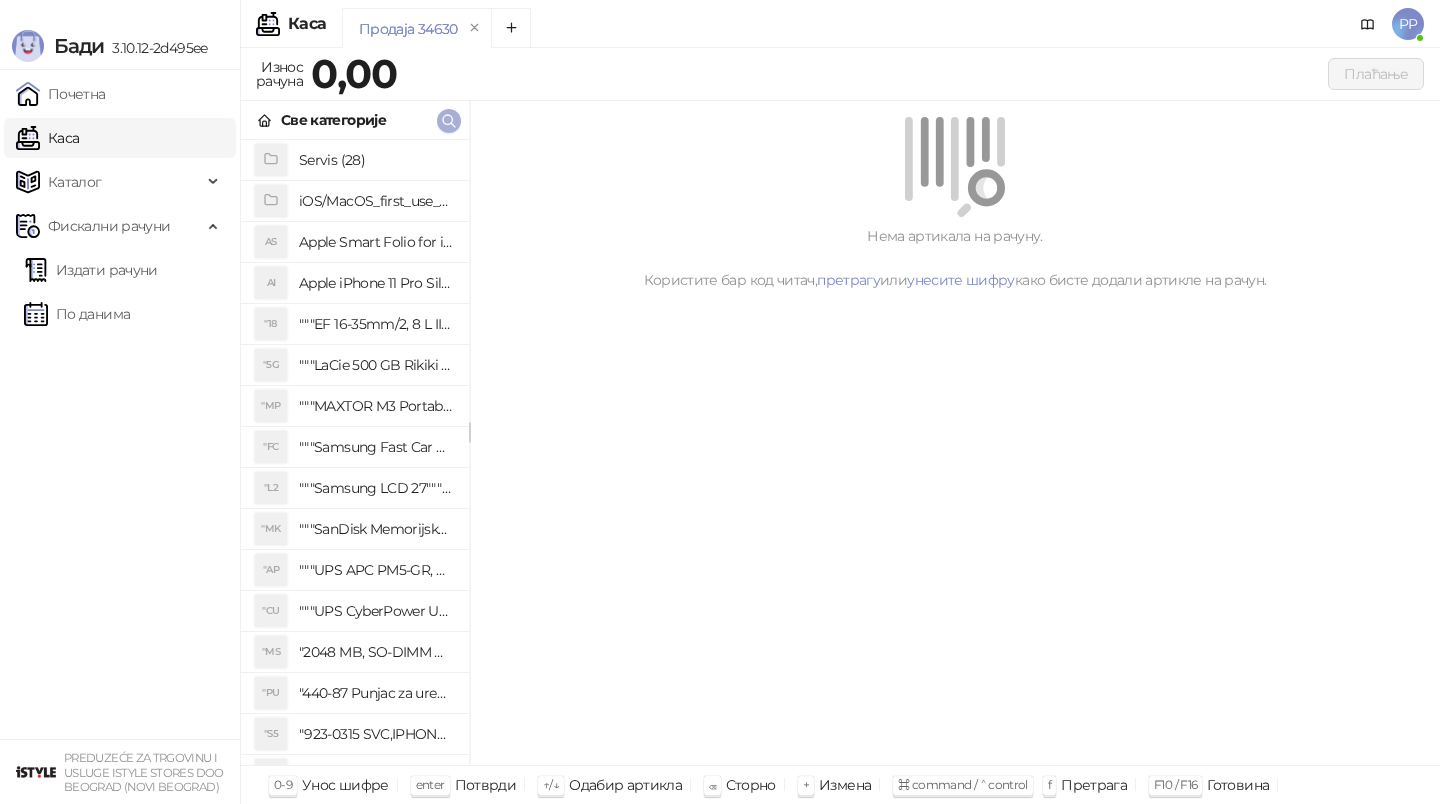 click 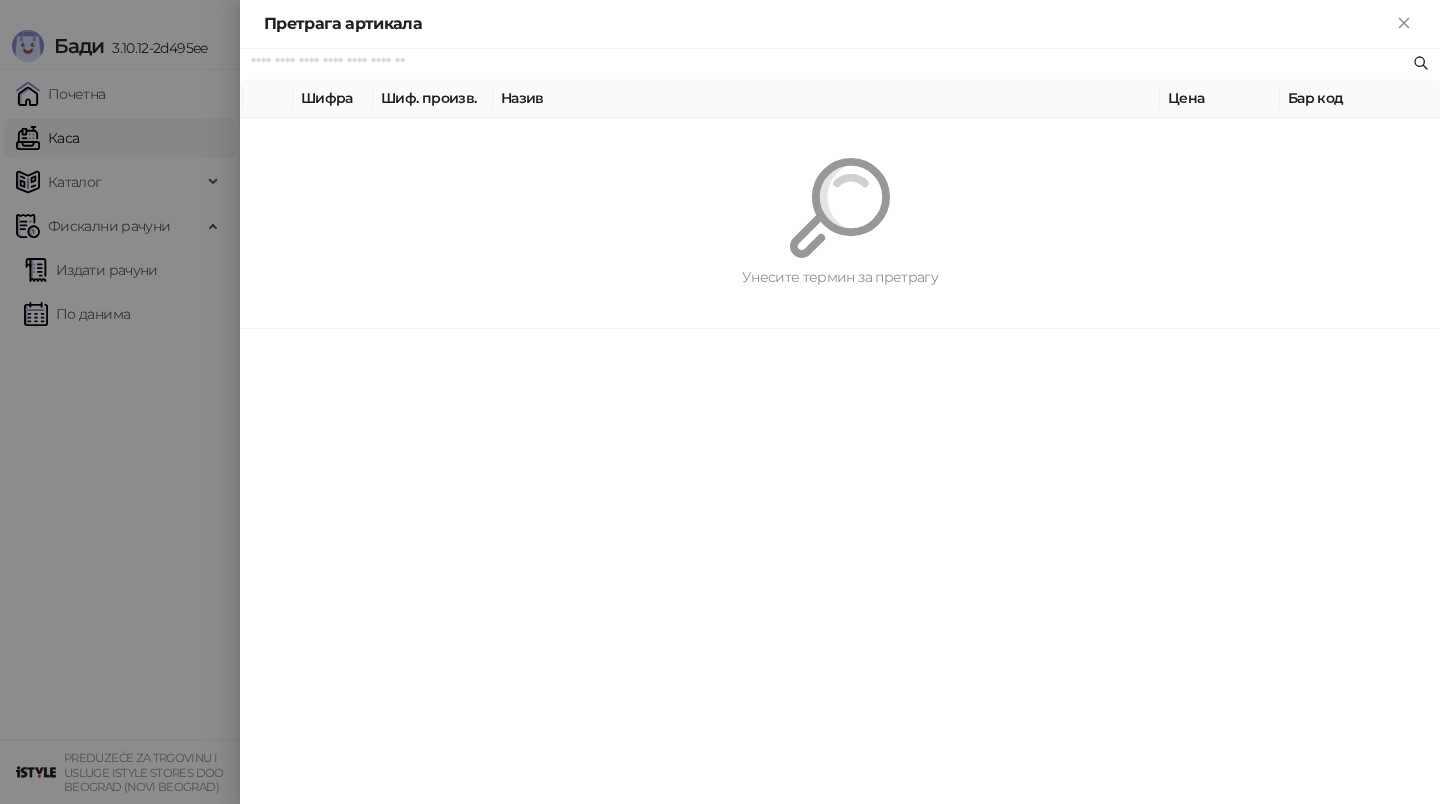 paste on "*********" 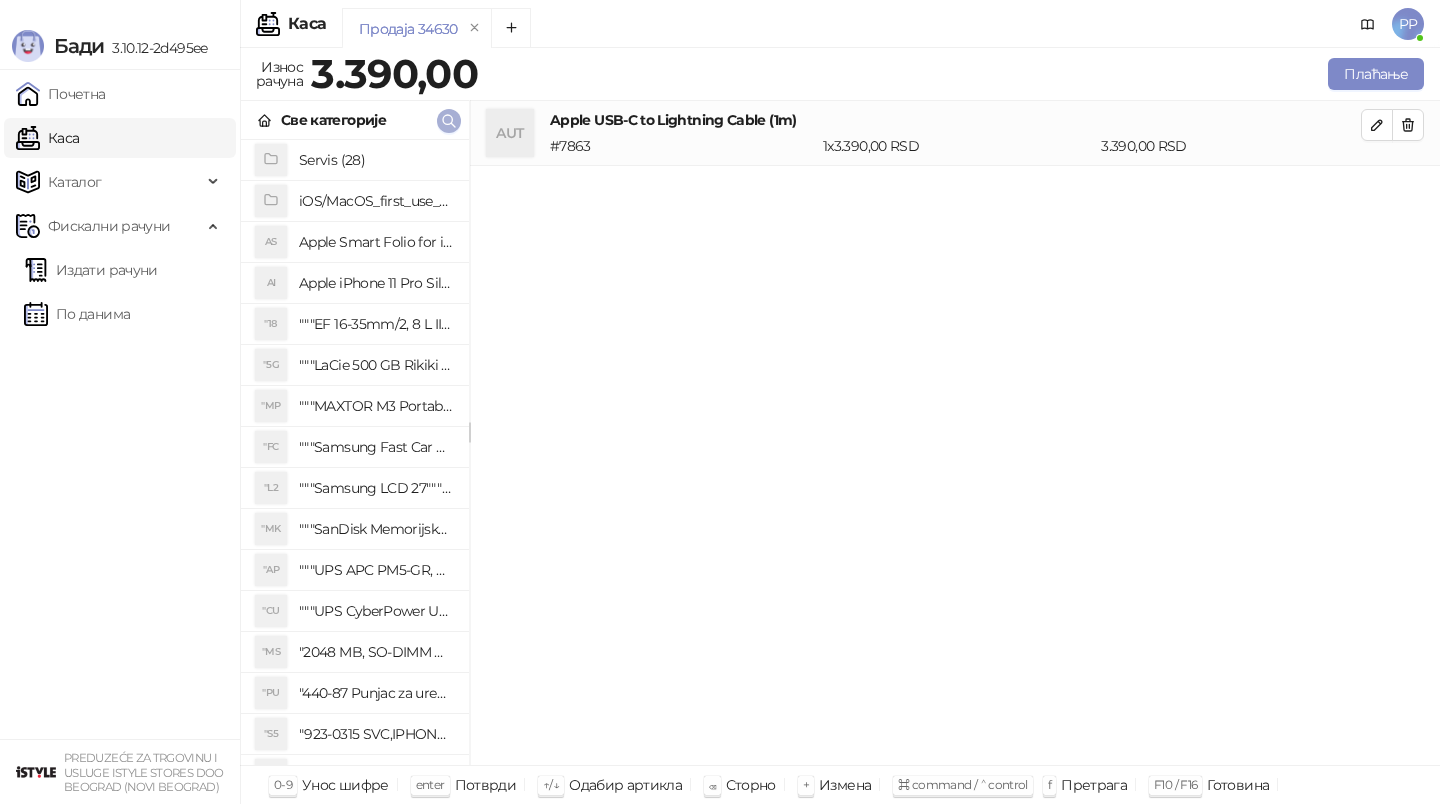 click on "Унесите количину Количина * Потврди" at bounding box center [720, 402] 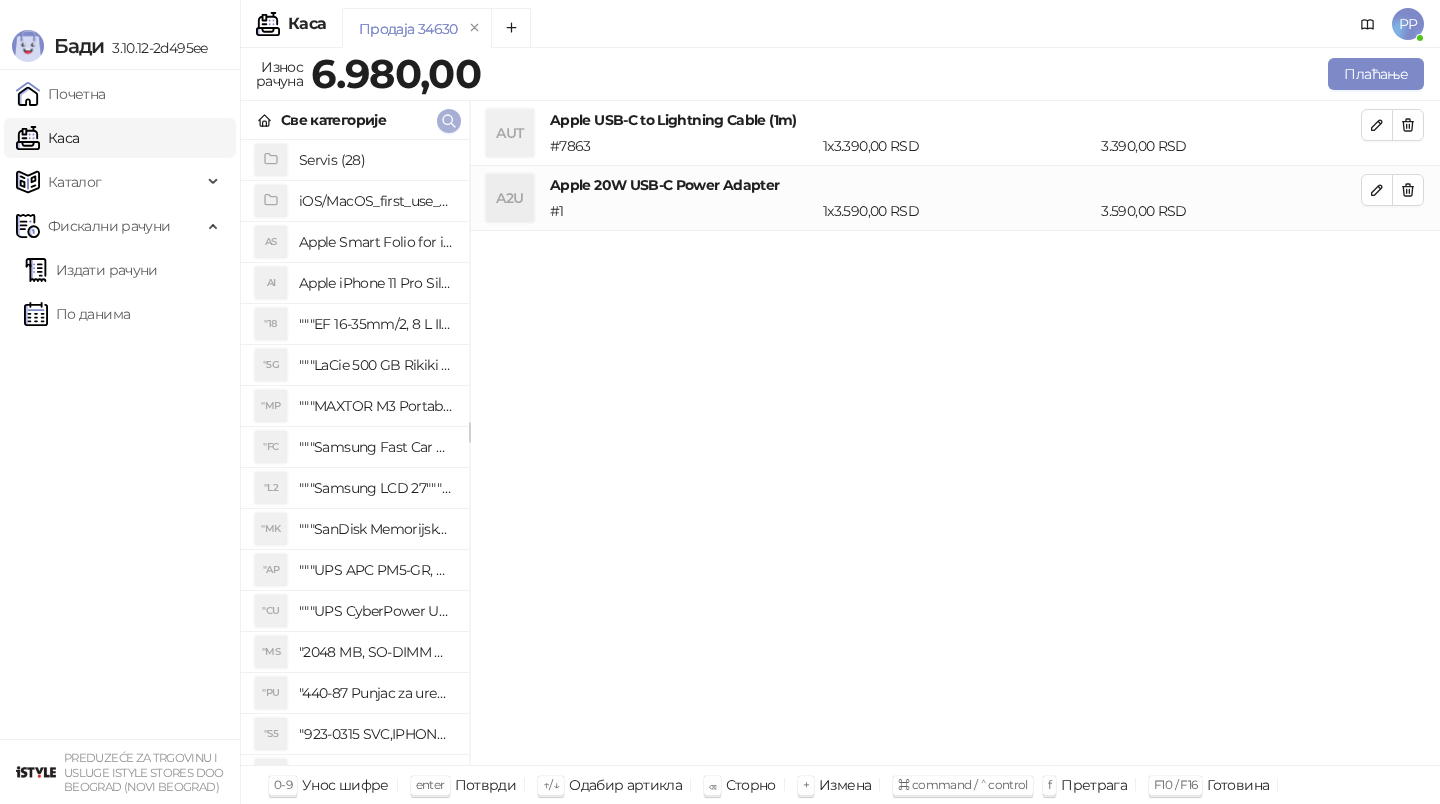 click at bounding box center [449, 121] 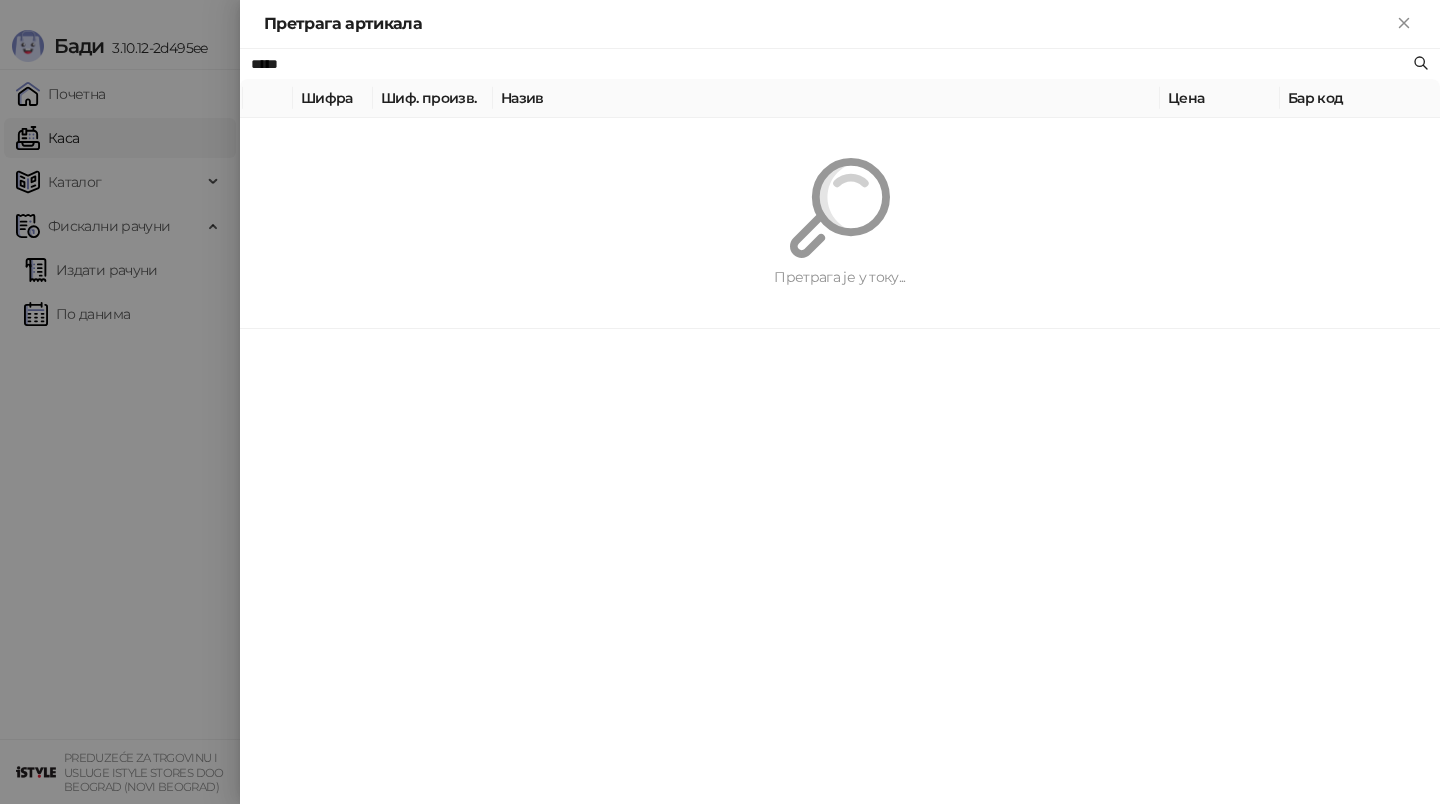 type on "*****" 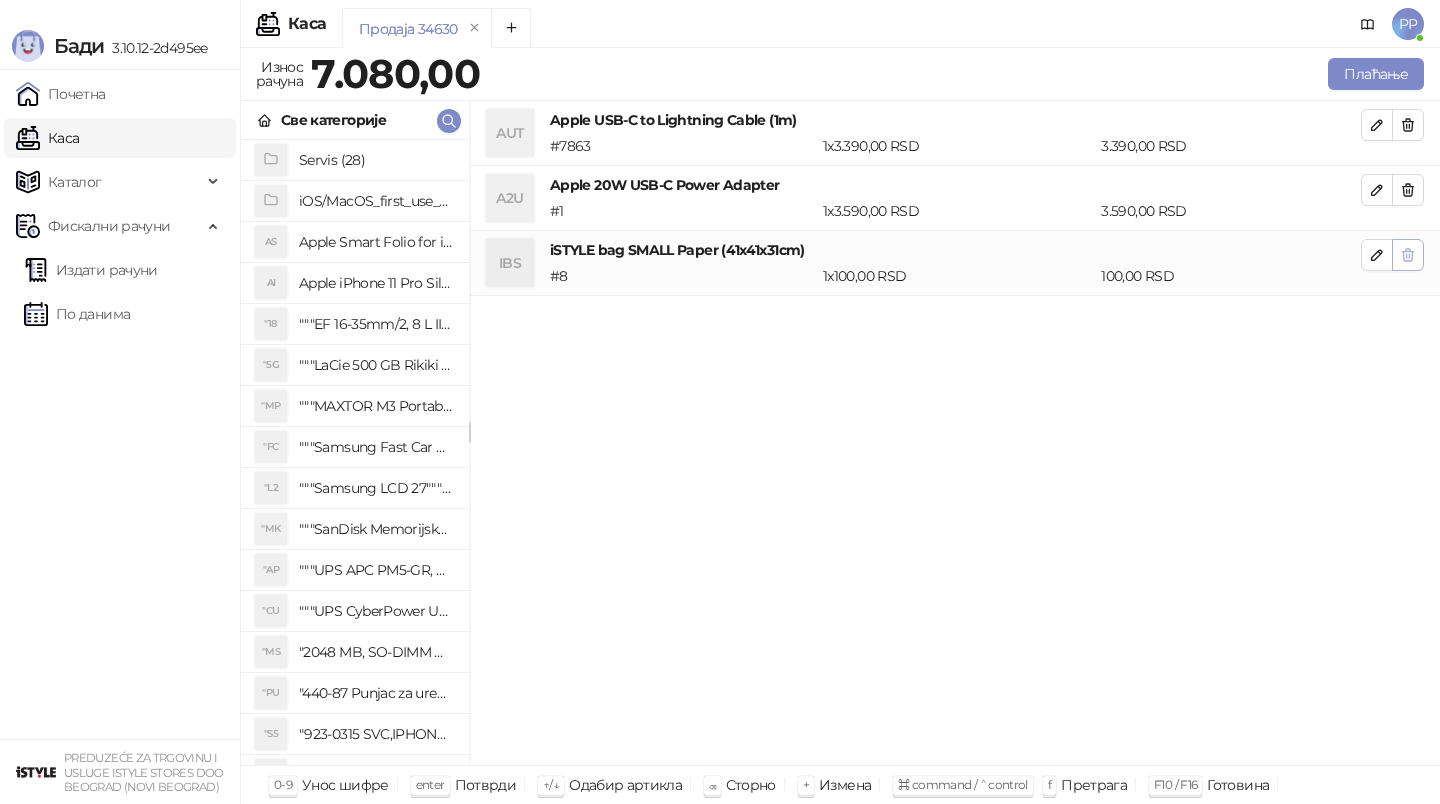 click at bounding box center (1408, 255) 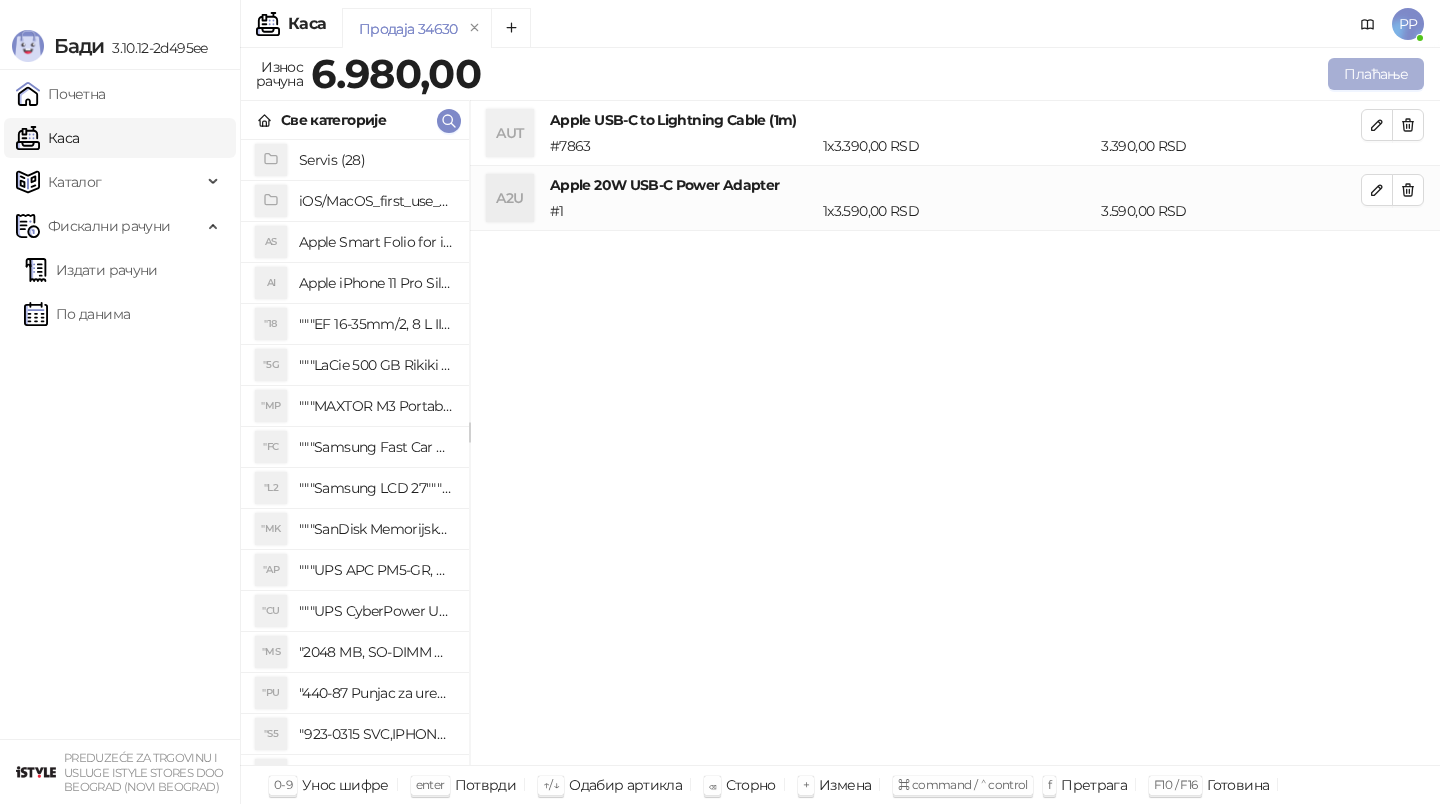 click on "Плаћање" at bounding box center [1376, 74] 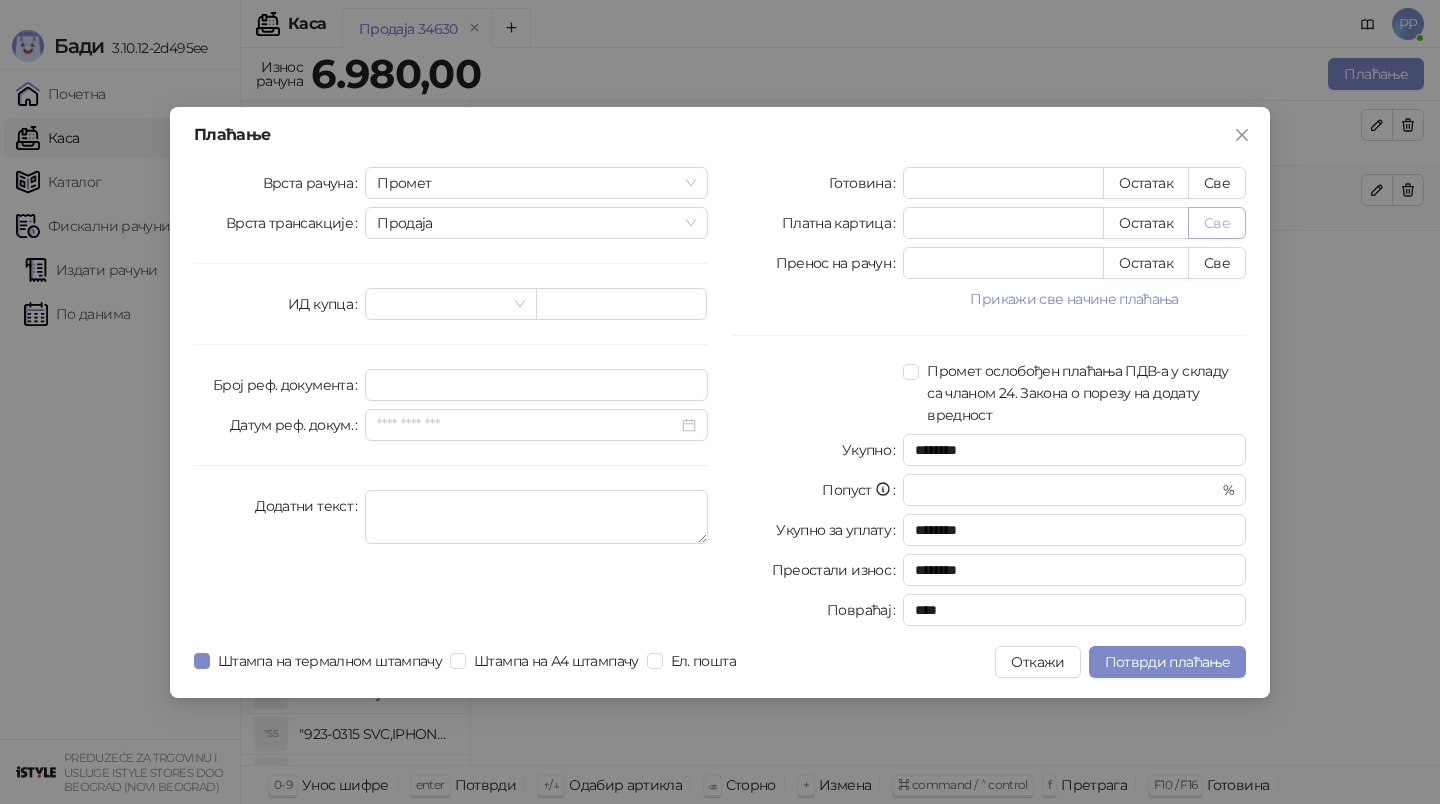 click on "Све" at bounding box center (1217, 223) 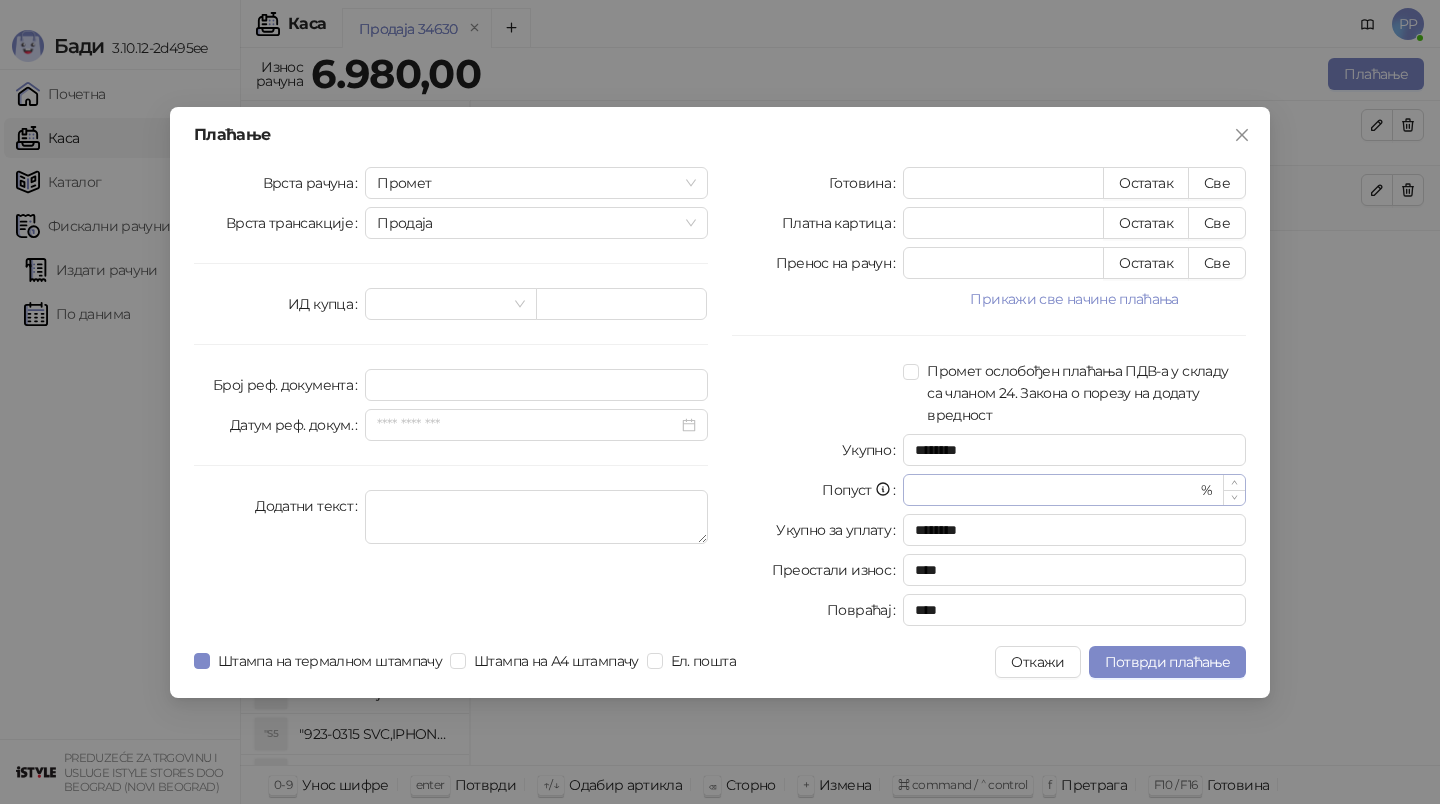drag, startPoint x: 1220, startPoint y: 219, endPoint x: 1207, endPoint y: 486, distance: 267.31628 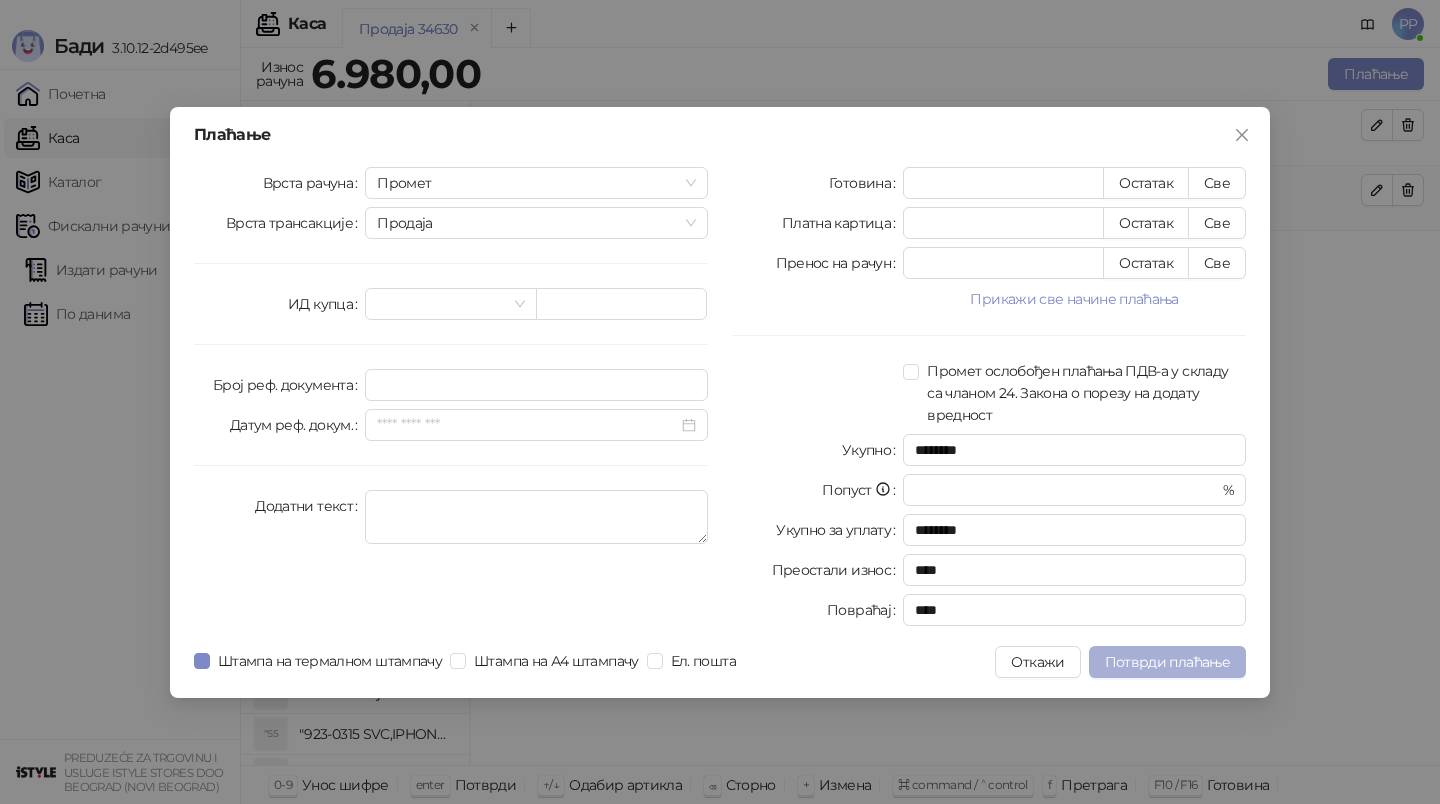 click on "Потврди плаћање" at bounding box center (1167, 662) 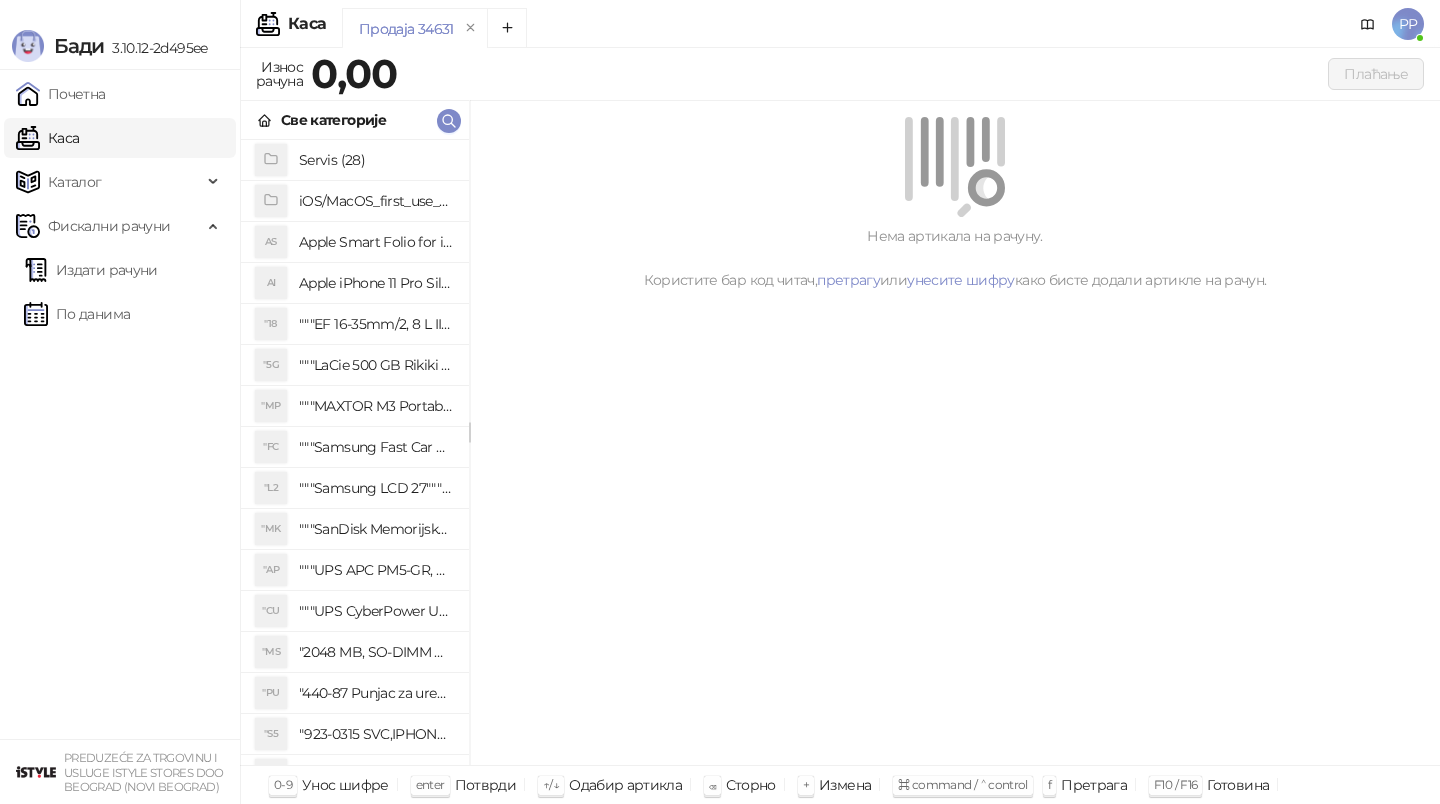 click on "Све категорије" at bounding box center [355, 120] 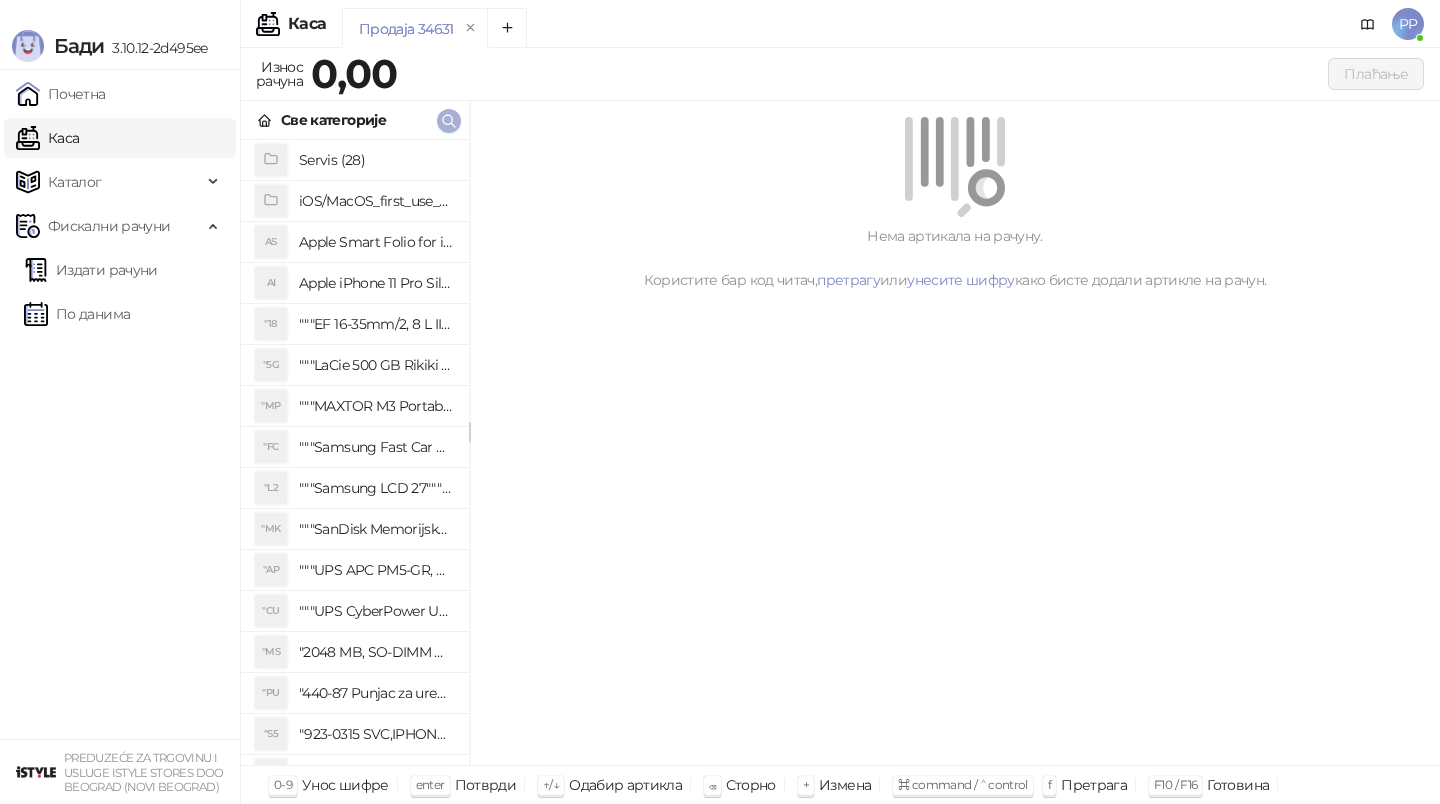 click 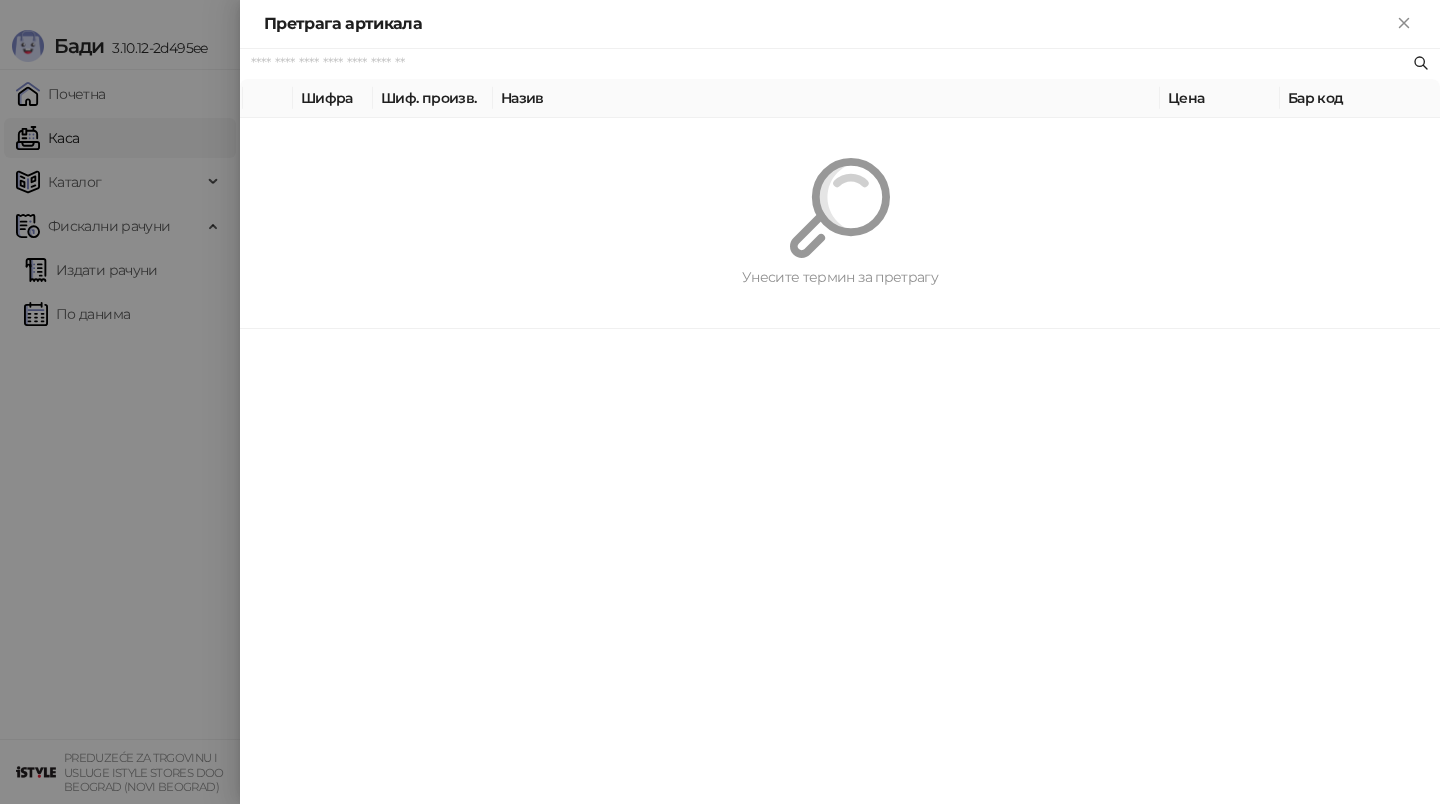 paste on "*********" 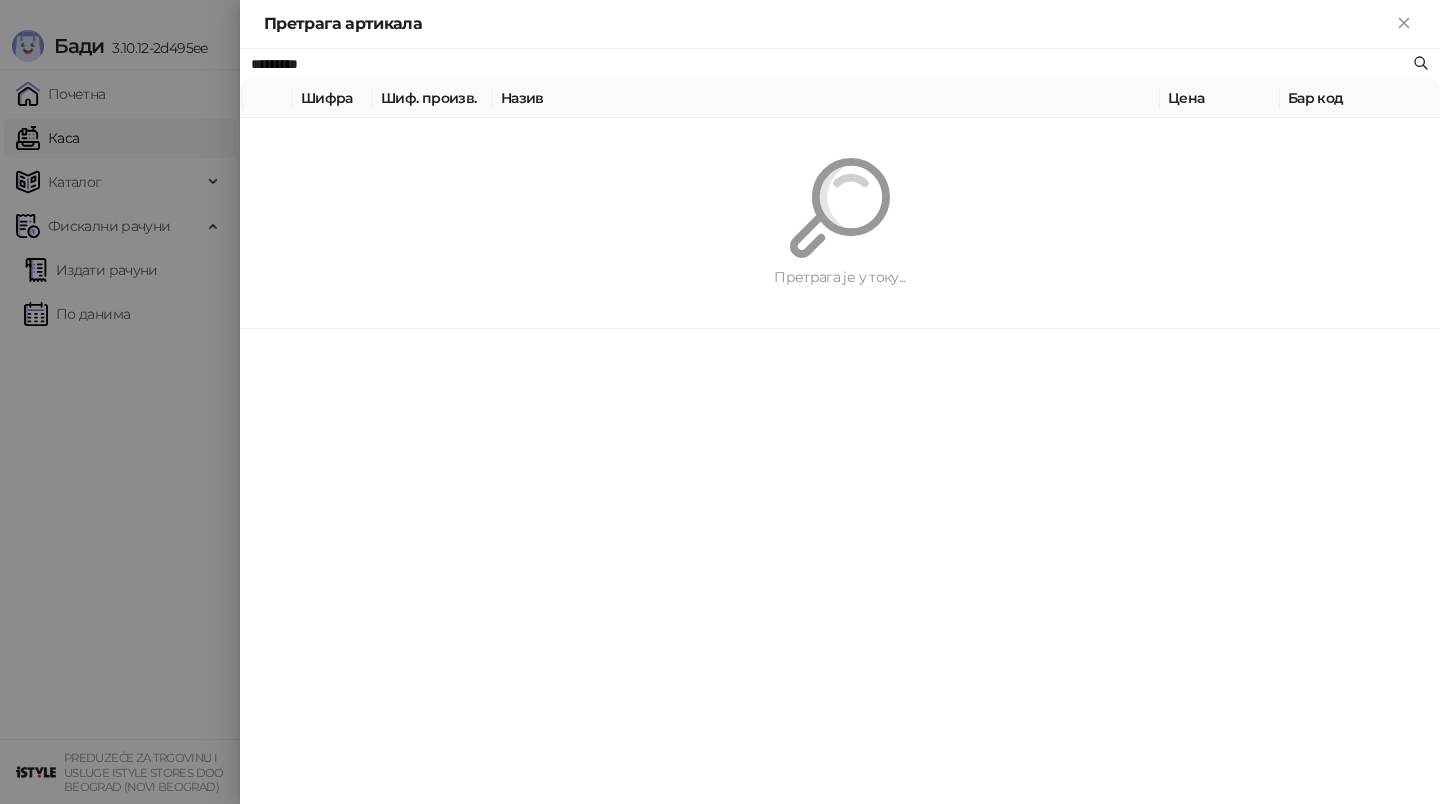 type on "*********" 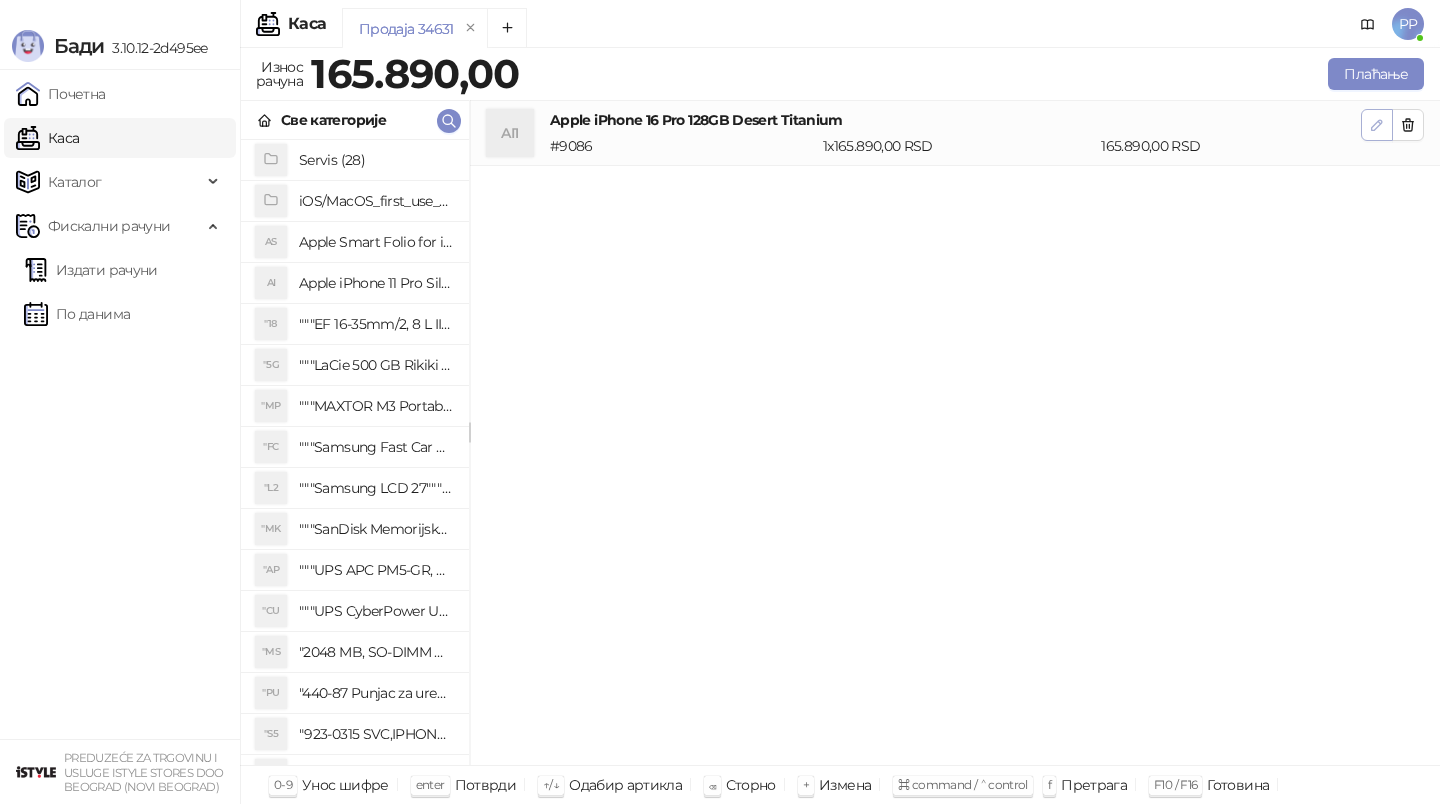 click at bounding box center [1377, 125] 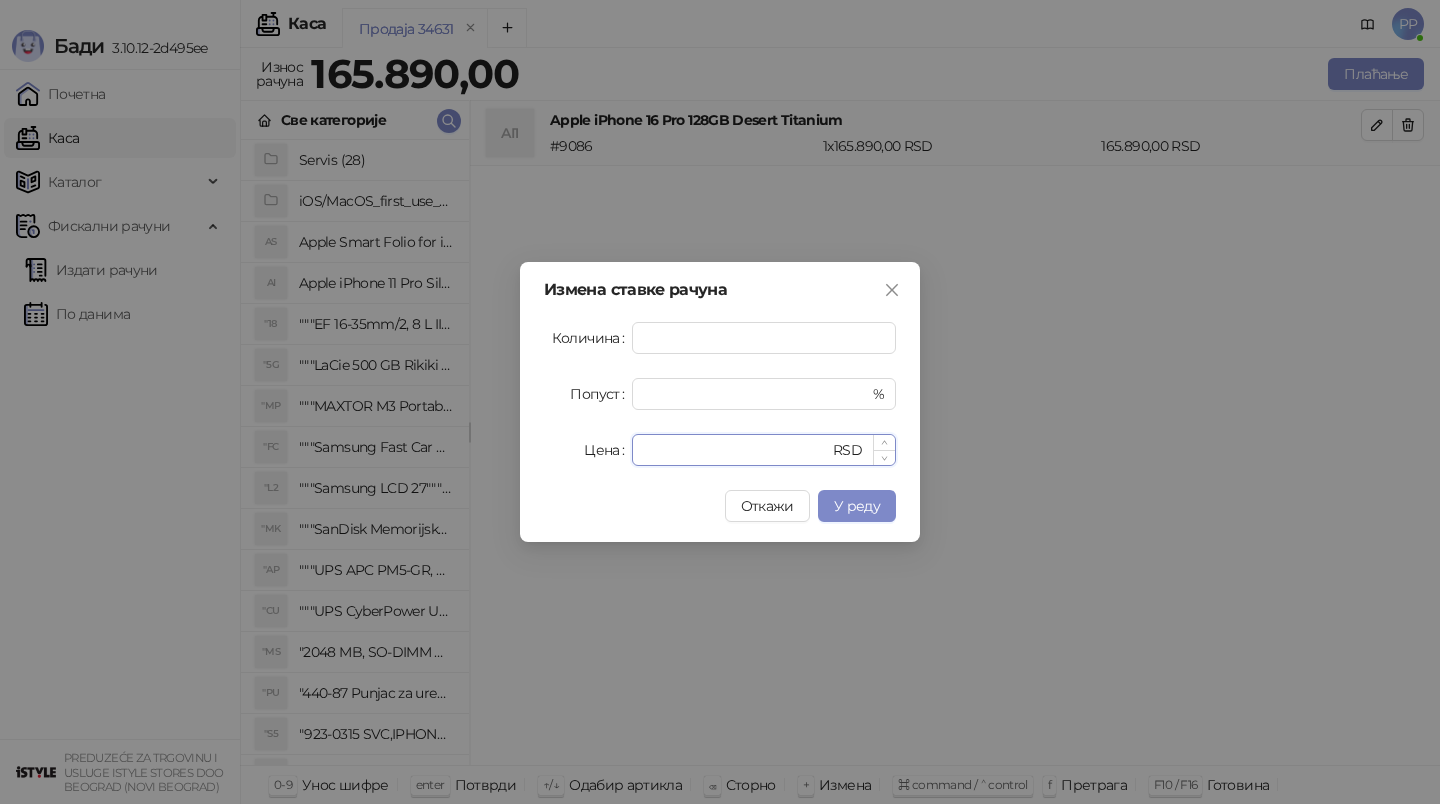 click on "******" at bounding box center [736, 450] 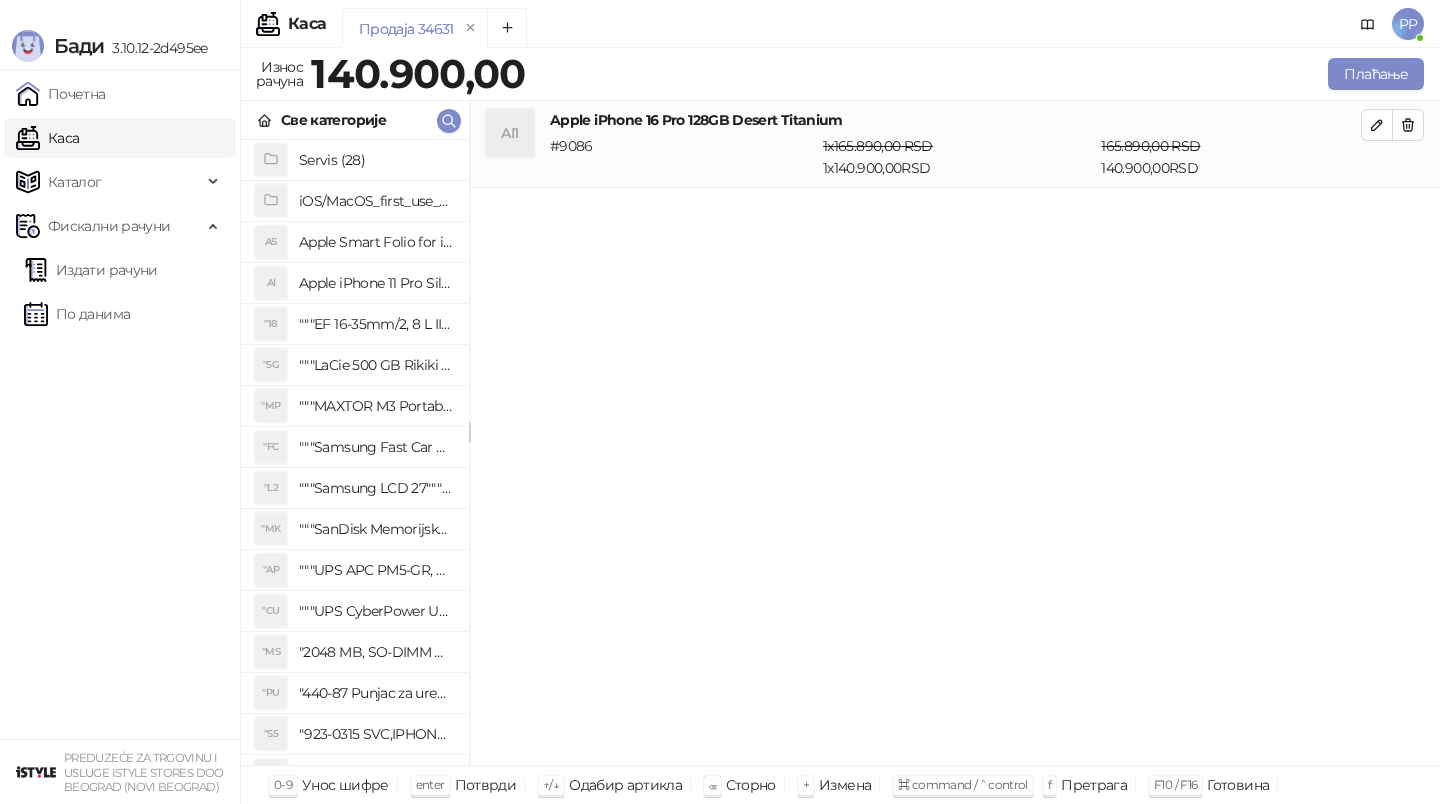 click on "Све категорије" at bounding box center (355, 120) 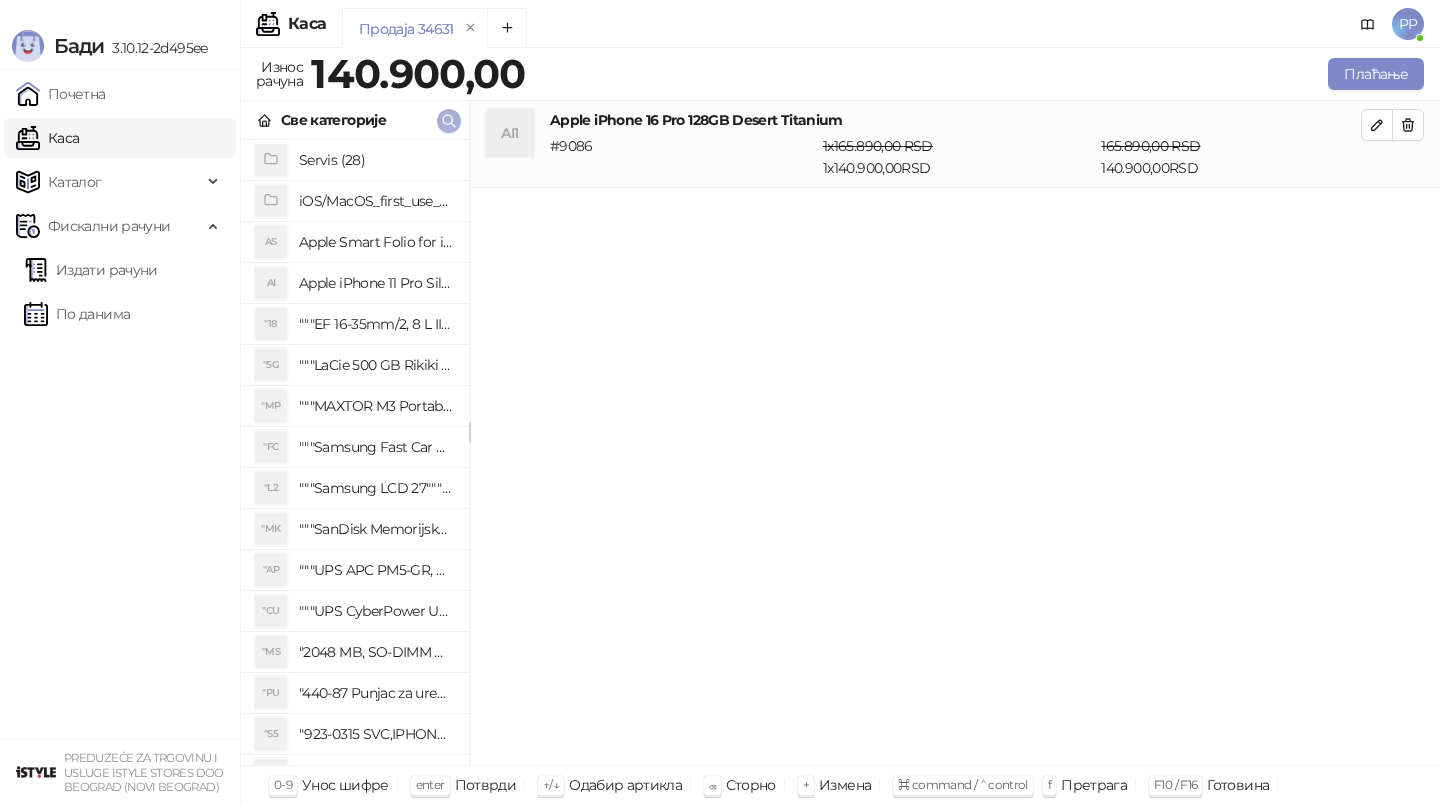 click 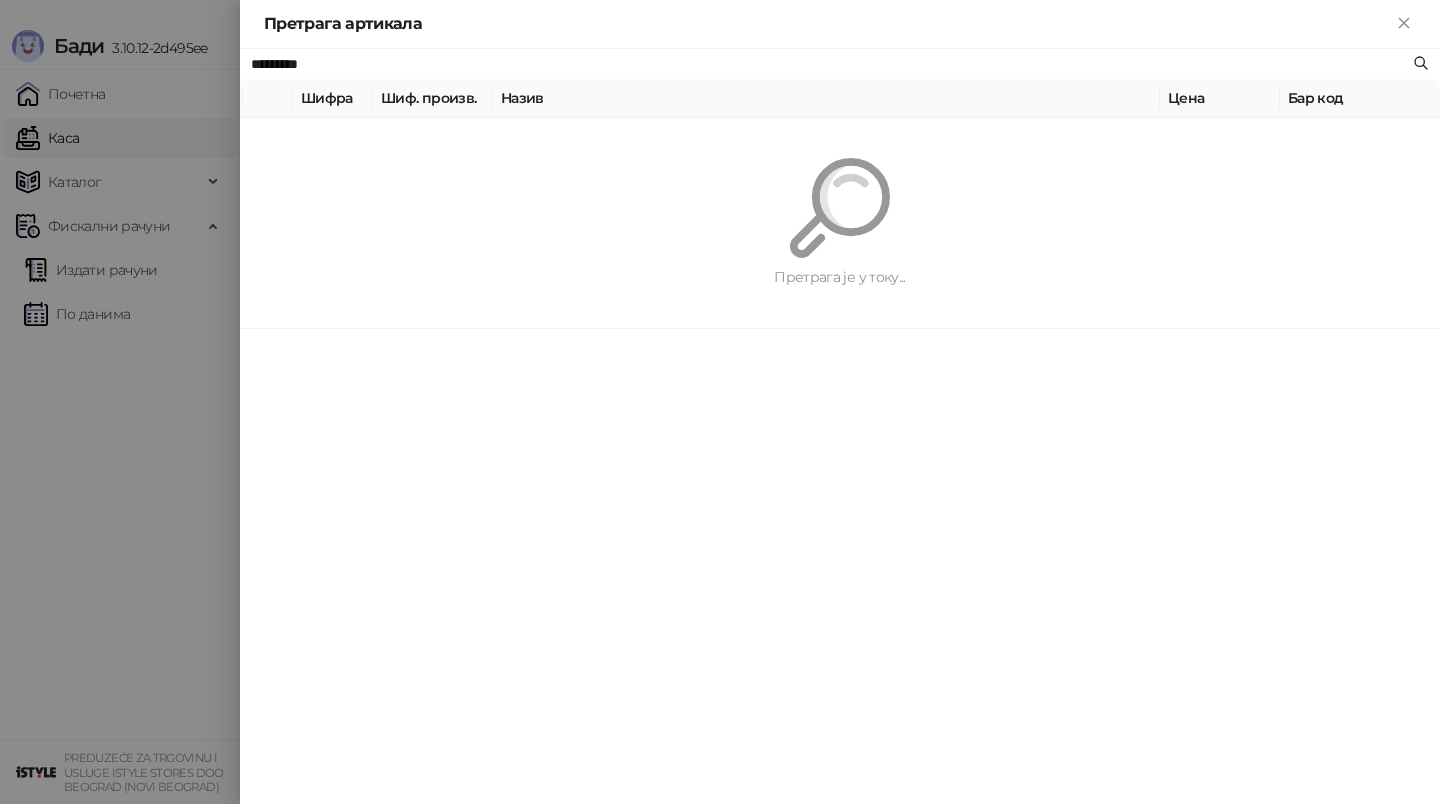 paste on "****" 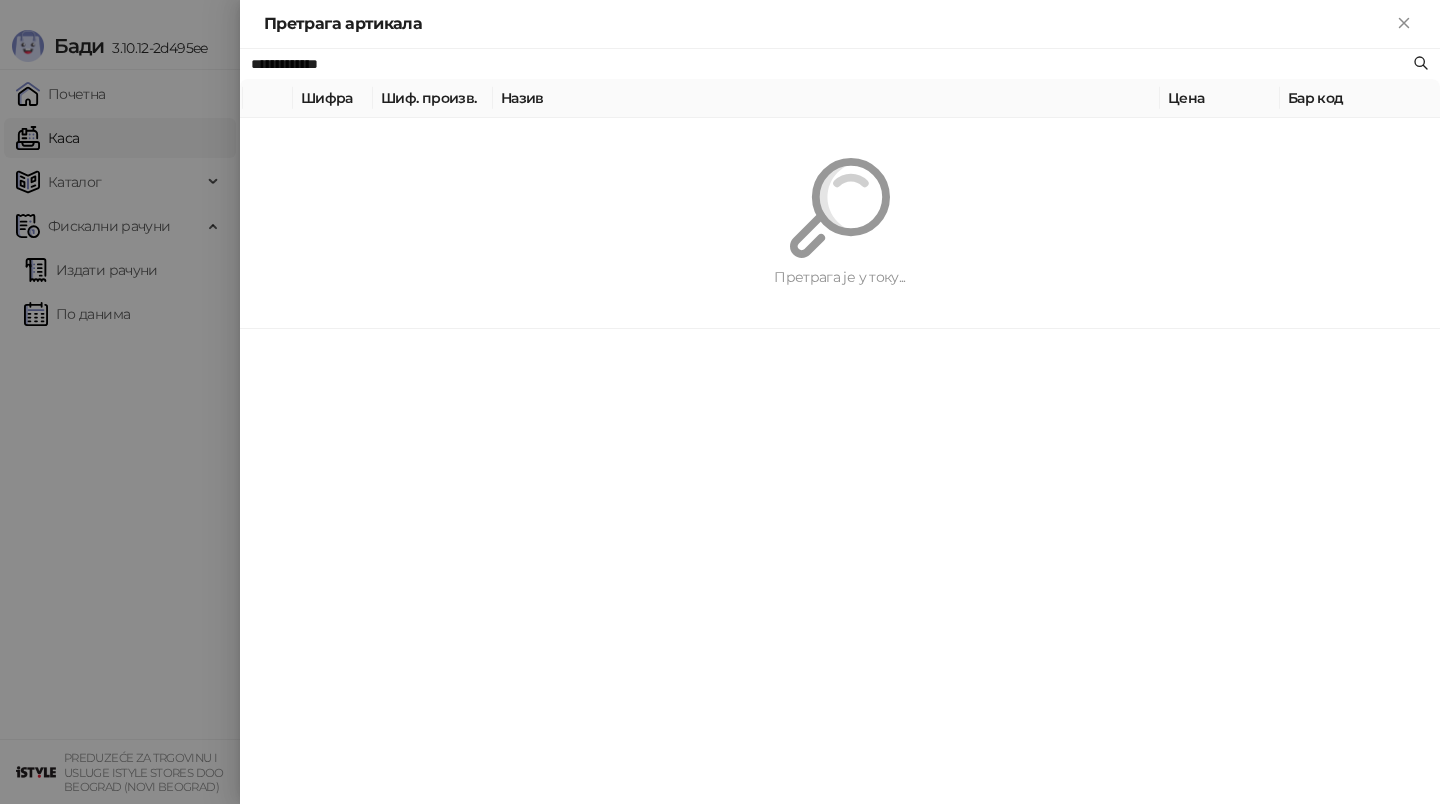 type on "**********" 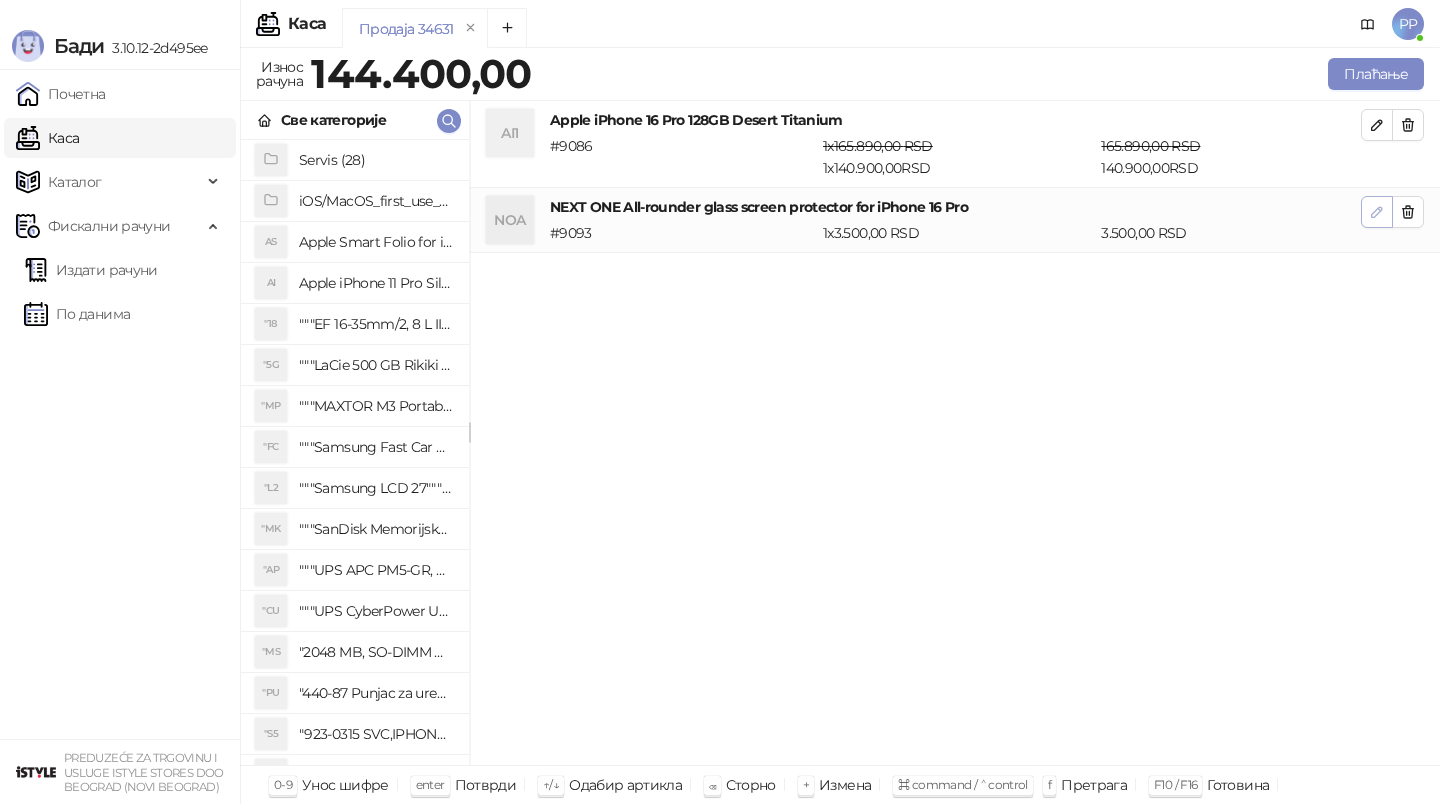 click 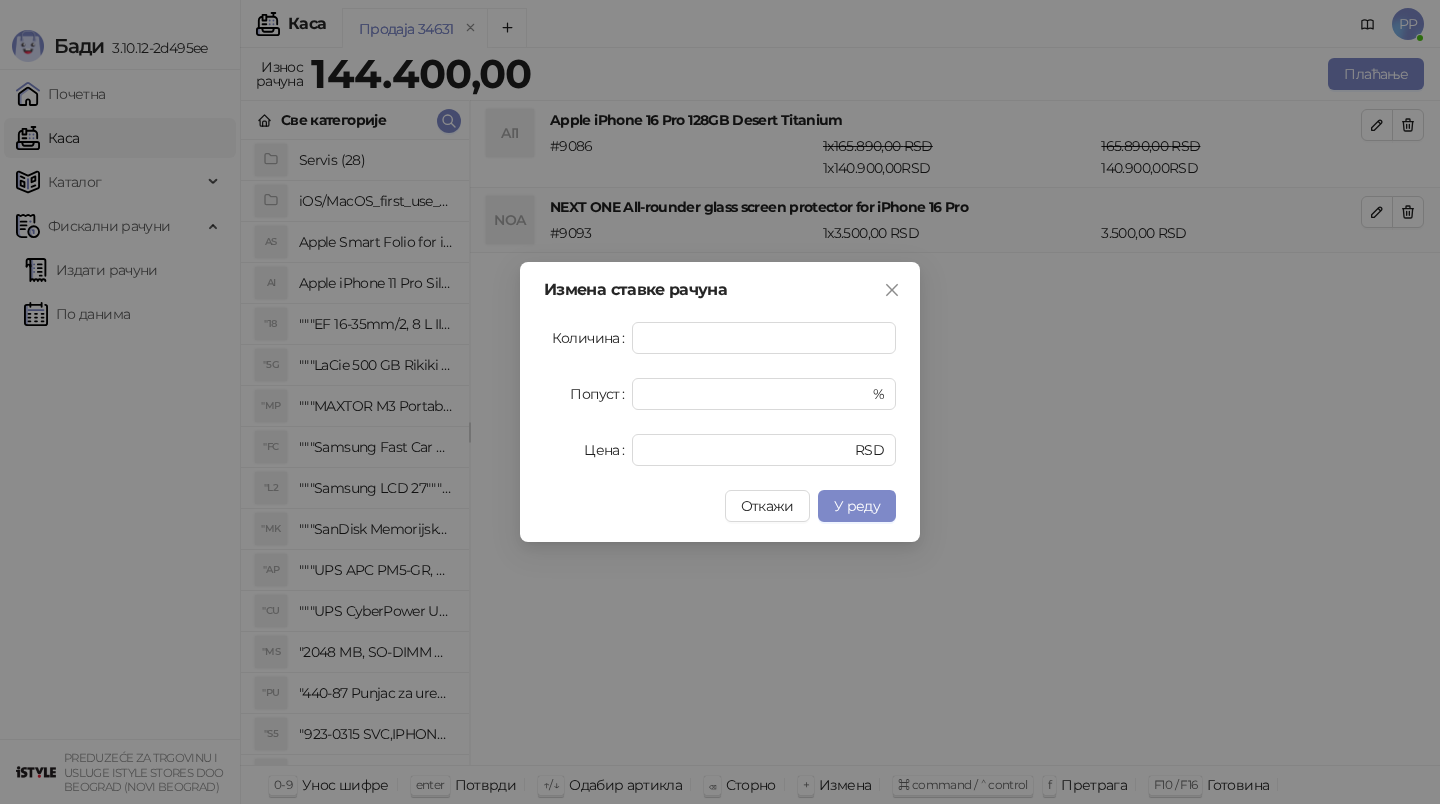 click on "Количина * Попуст * % Цена **** RSD" at bounding box center [720, 394] 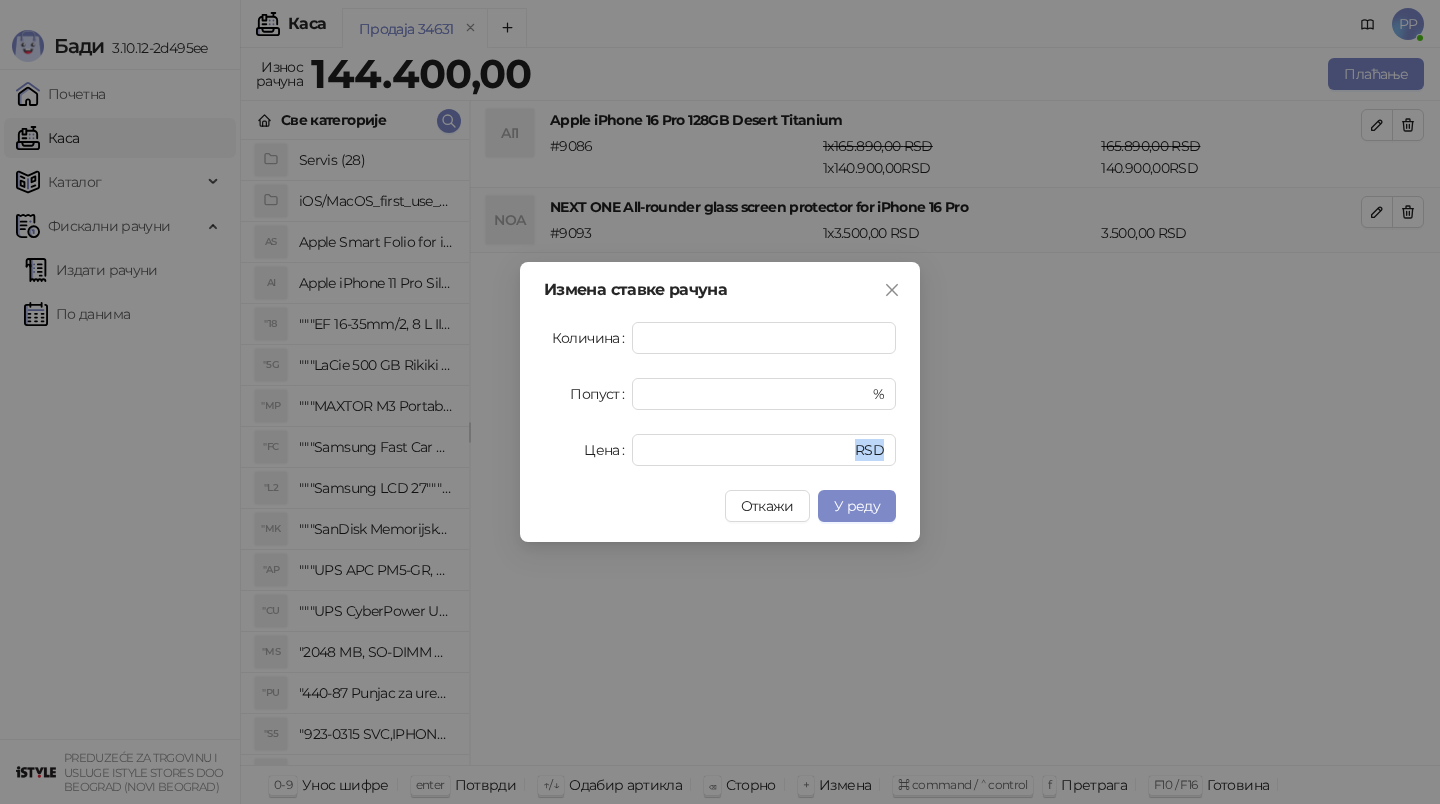 click on "Количина * Попуст * % Цена **** RSD" at bounding box center (720, 394) 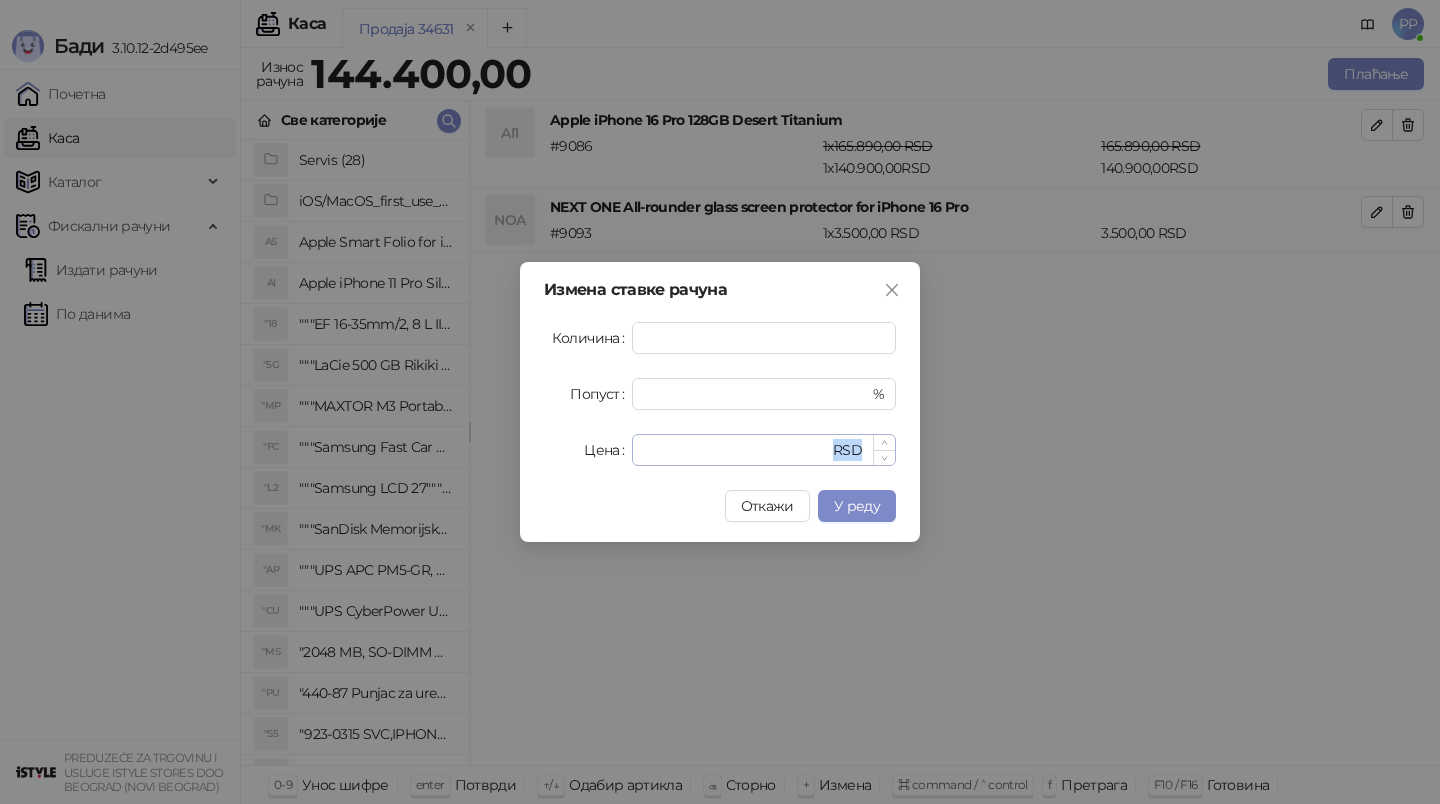 click on "****" at bounding box center (736, 450) 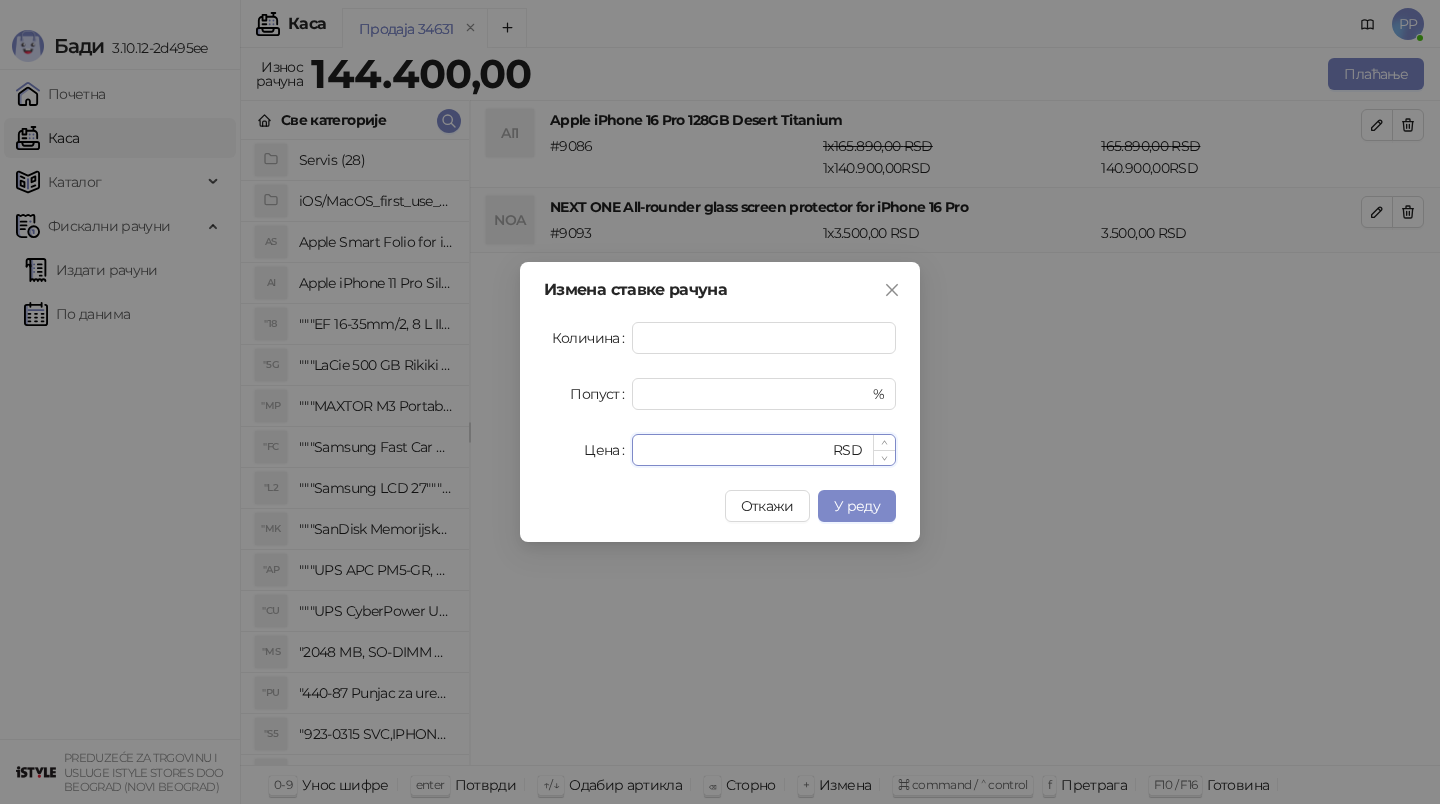 click on "****" at bounding box center [736, 450] 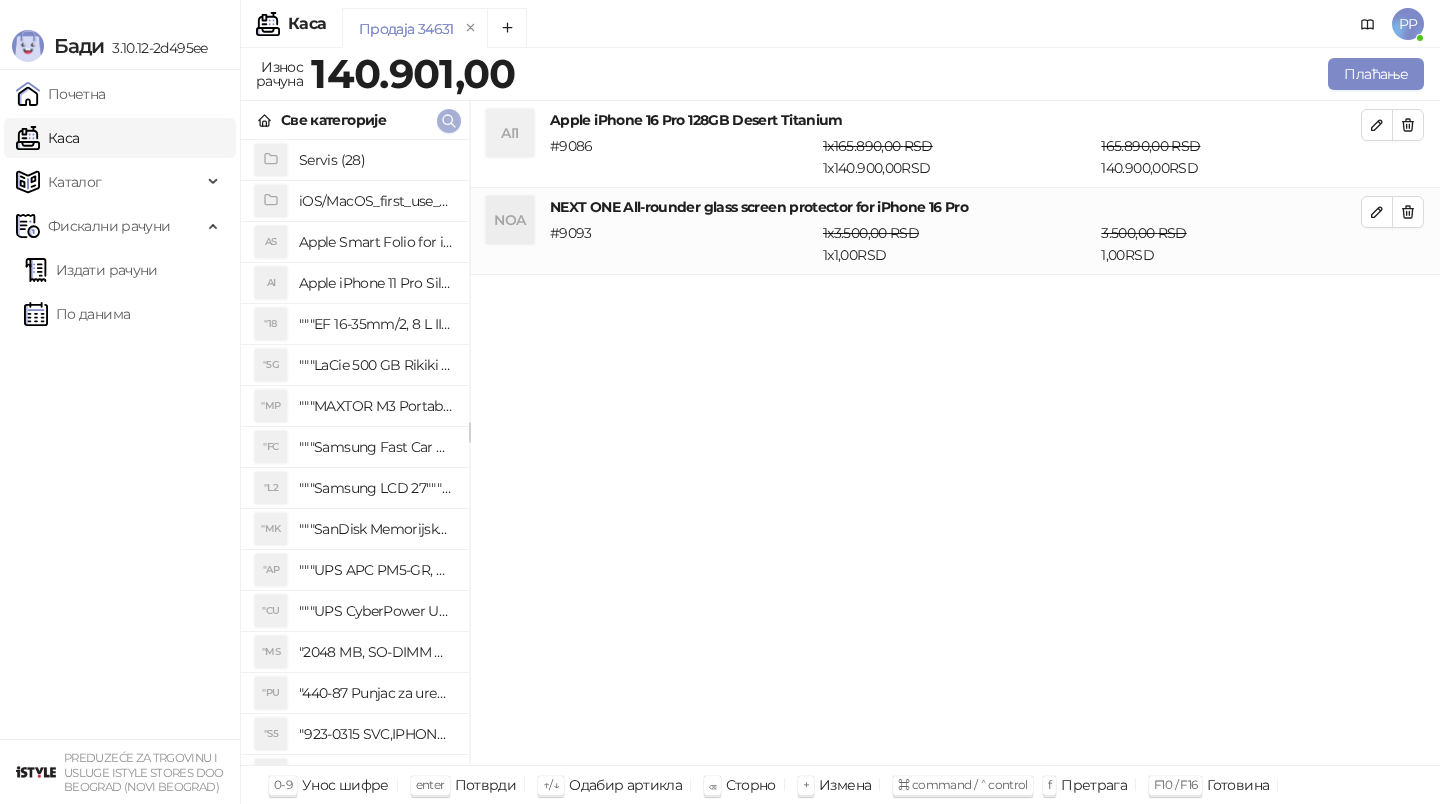 click 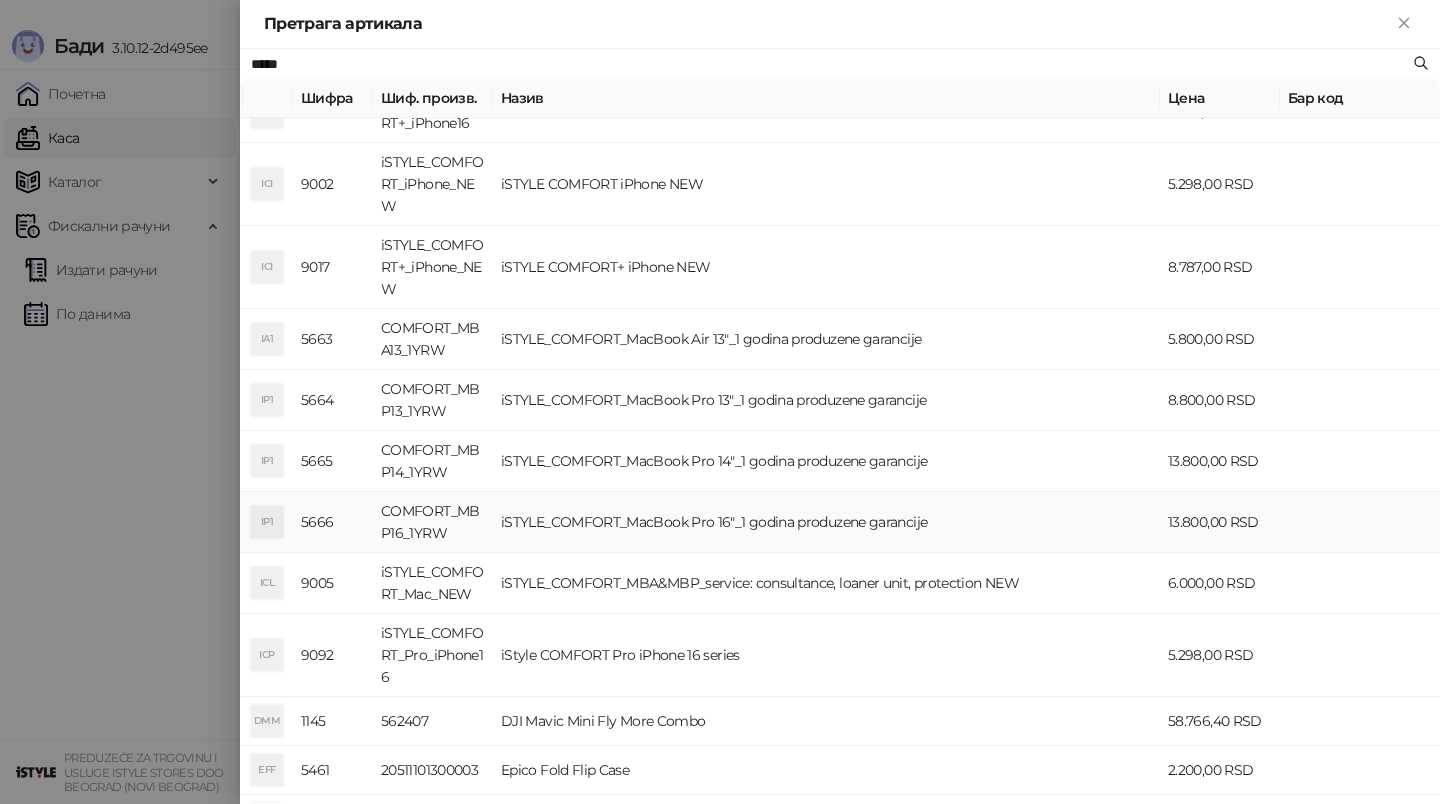 scroll, scrollTop: 478, scrollLeft: 0, axis: vertical 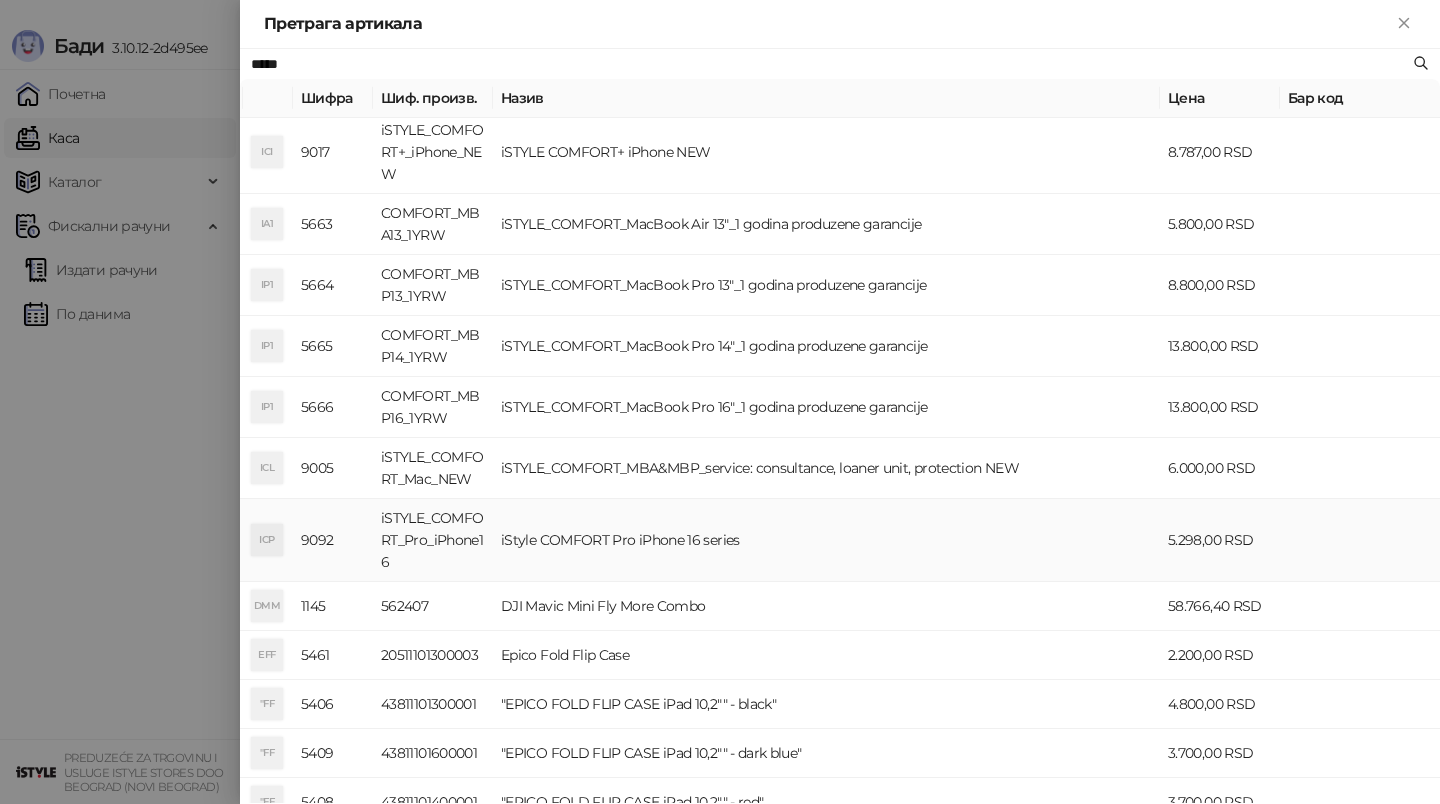 click on "iStyle COMFORT Pro iPhone 16 series" at bounding box center [826, 540] 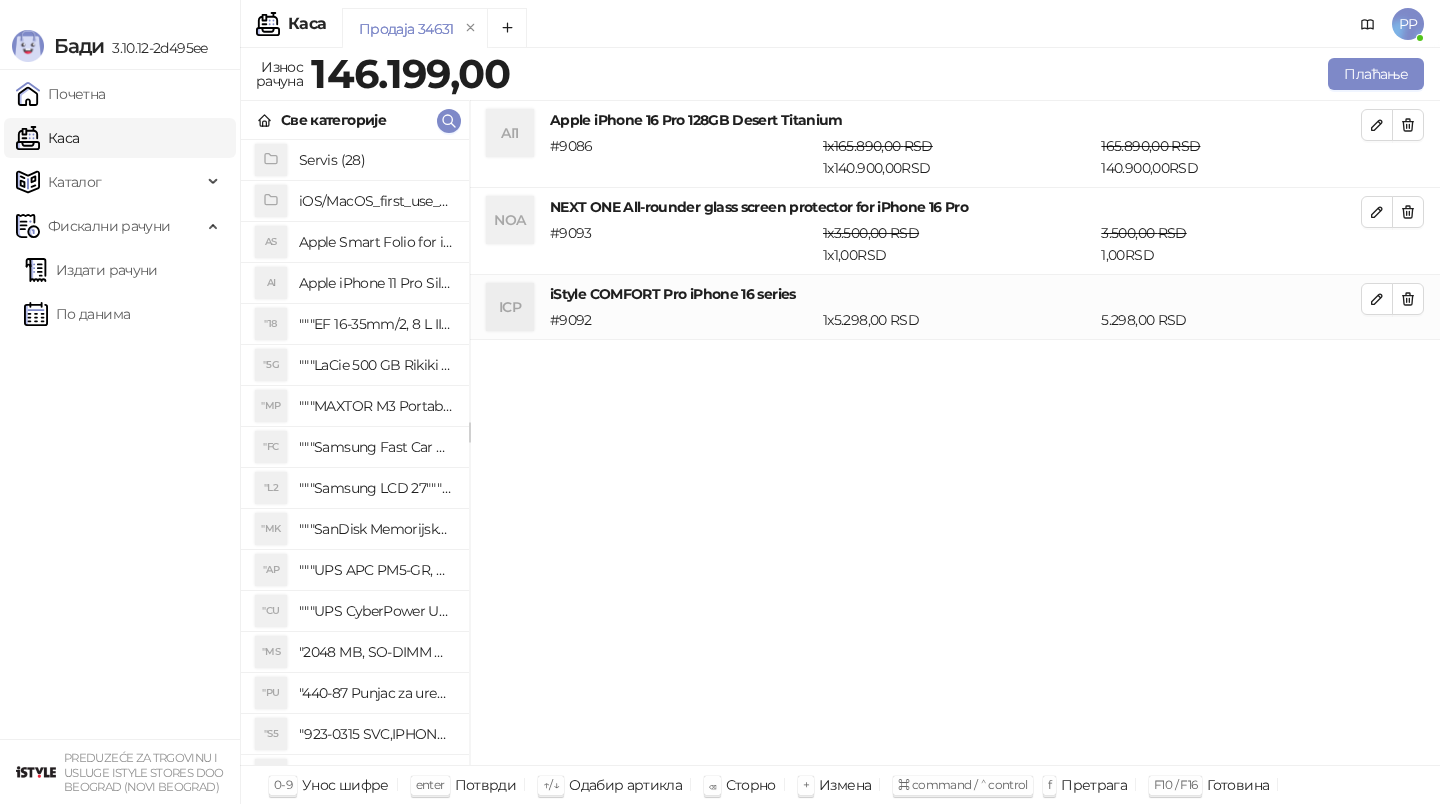 click on "Све категорије" at bounding box center [355, 120] 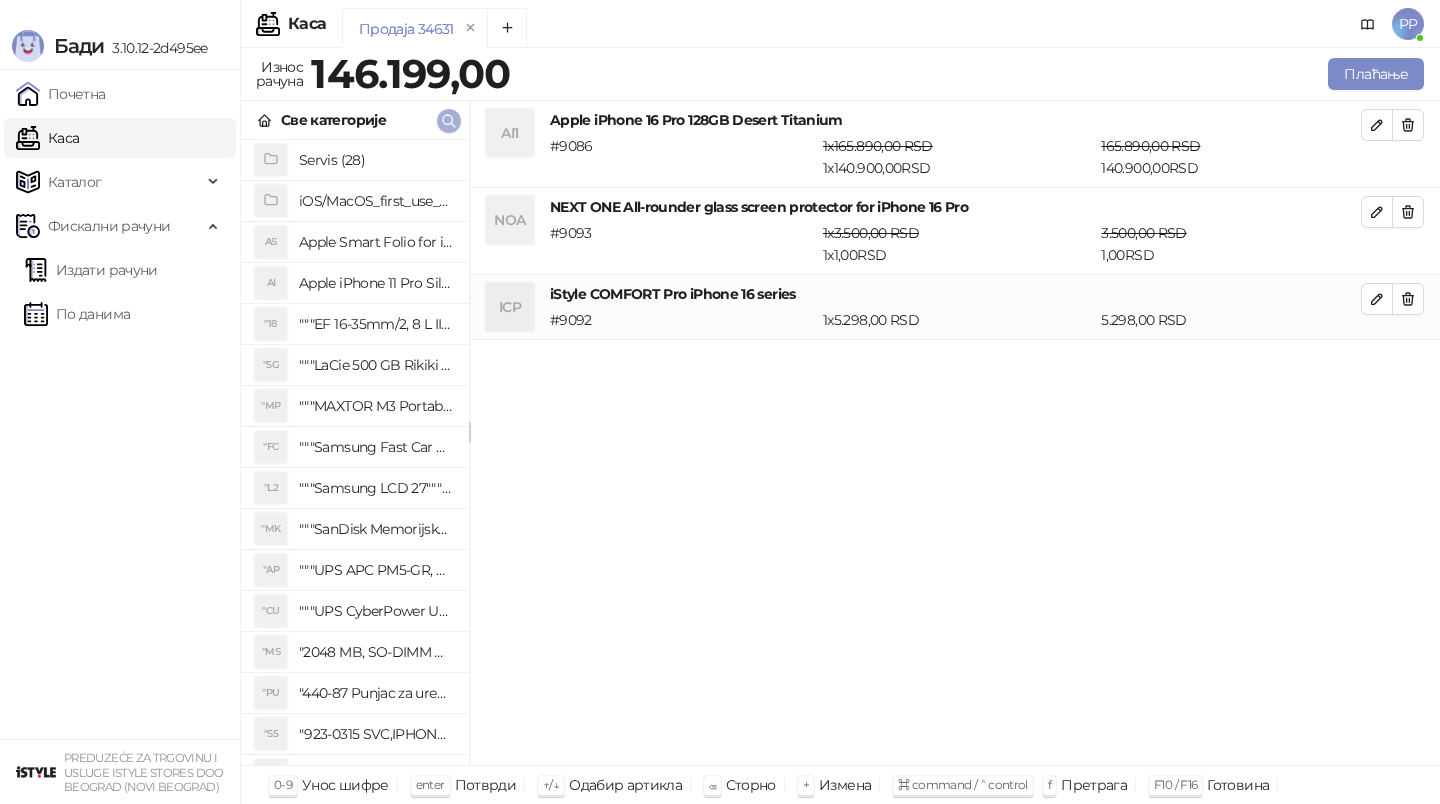 click 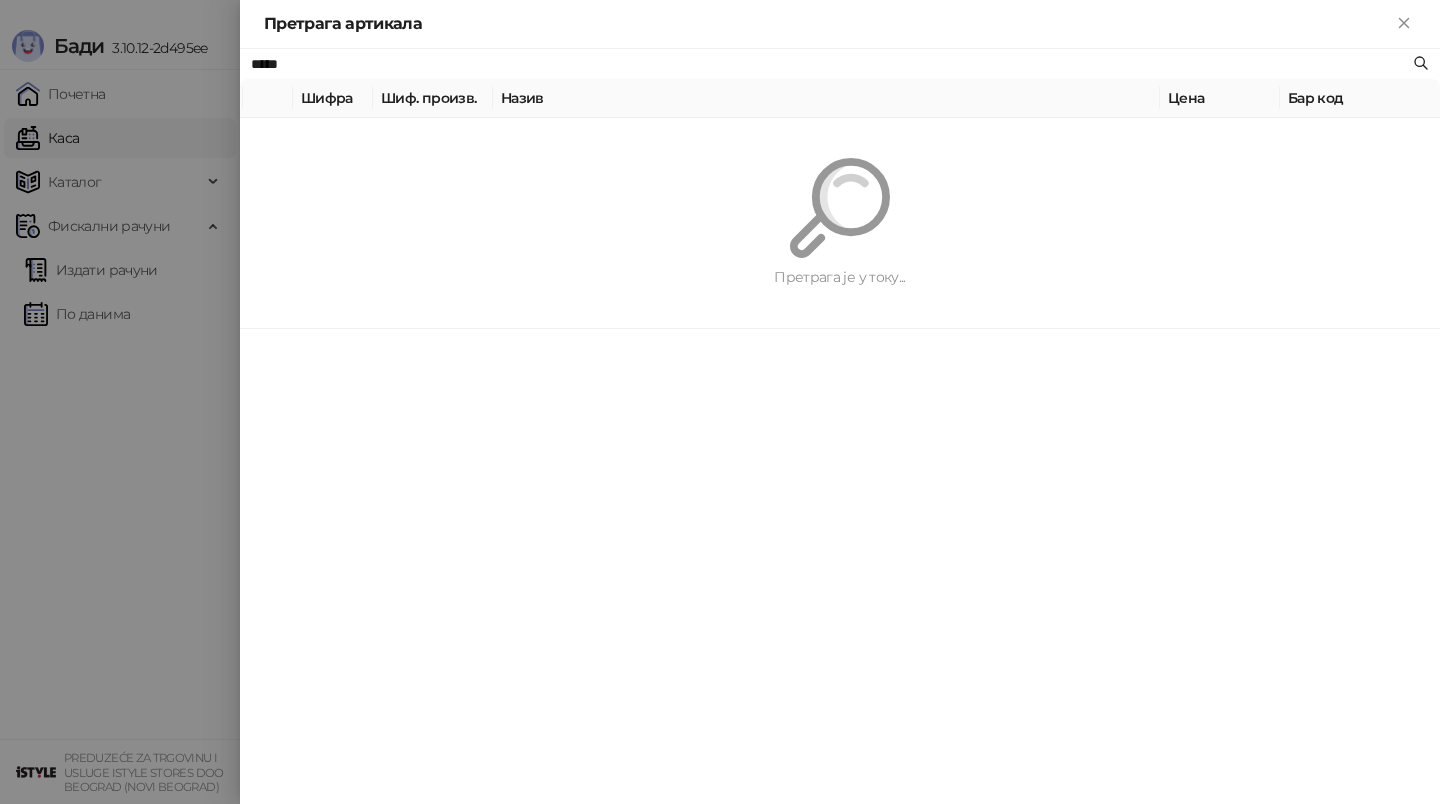 type on "*****" 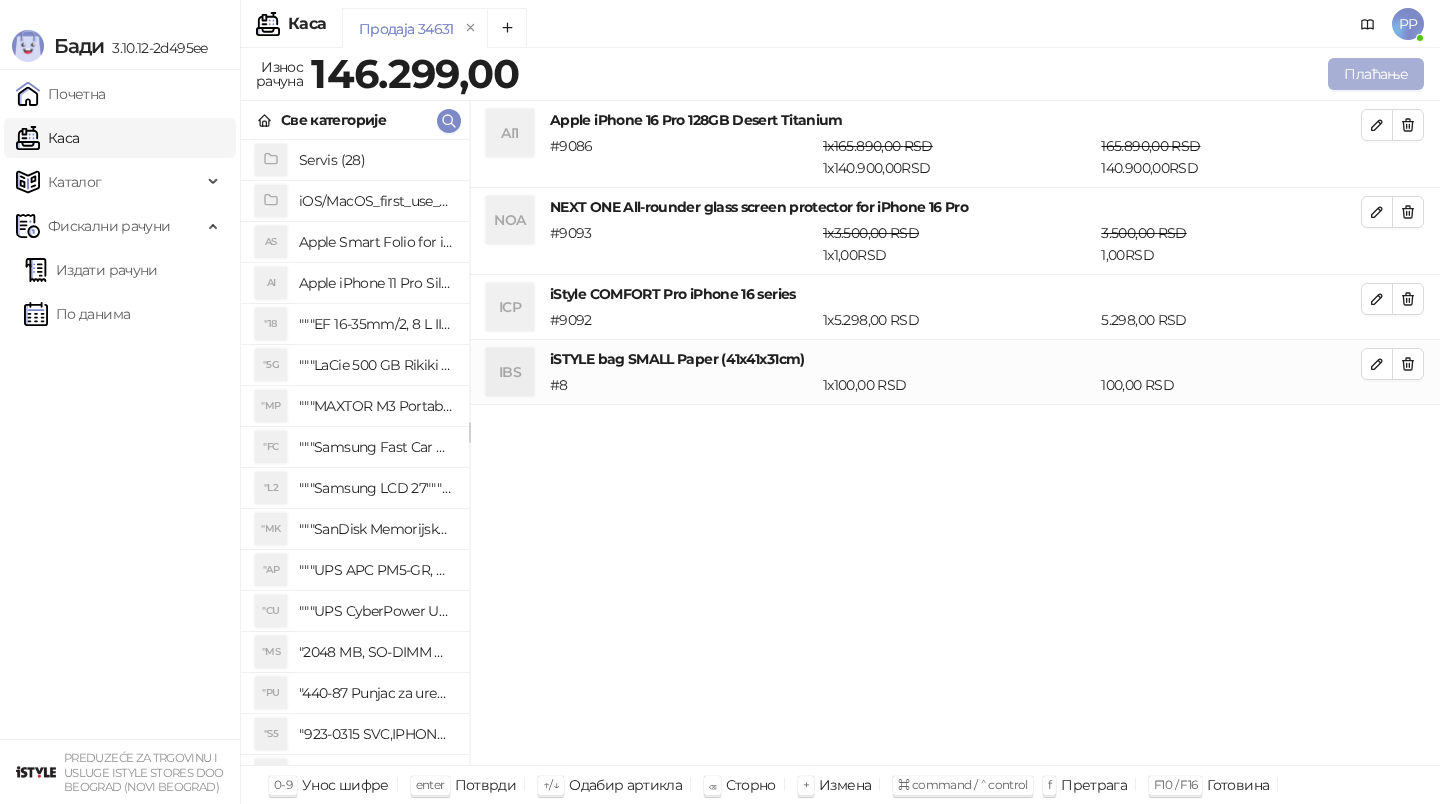 click on "Плаћање" at bounding box center (1376, 74) 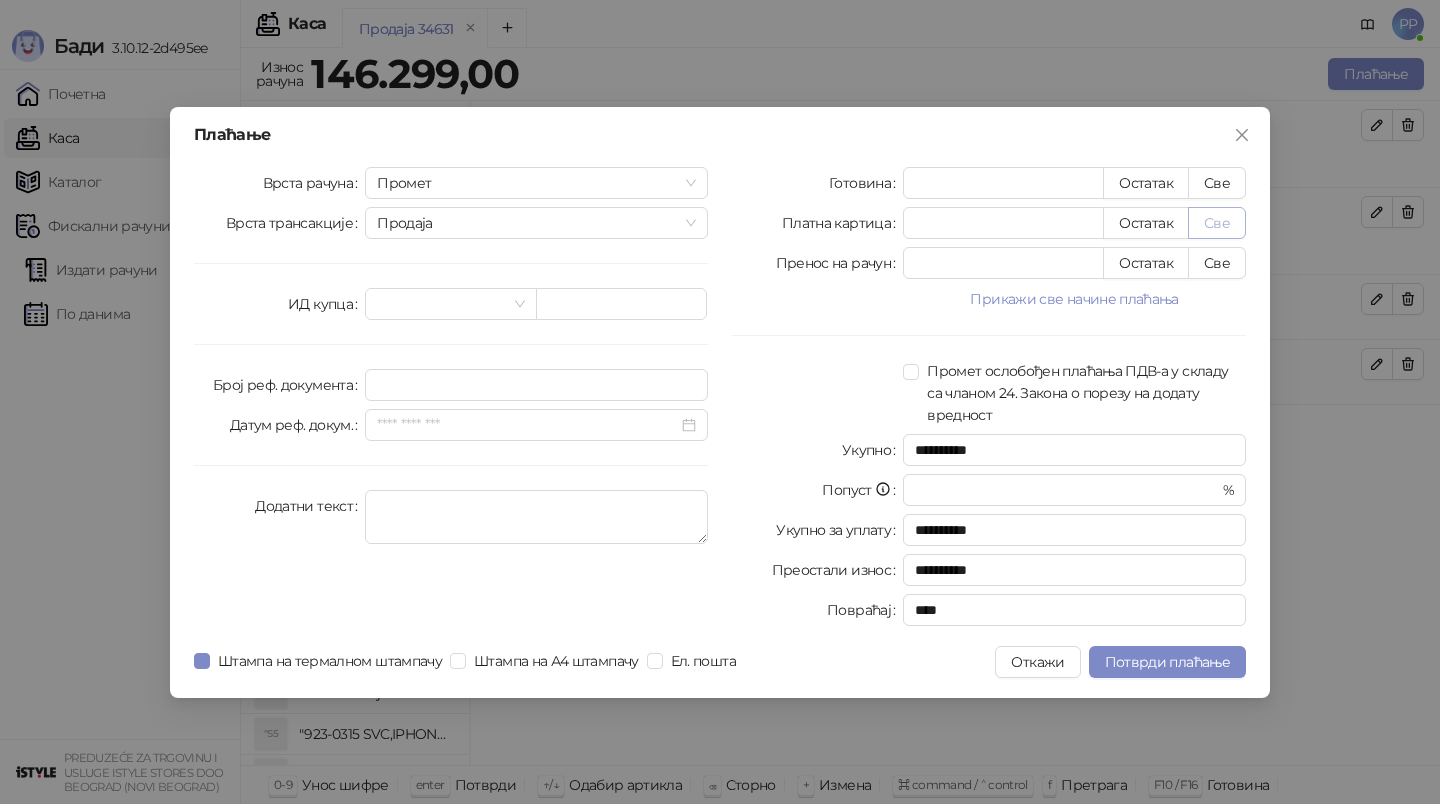 click on "Све" at bounding box center [1217, 223] 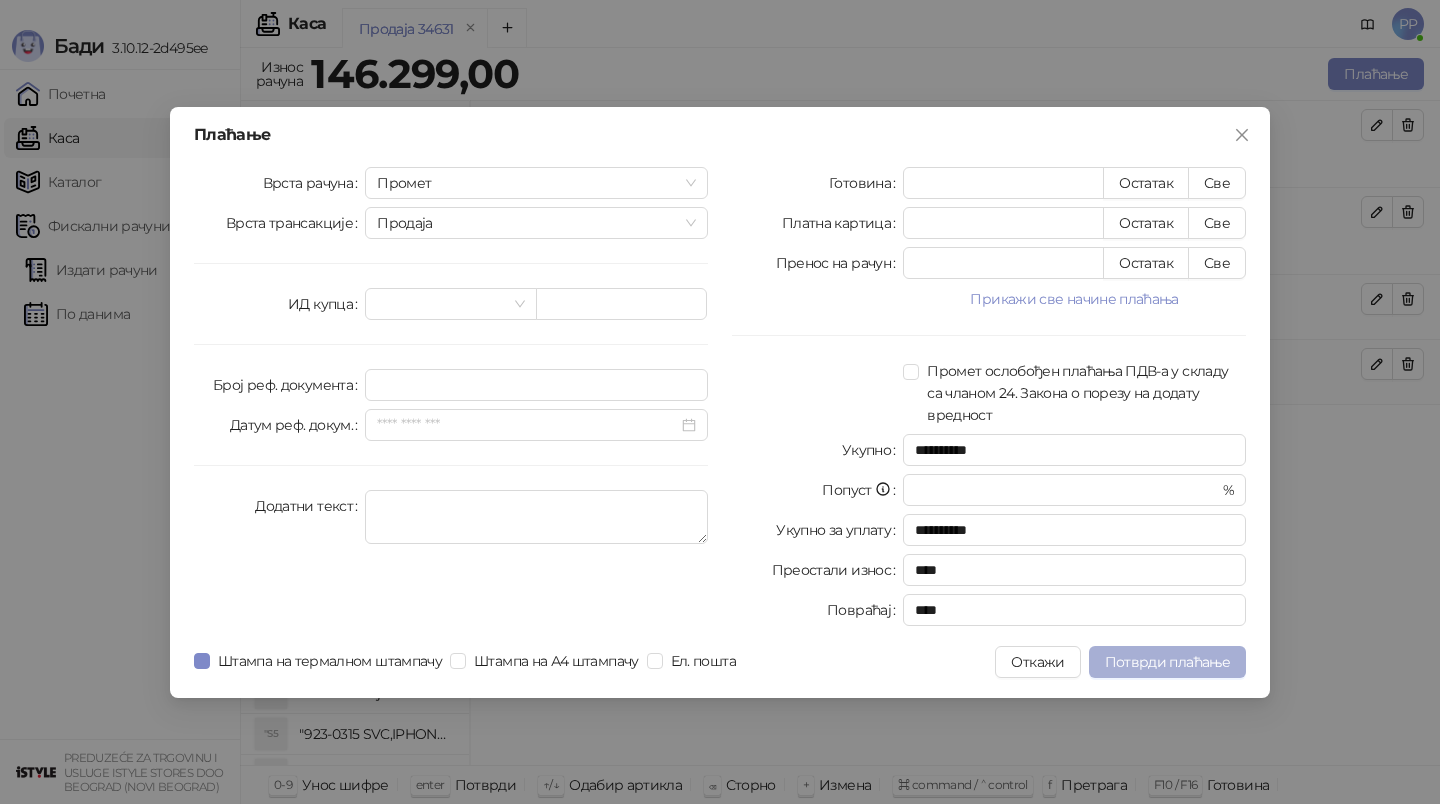 click on "Потврди плаћање" at bounding box center (1167, 662) 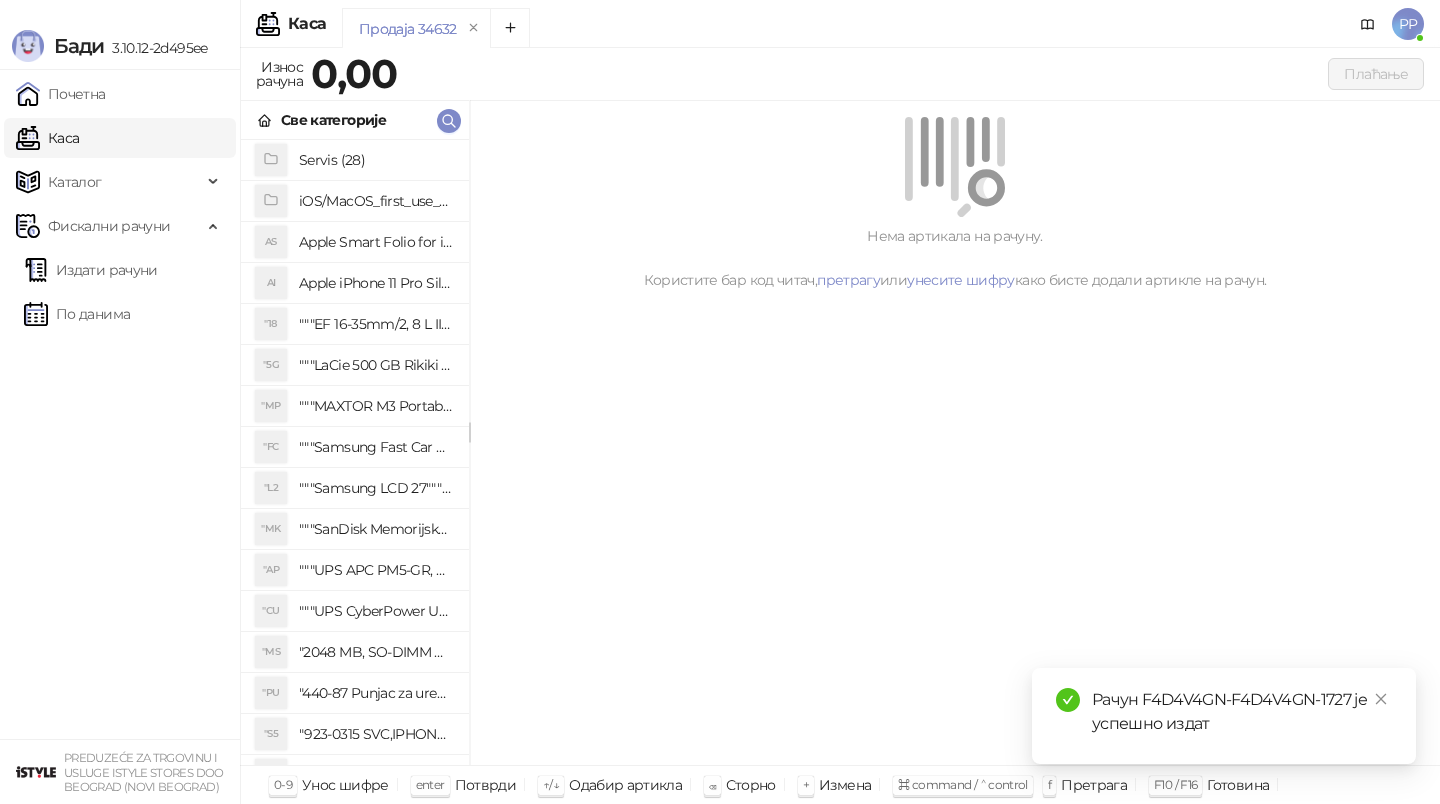 click on "Рачун F4D4V4GN-F4D4V4GN-1727 је успешно издат" at bounding box center [1224, 716] 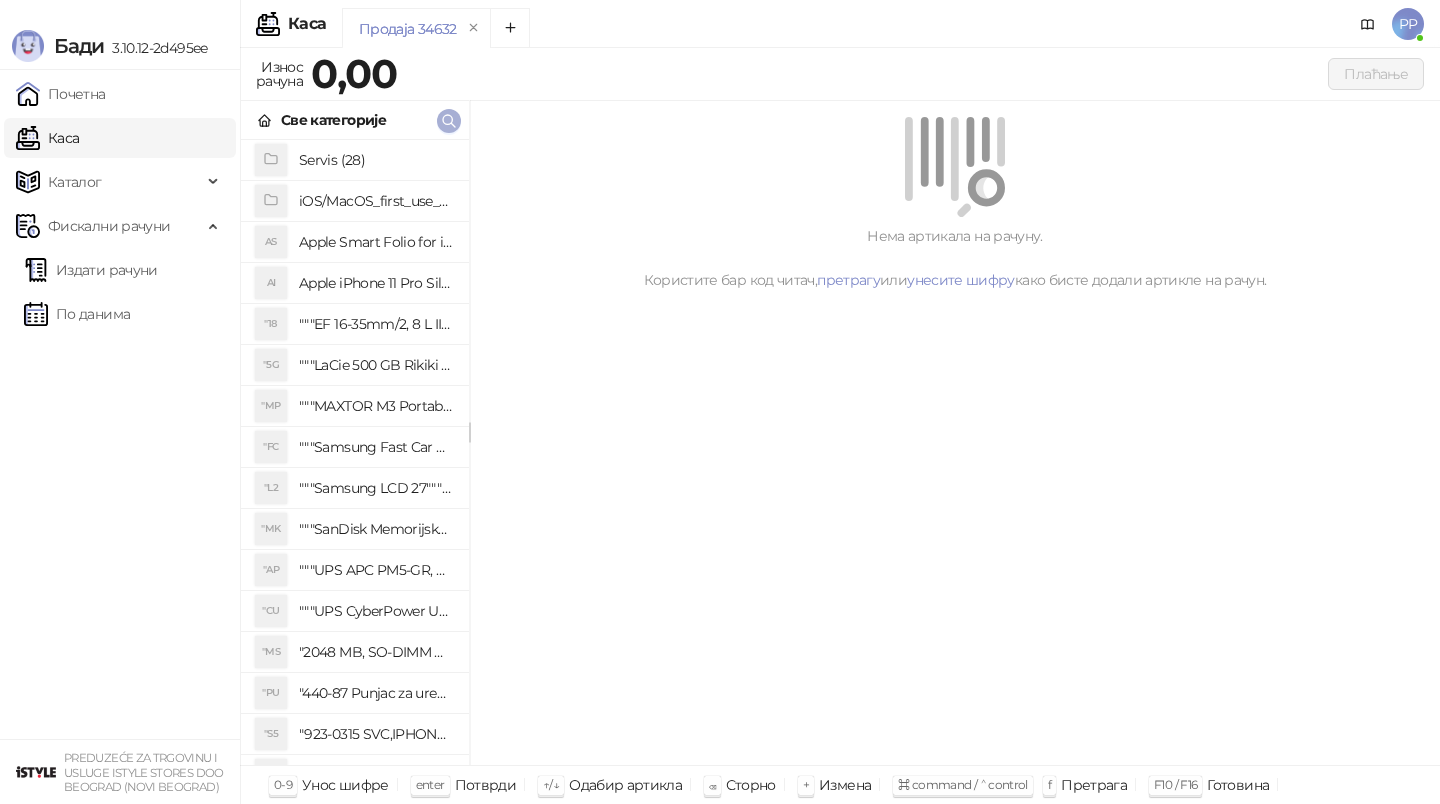 click 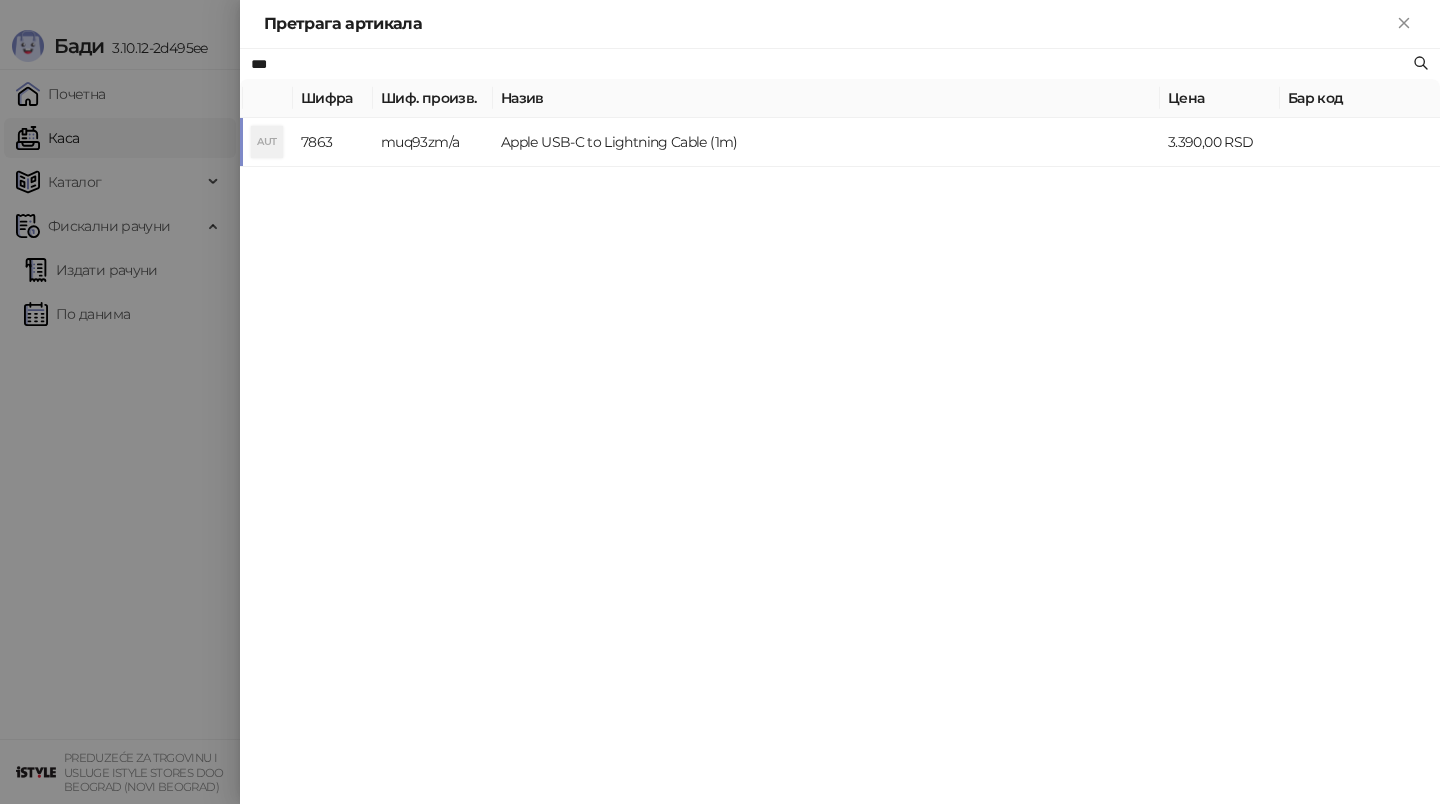 click on "***" at bounding box center [830, 64] 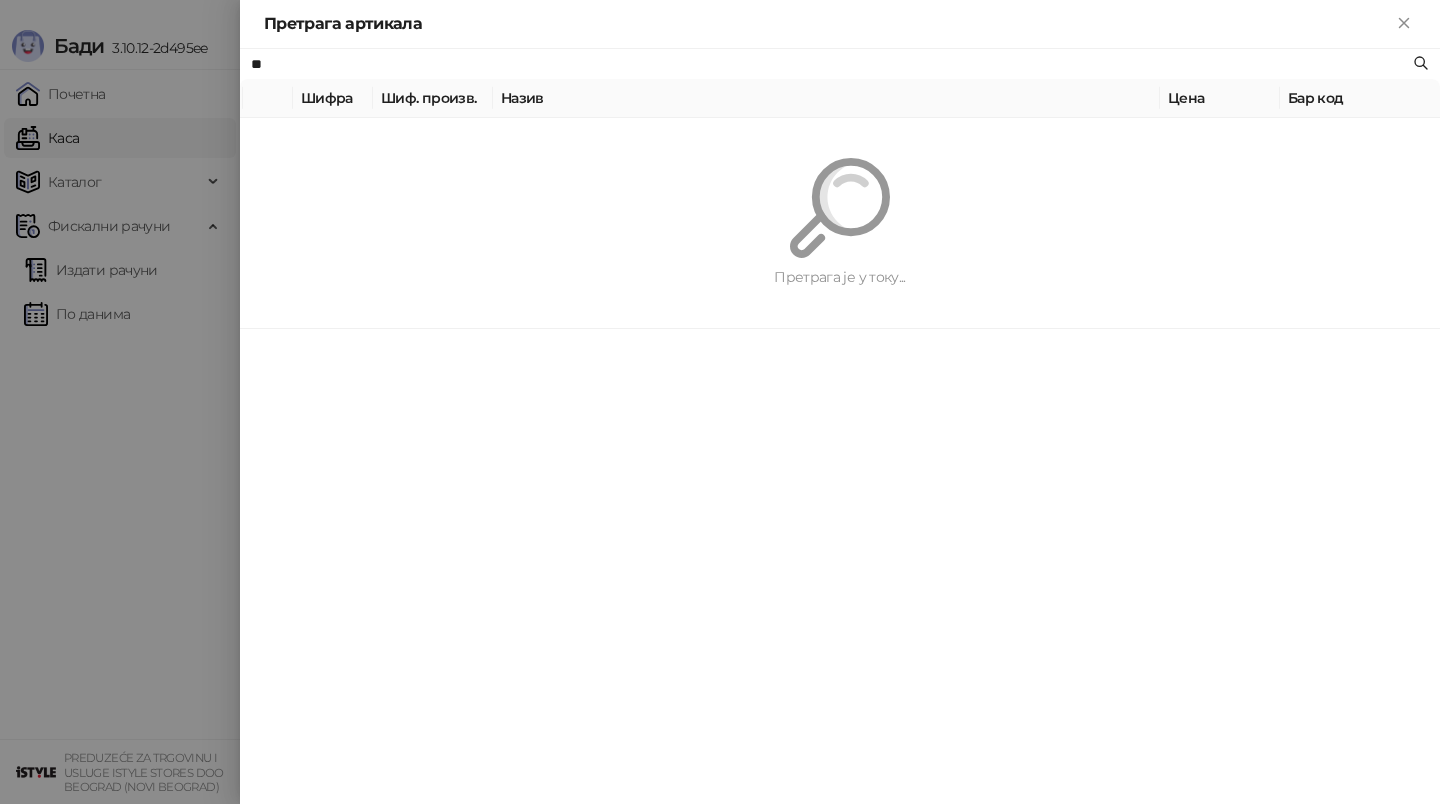 type on "*" 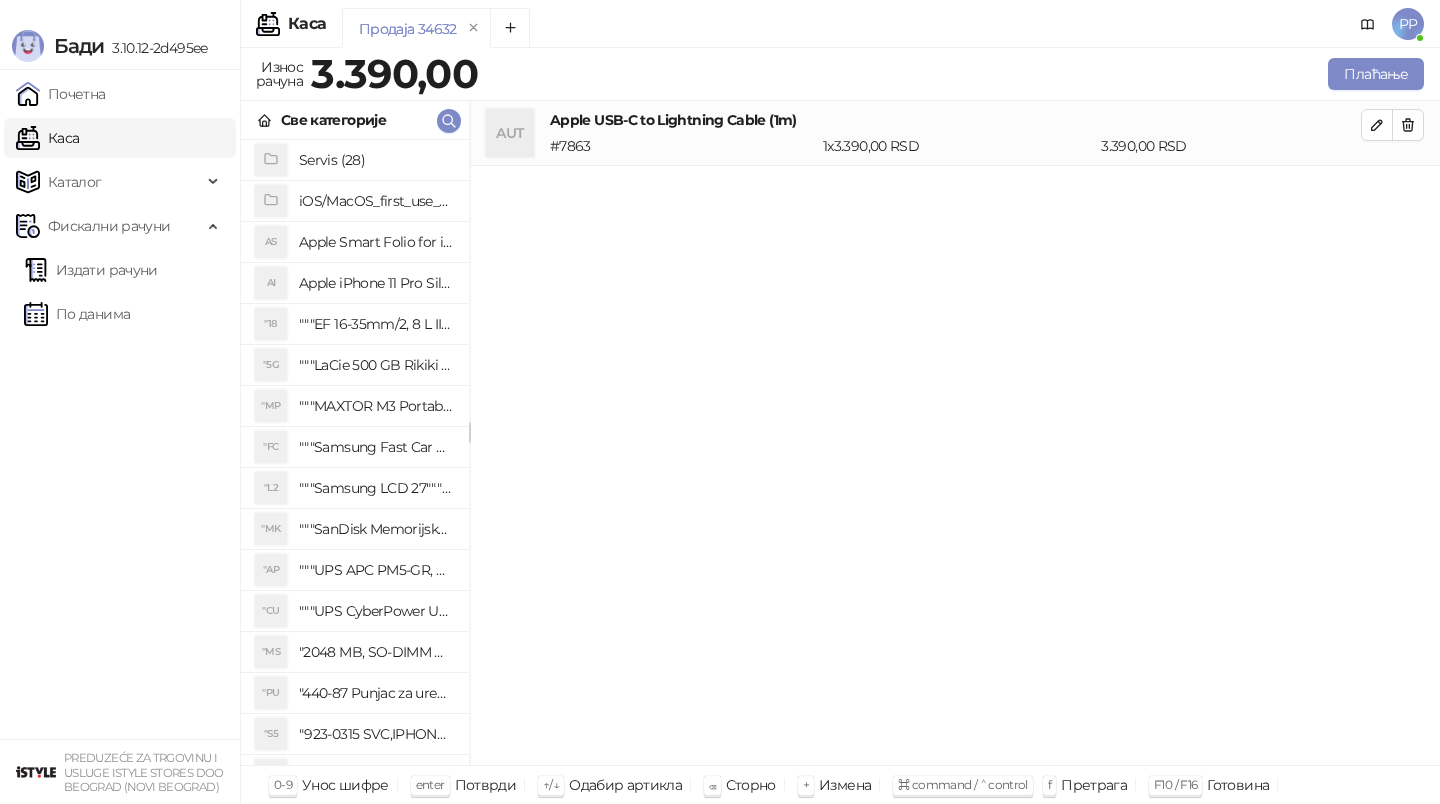 click on "Унесите количину Количина * Потврди" at bounding box center [720, 402] 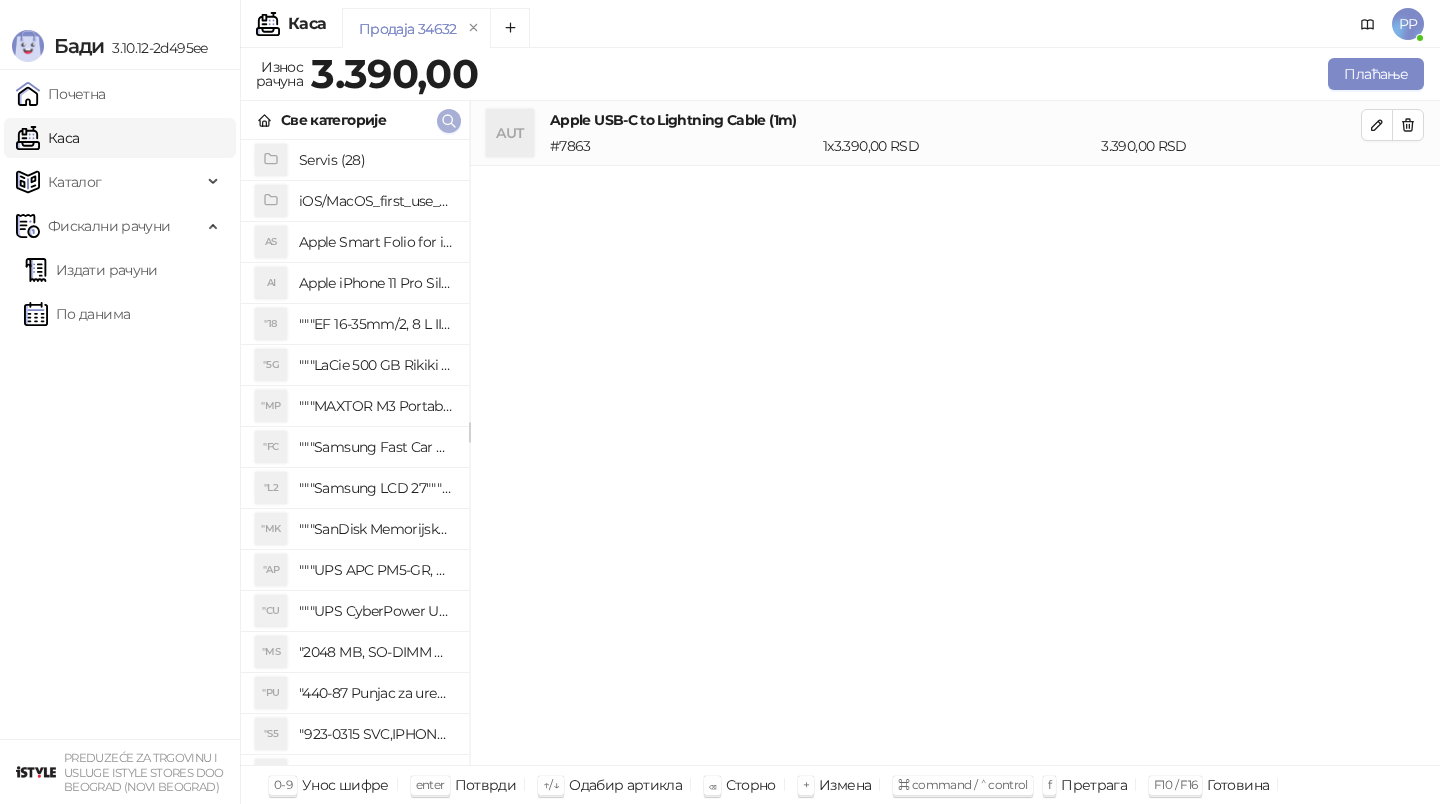 click 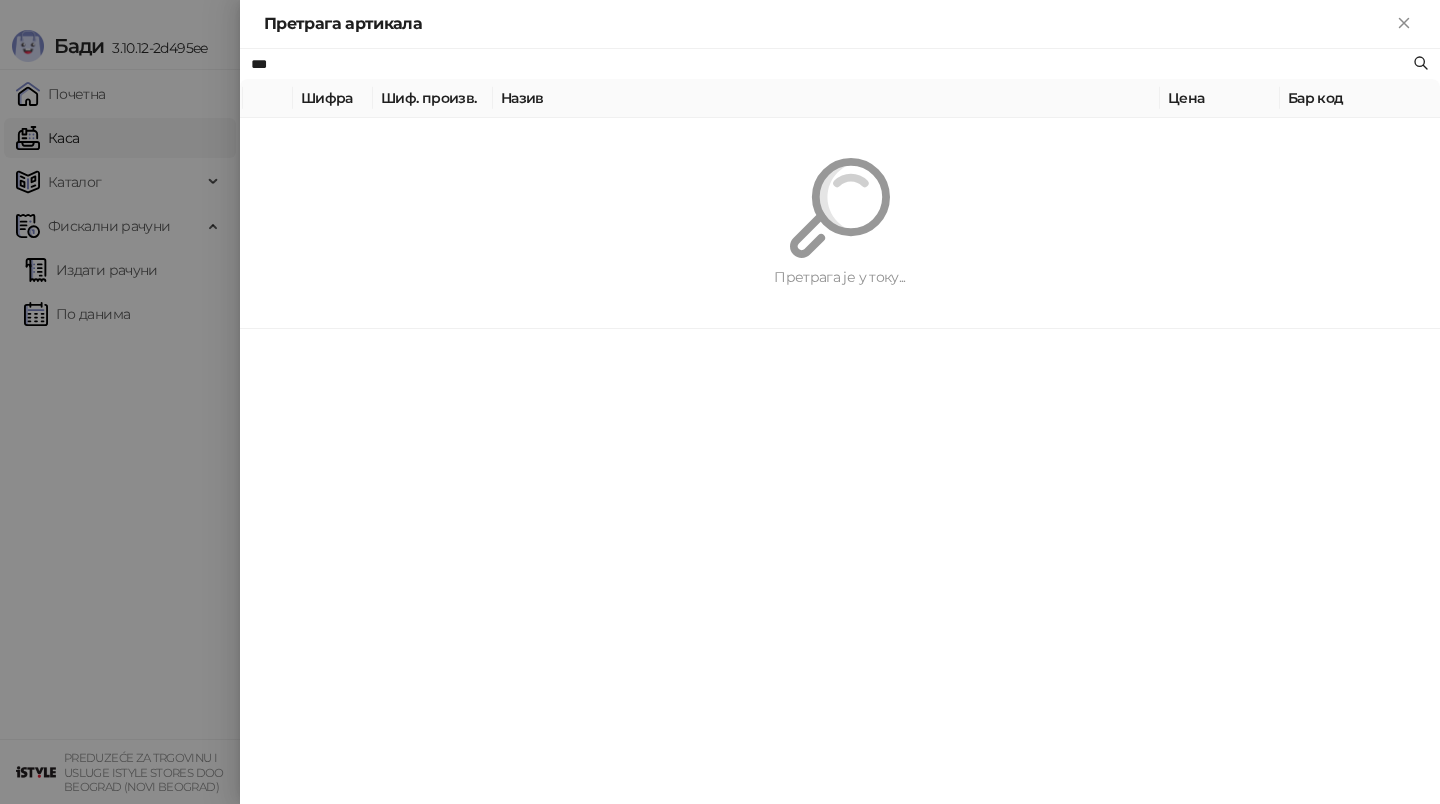 type on "***" 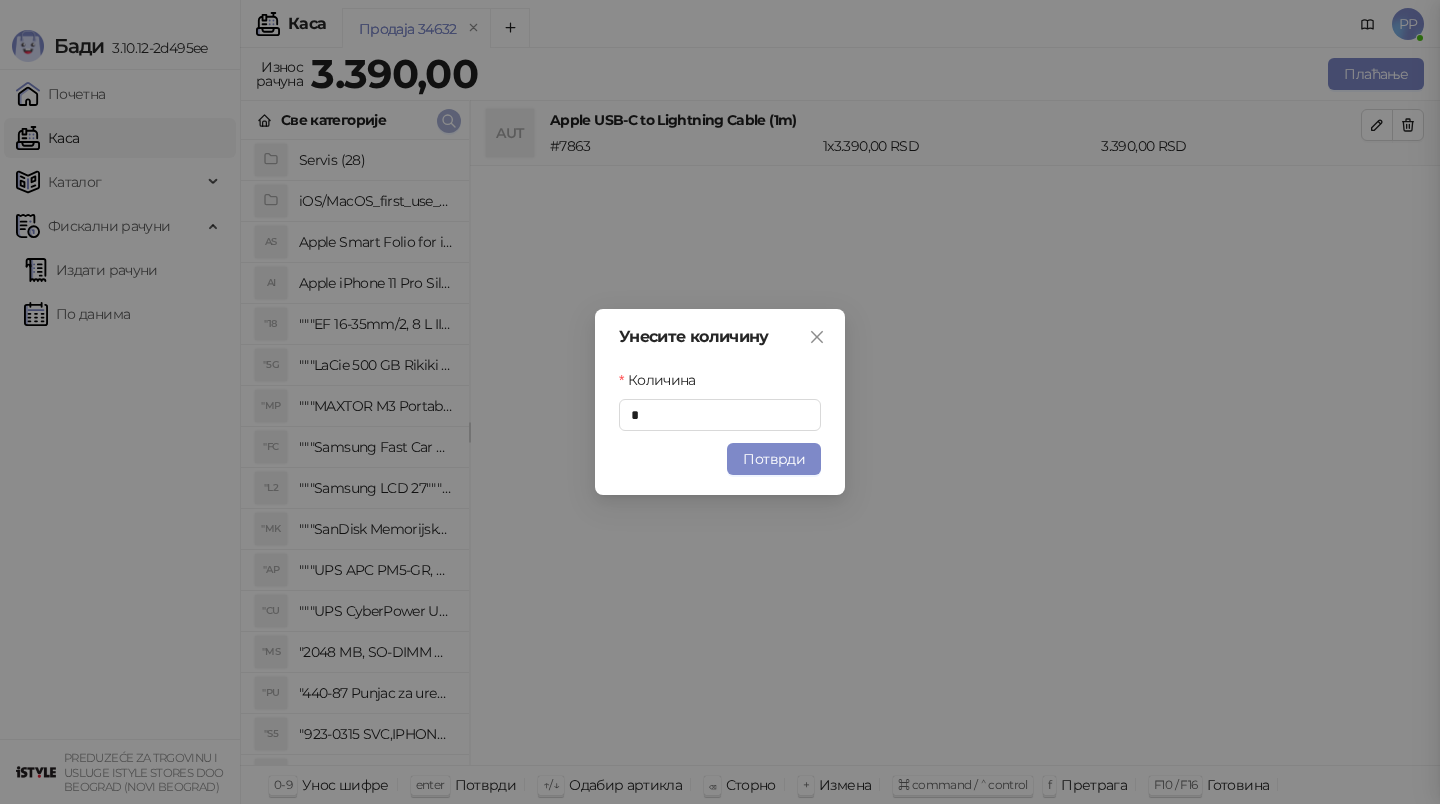 type 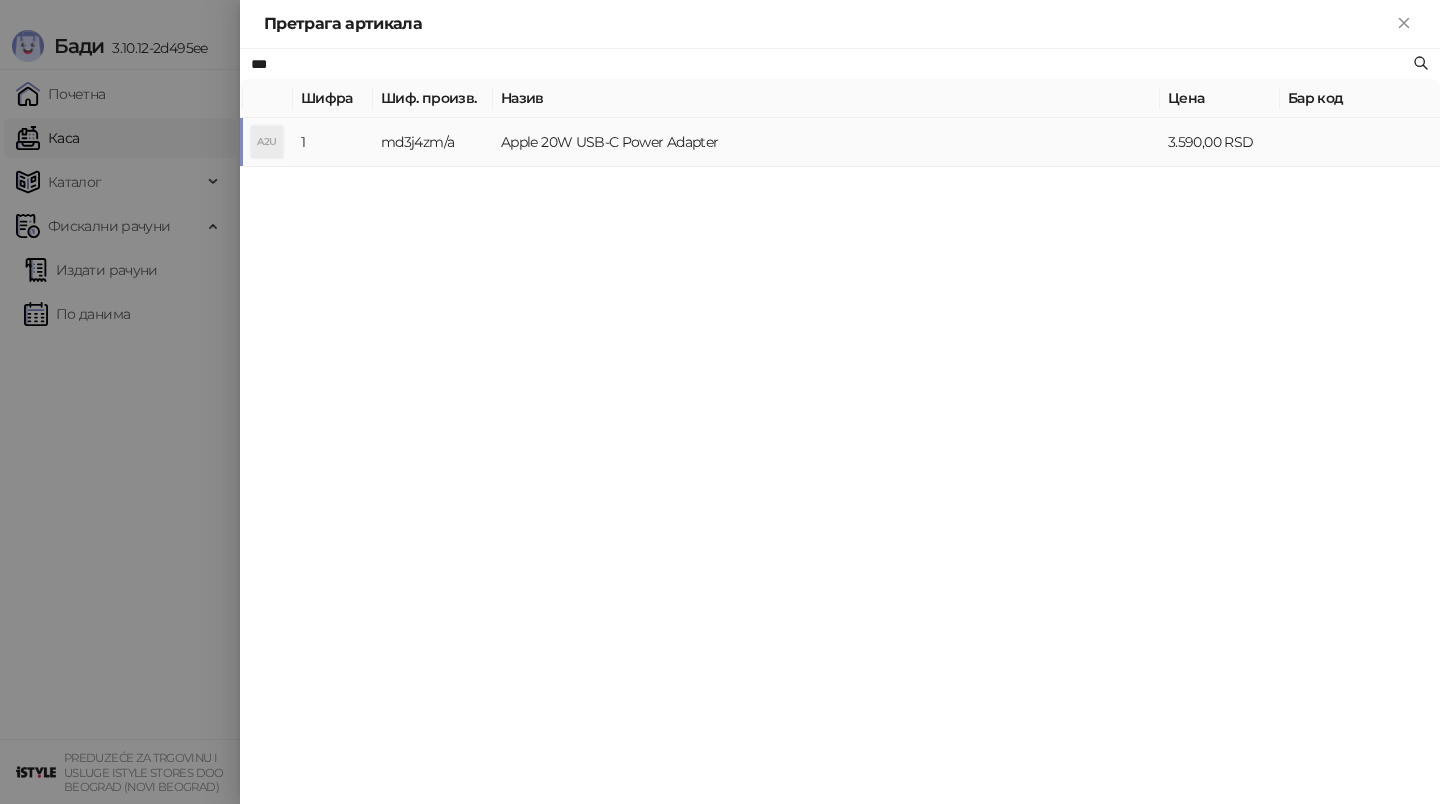 click on "md3j4zm/a" at bounding box center (433, 142) 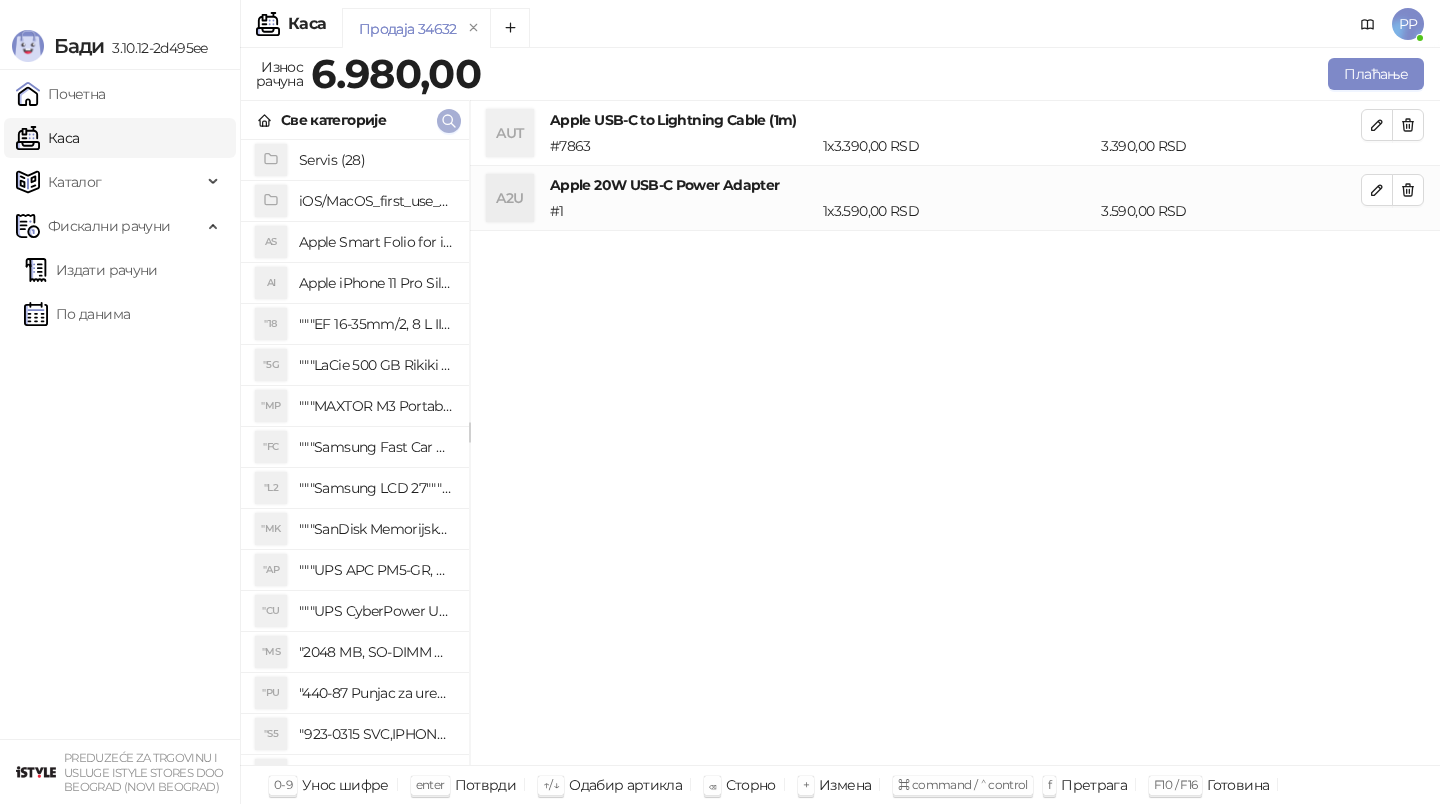click 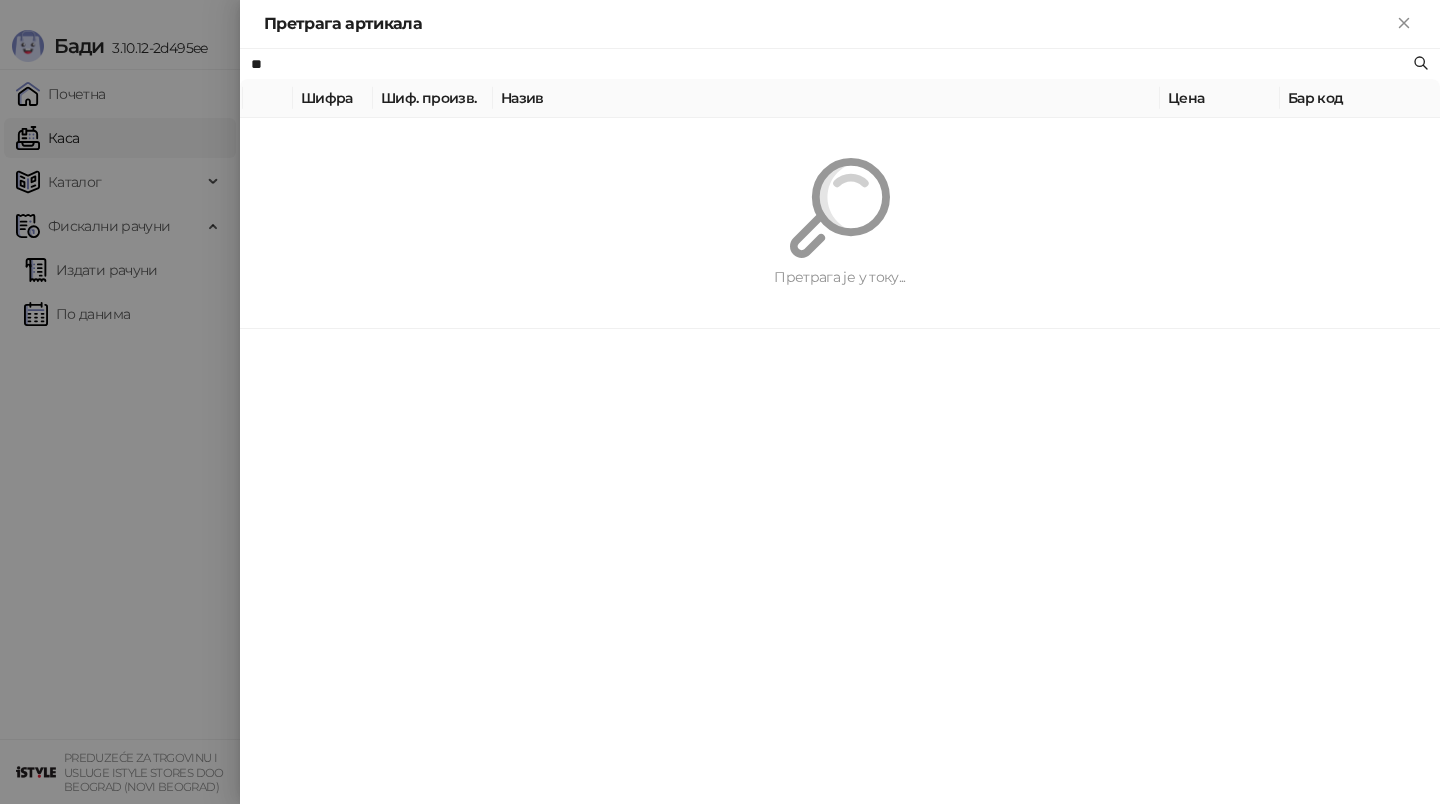 type on "*" 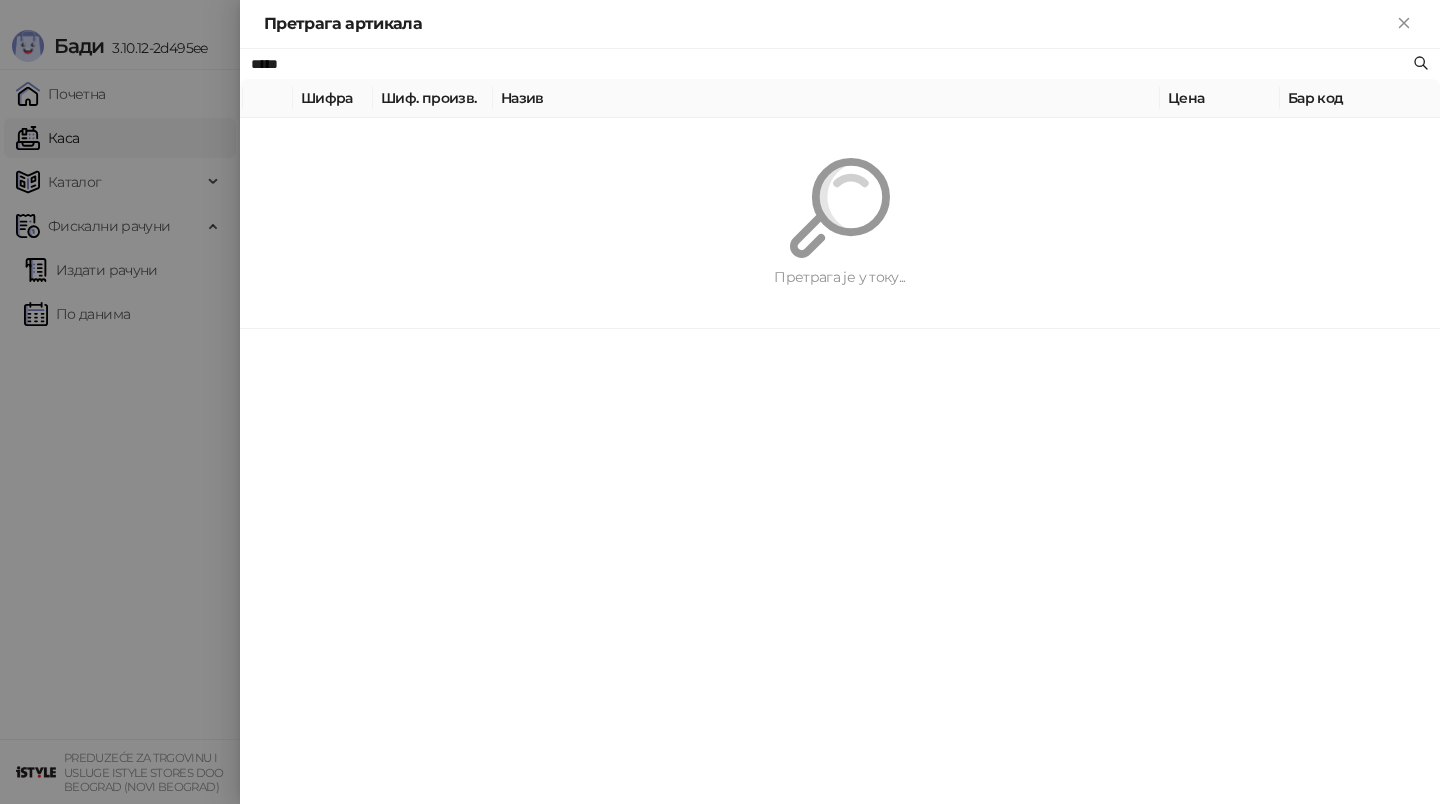 type on "*****" 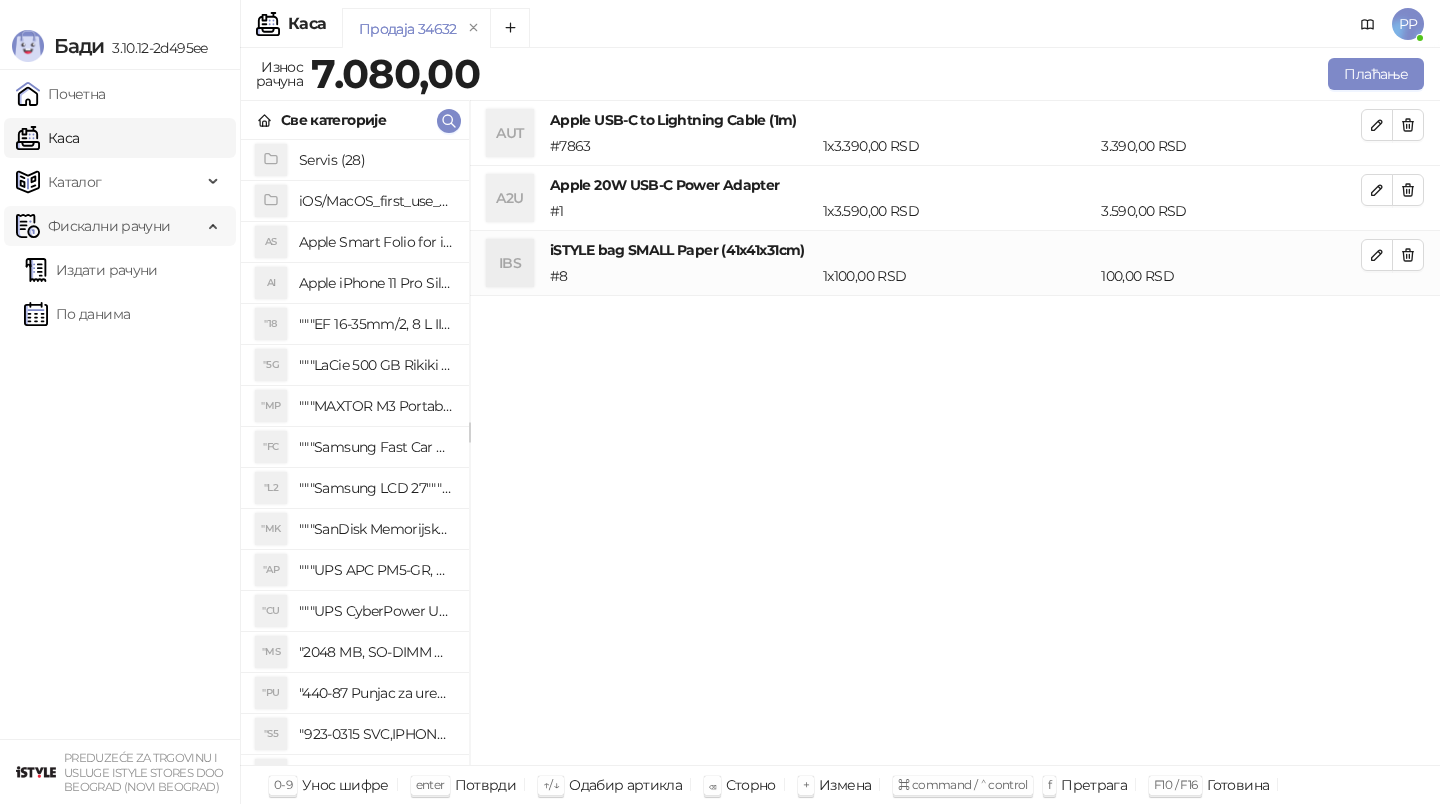 click on "Фискални рачуни" at bounding box center (109, 226) 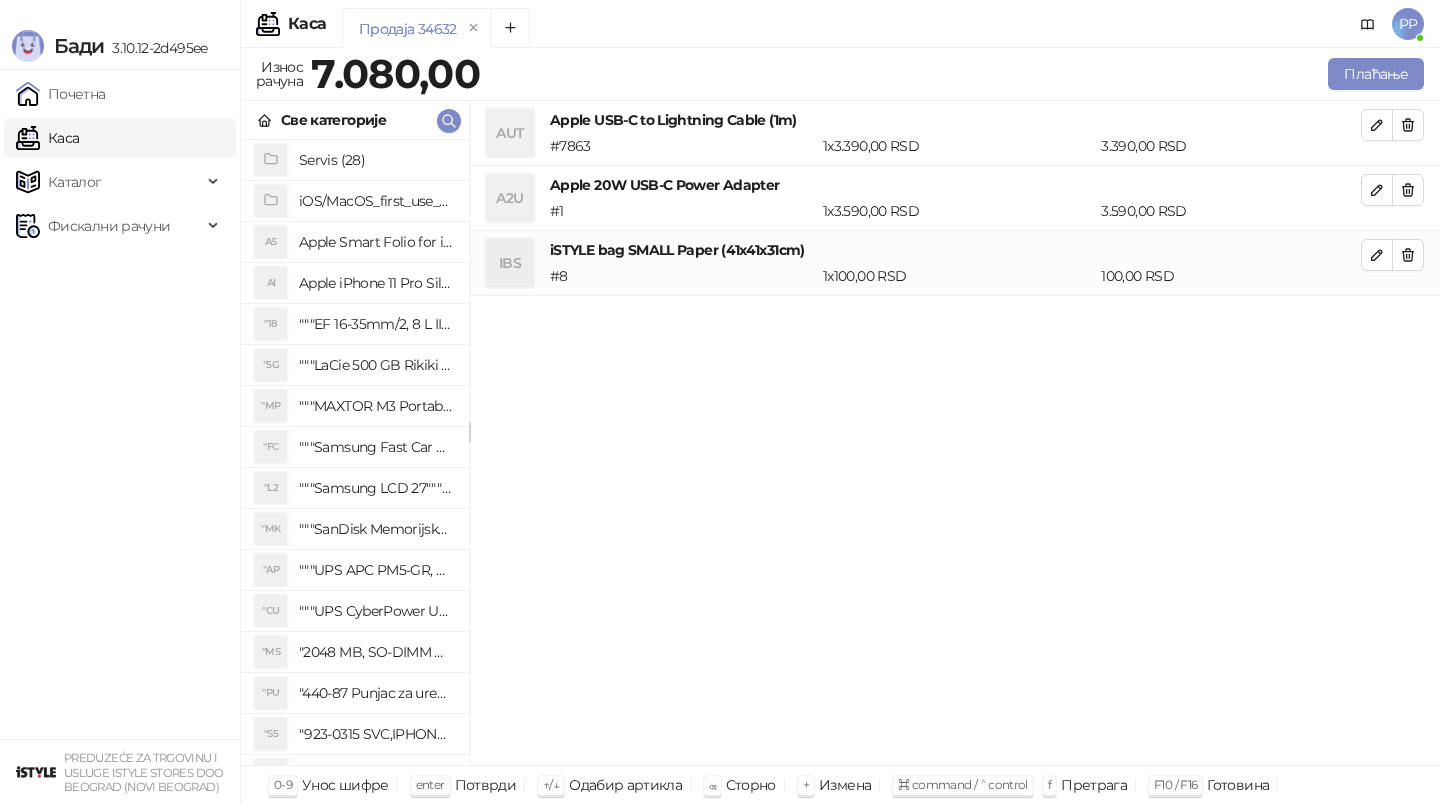 click on "Почетна Каса Каталог Фискални рачуни Издати рачуни По данима" at bounding box center [120, 404] 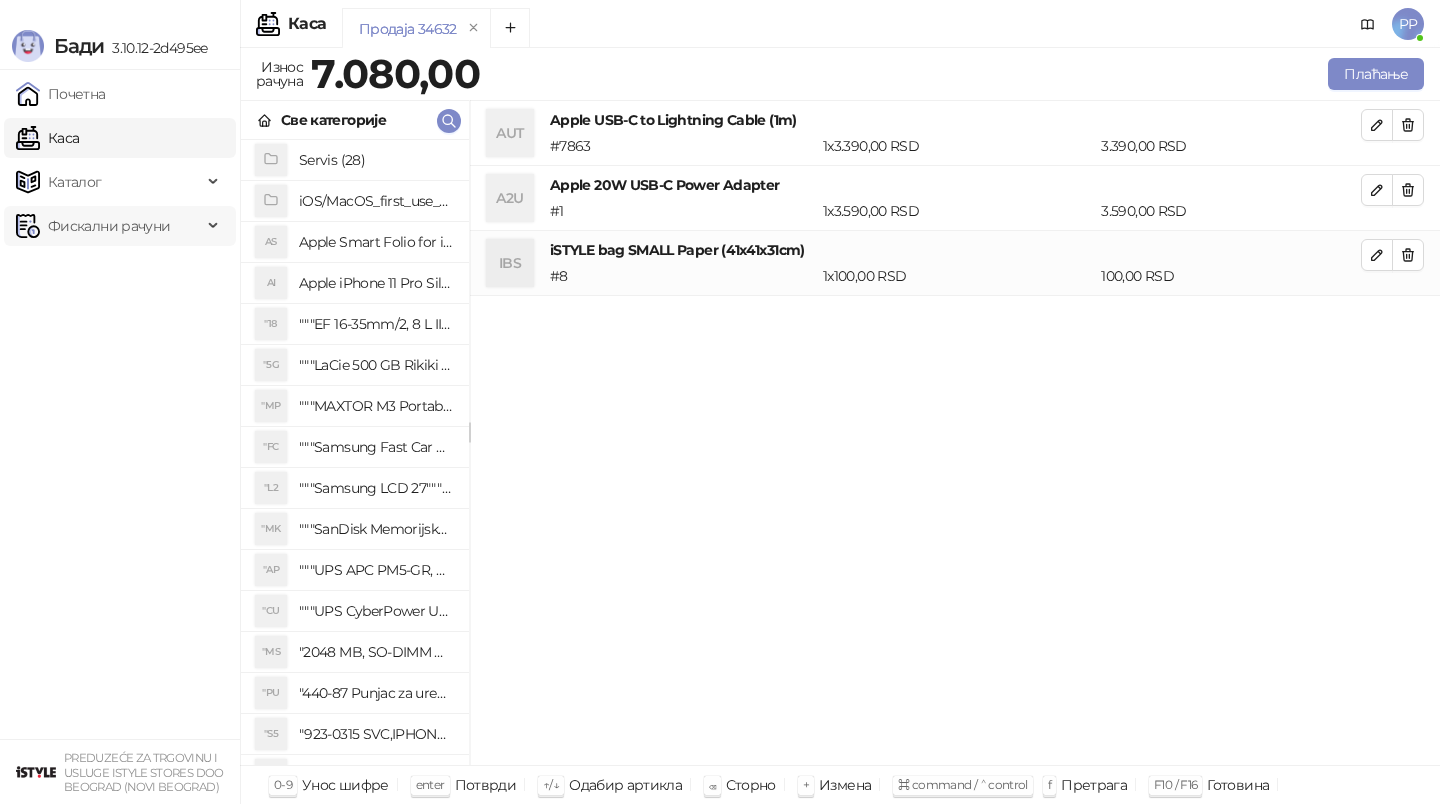click on "Фискални рачуни" at bounding box center (109, 226) 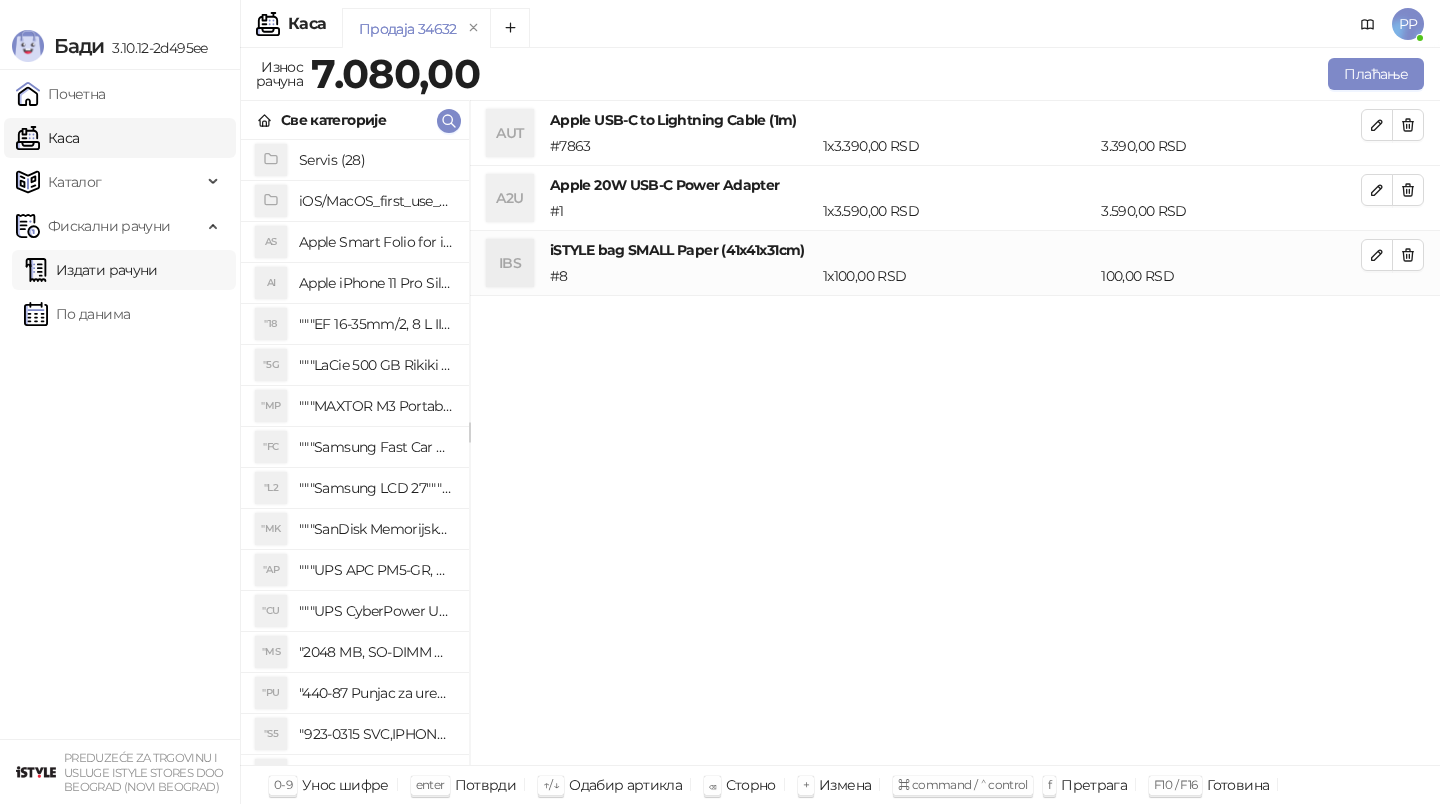 click on "Издати рачуни" at bounding box center [91, 270] 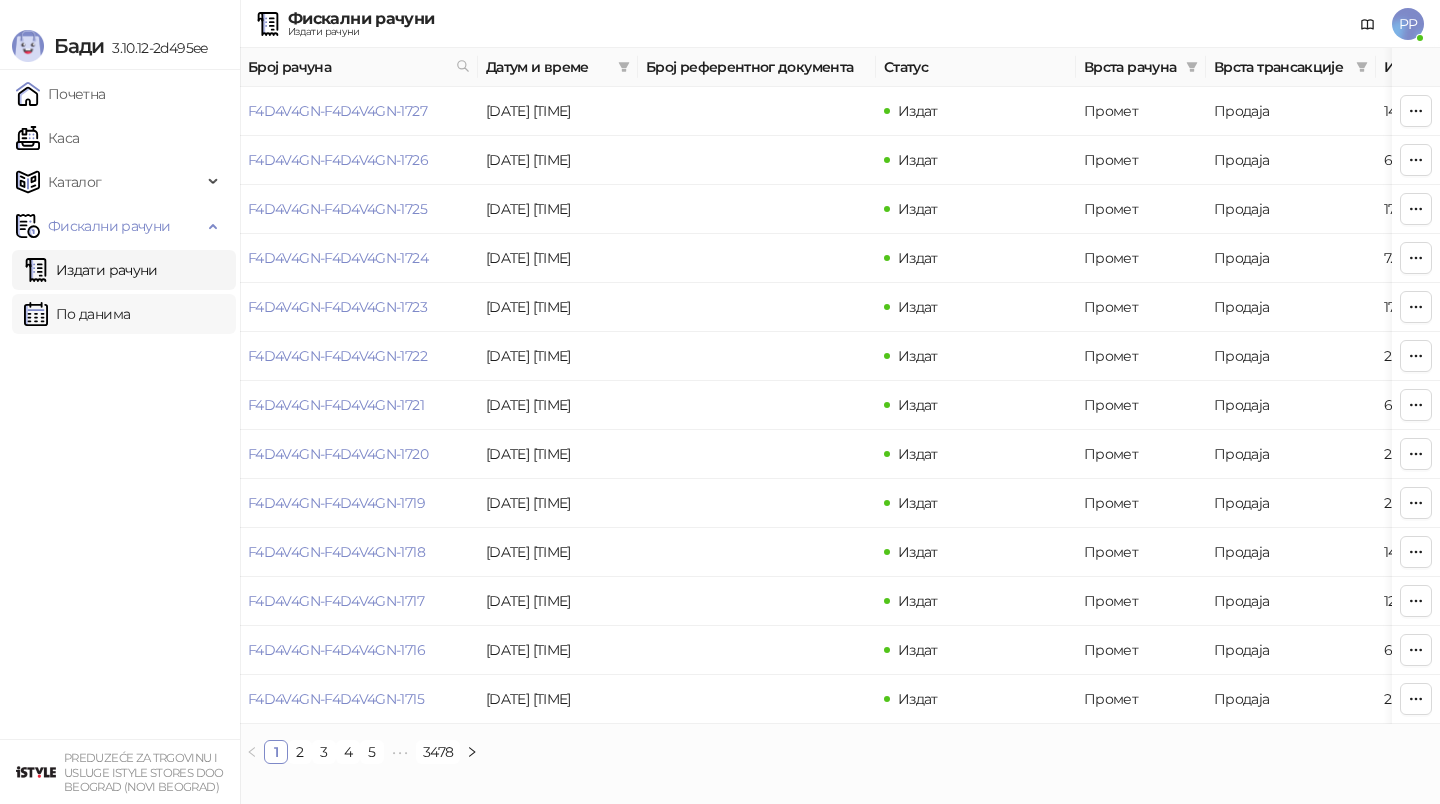 click on "По данима" at bounding box center (77, 314) 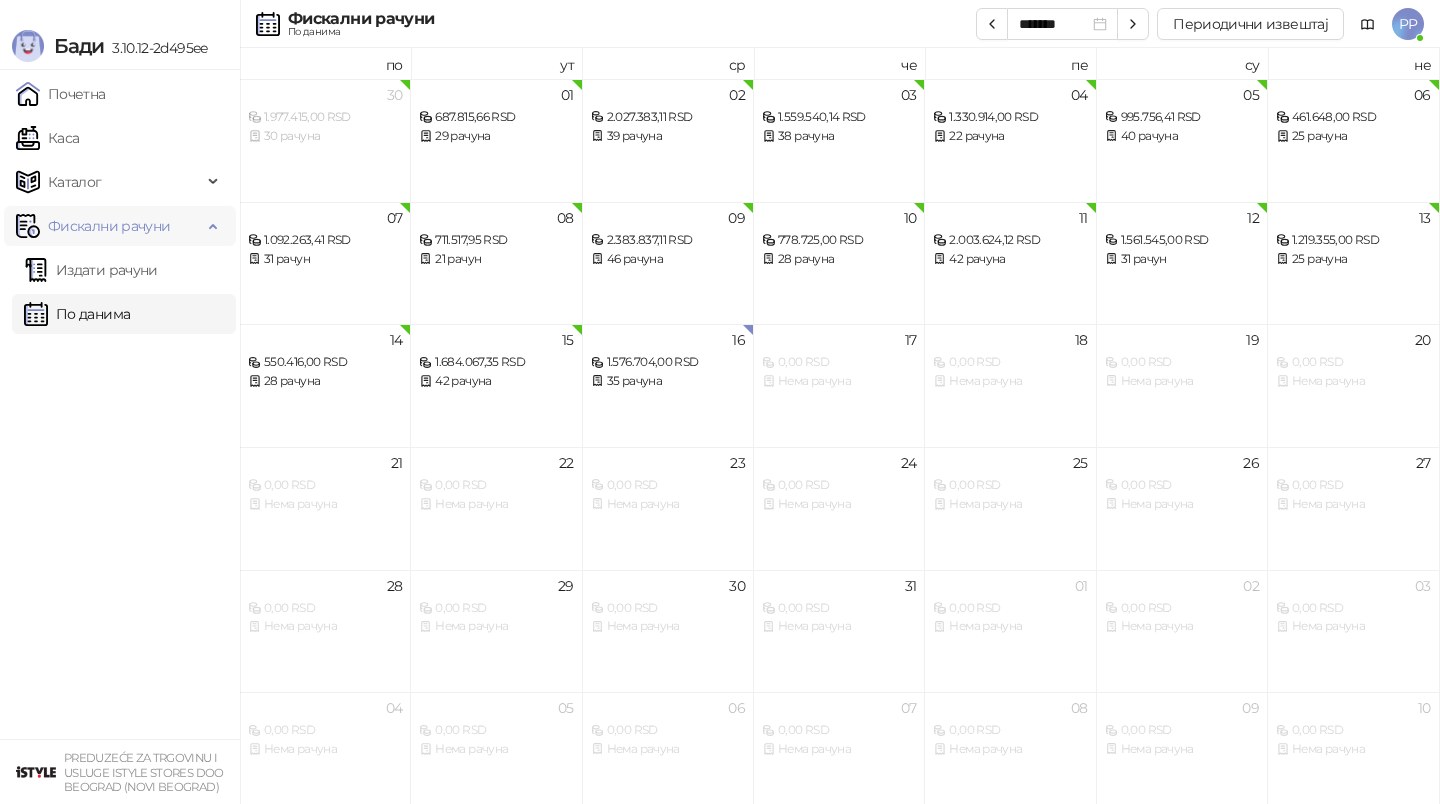 click on "Фискални рачуни" at bounding box center (109, 226) 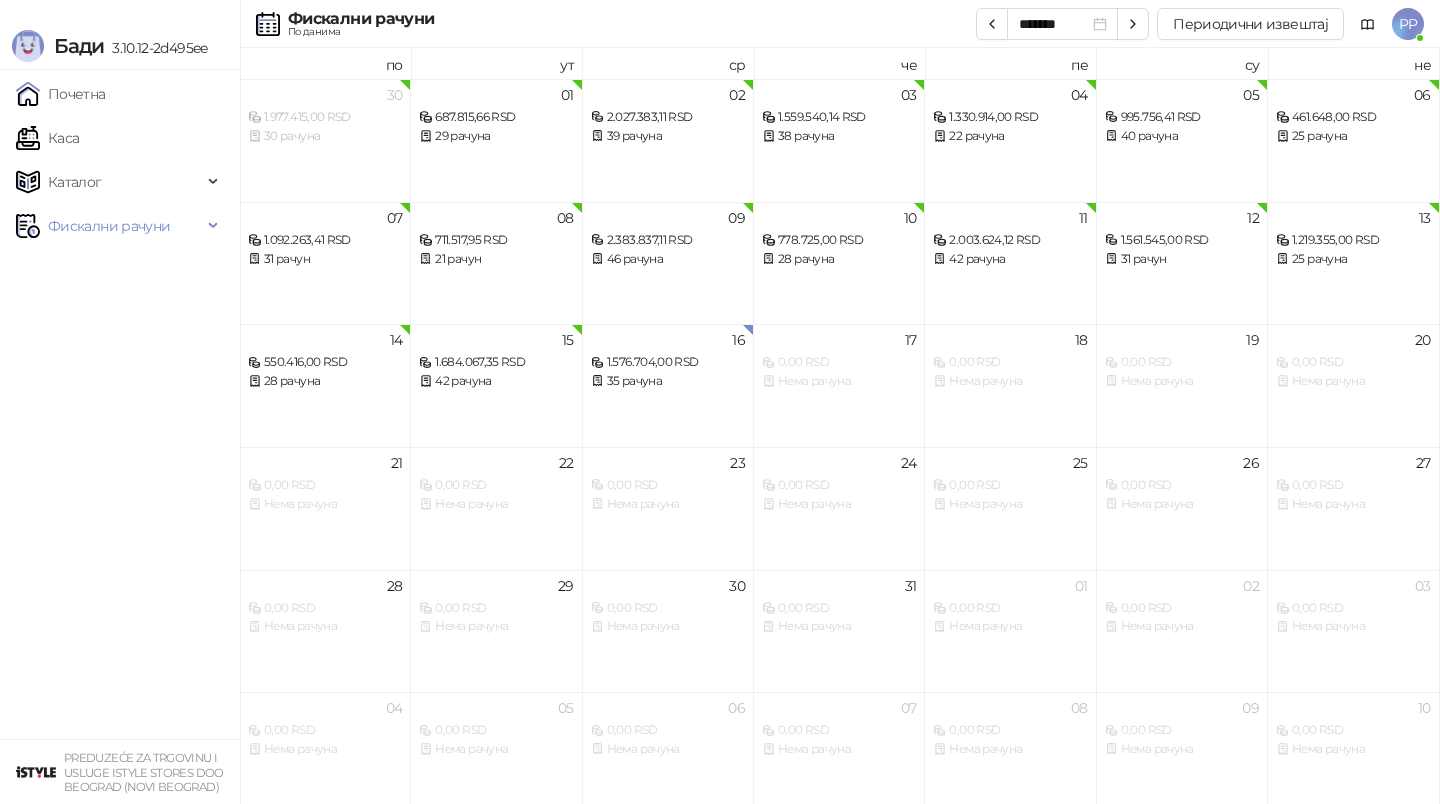 click on "Почетна Каса Каталог Фискални рачуни Издати рачуни По данима" at bounding box center [120, 404] 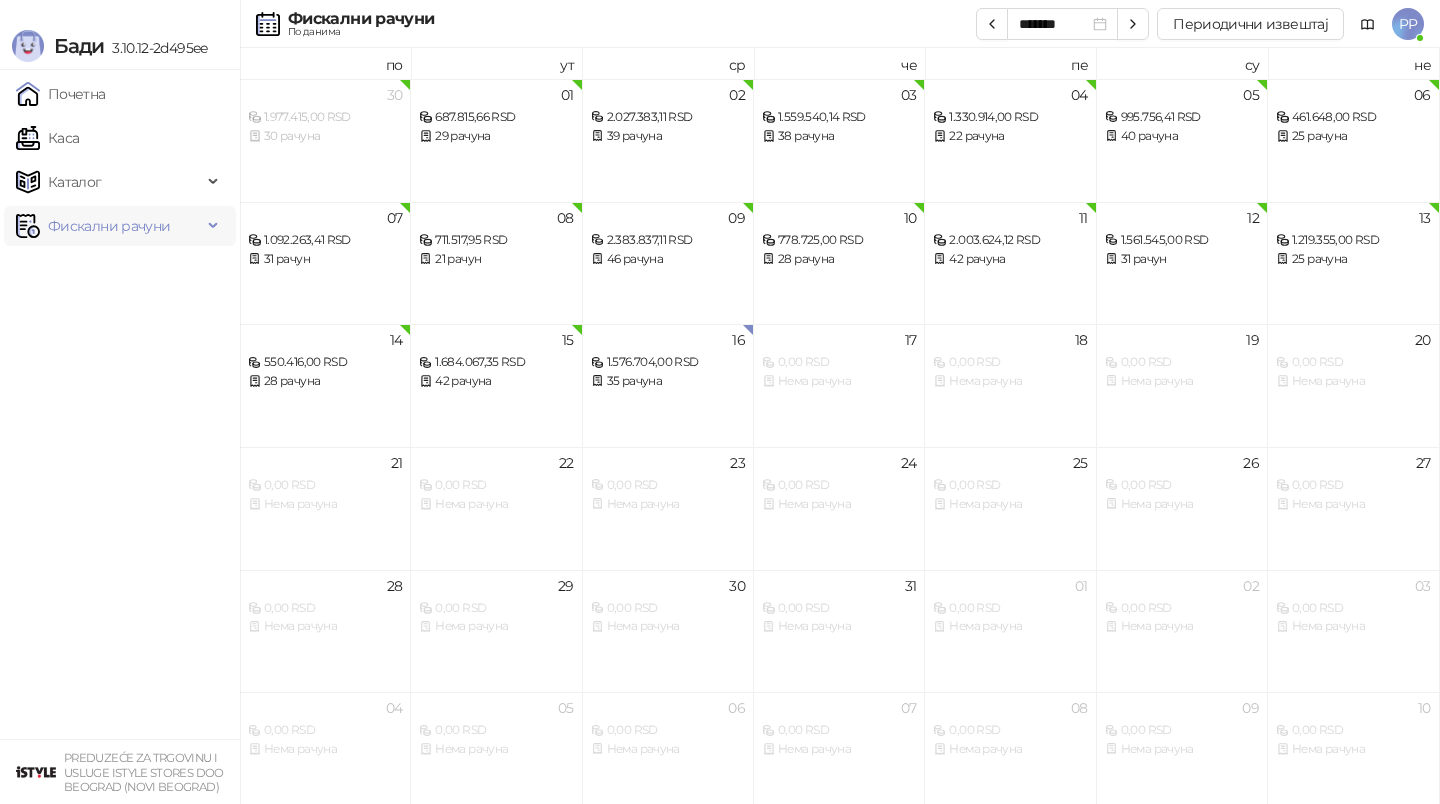click on "Фискални рачуни" at bounding box center (109, 226) 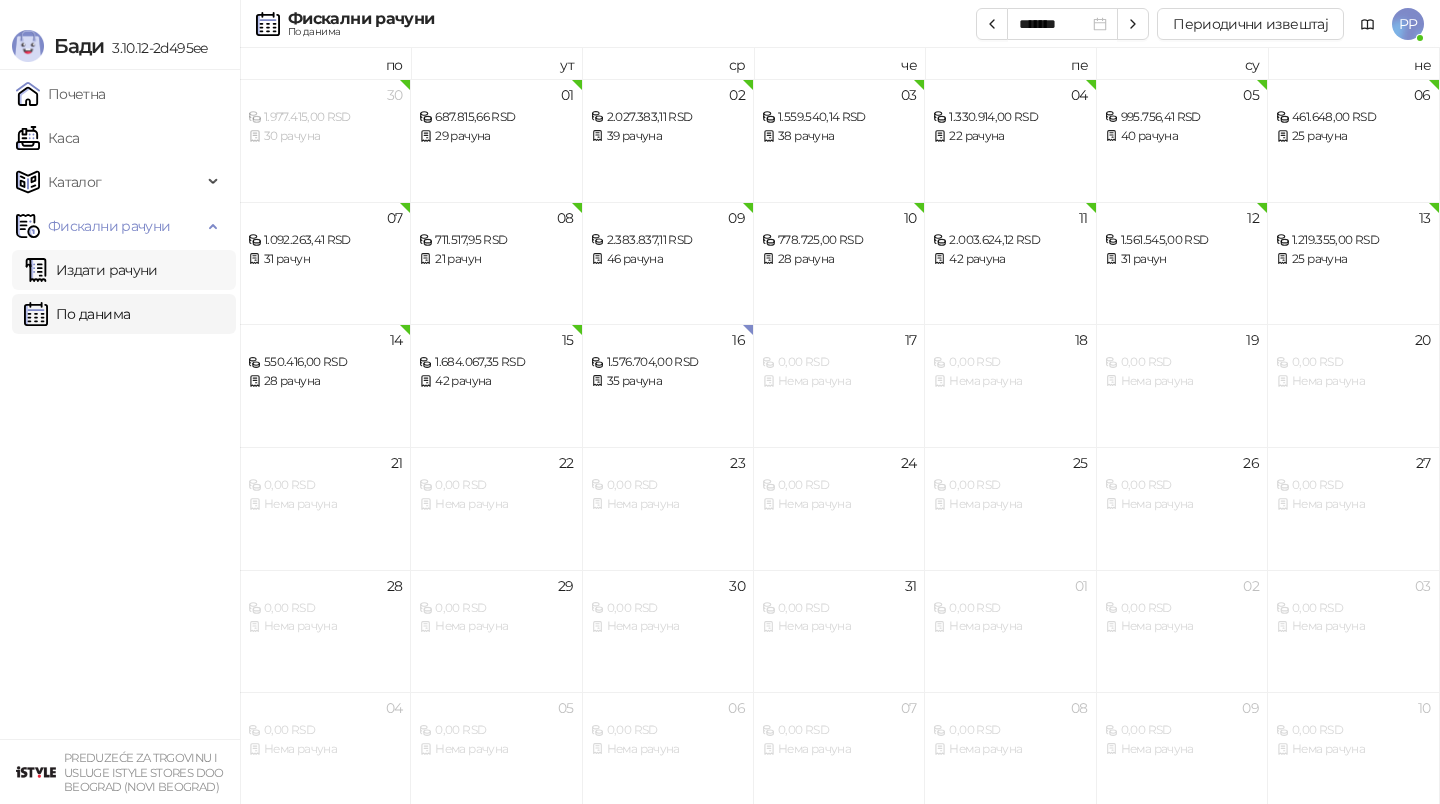 click on "Издати рачуни" at bounding box center (91, 270) 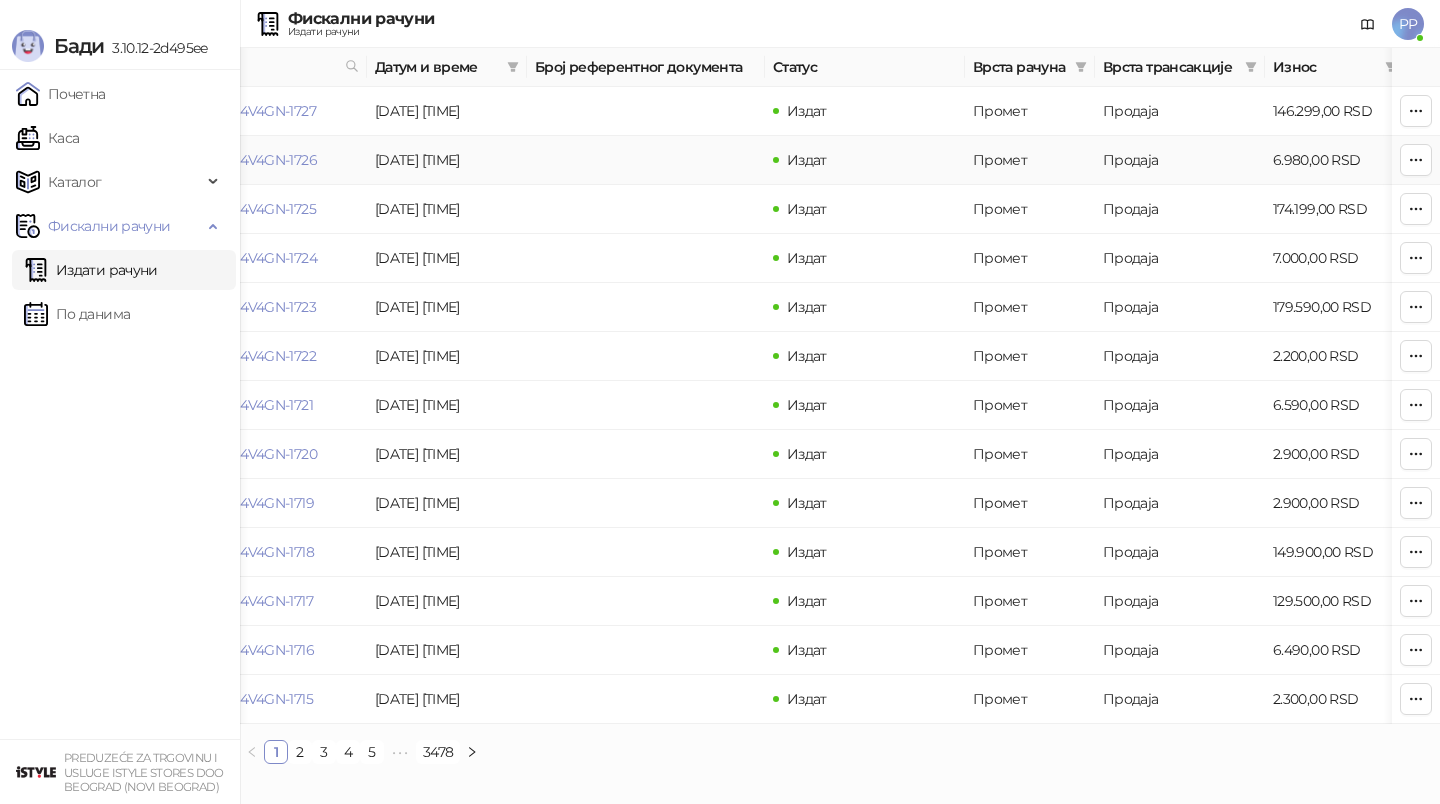 scroll, scrollTop: 0, scrollLeft: 0, axis: both 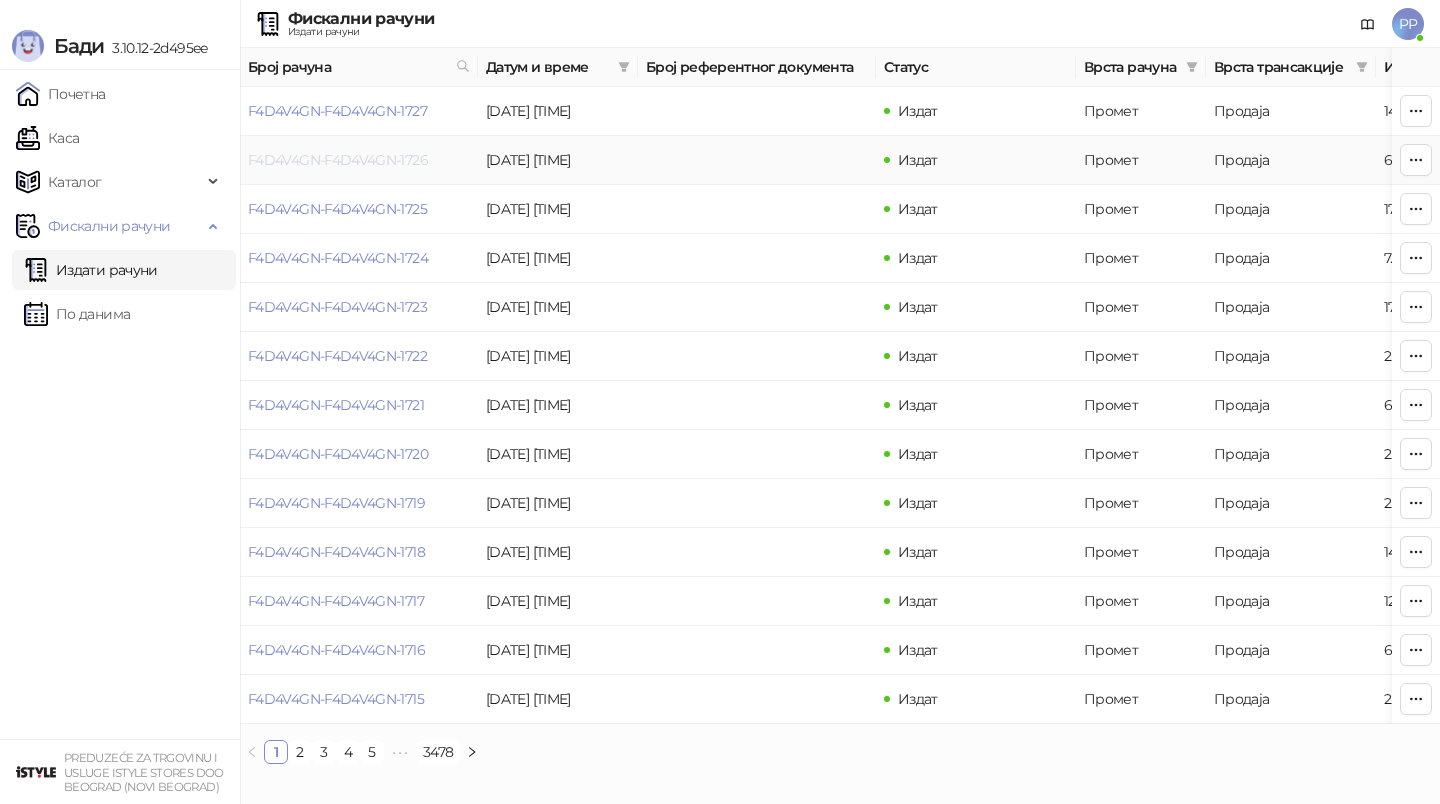 click on "F4D4V4GN-F4D4V4GN-1726" at bounding box center (338, 160) 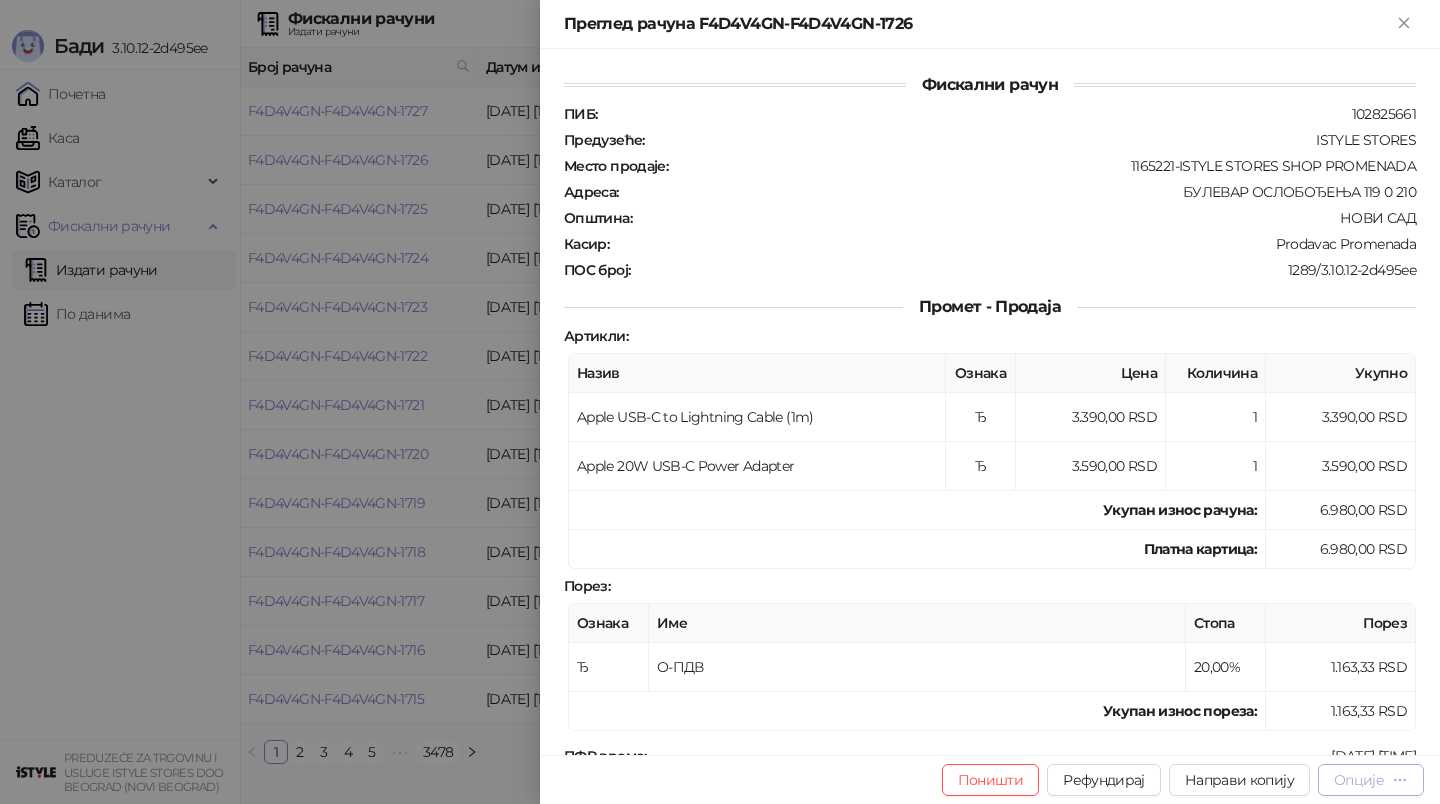 click at bounding box center [1400, 779] 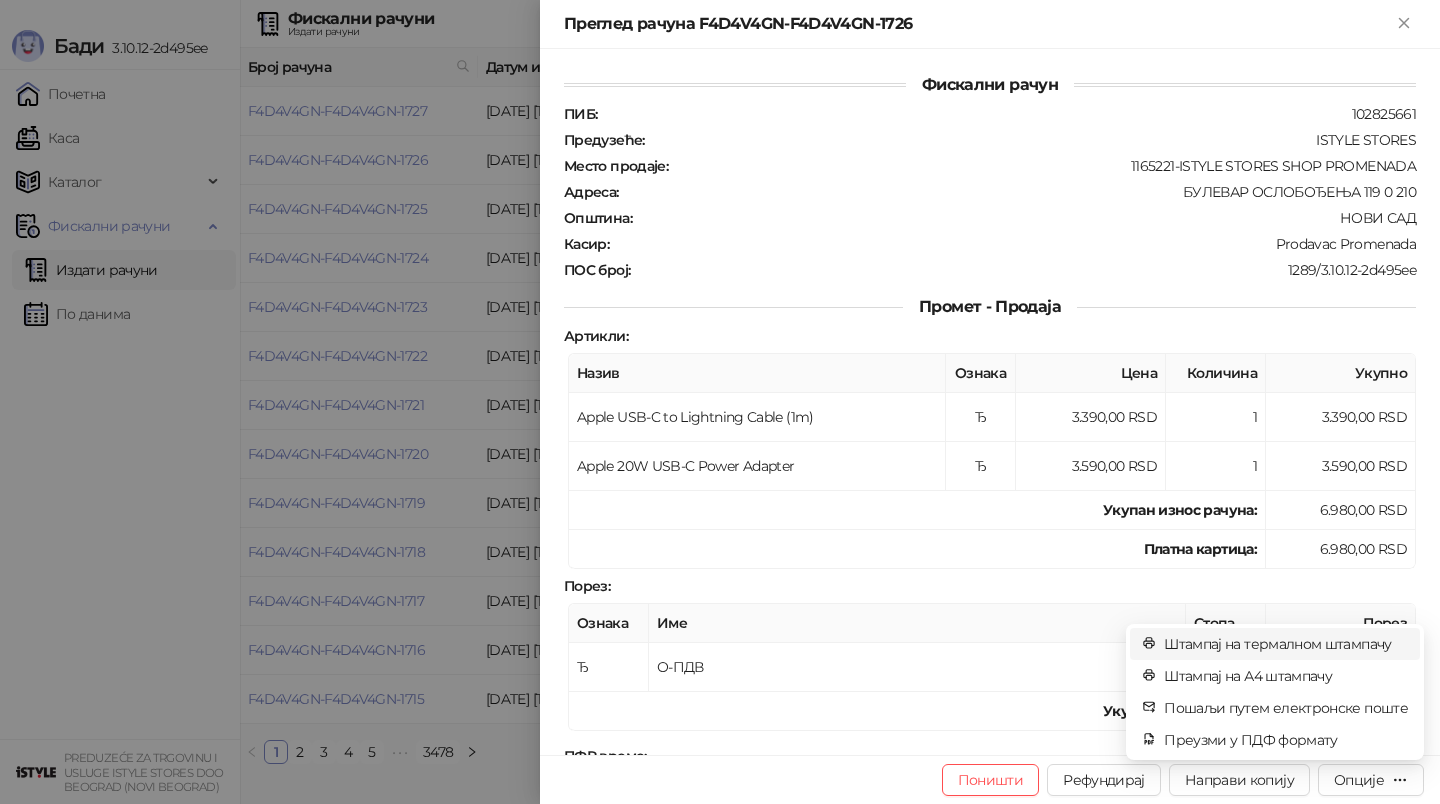 click on "Штампај на термалном штампачу" at bounding box center (1286, 644) 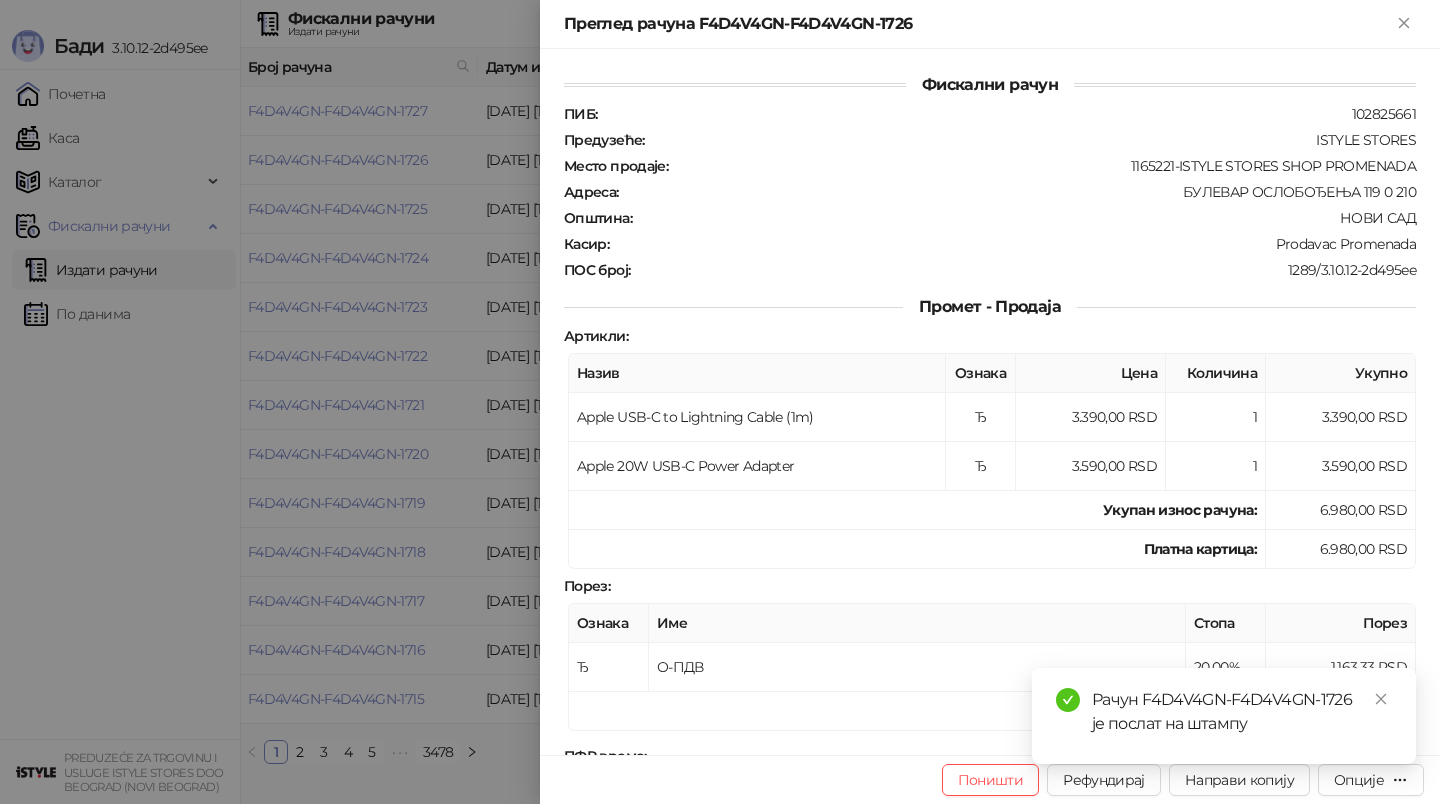 click at bounding box center [720, 402] 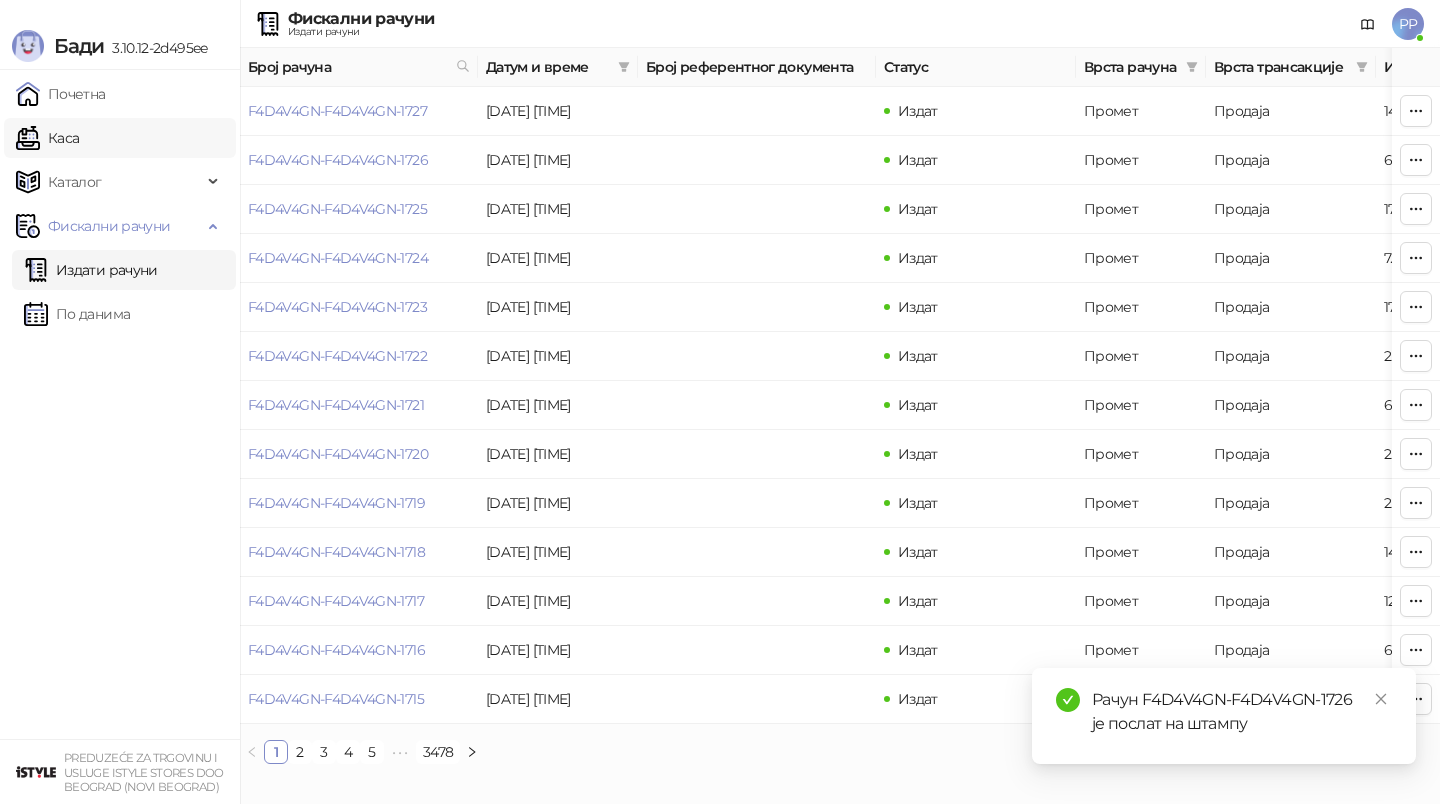 drag, startPoint x: 105, startPoint y: 123, endPoint x: 103, endPoint y: 134, distance: 11.18034 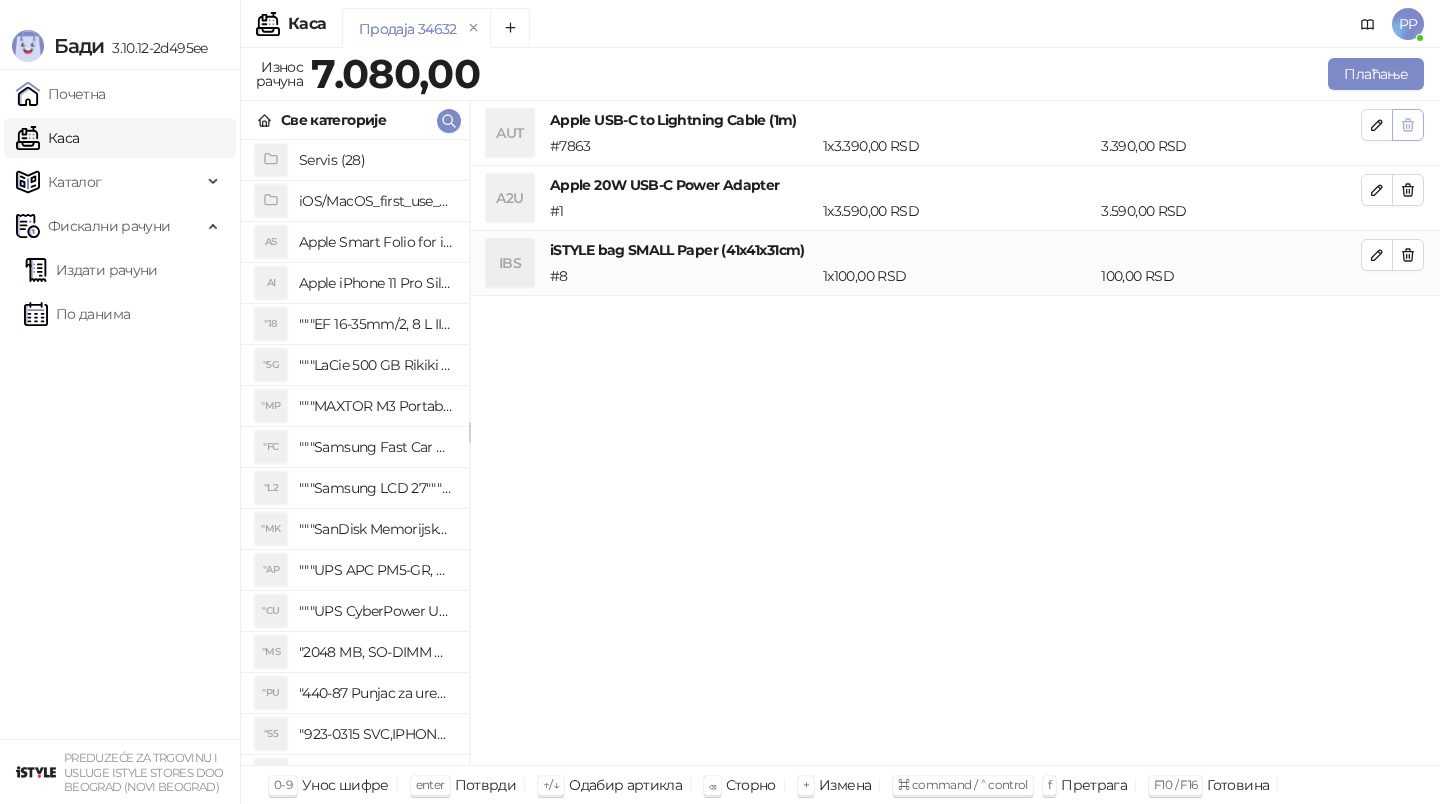 click at bounding box center [1408, 125] 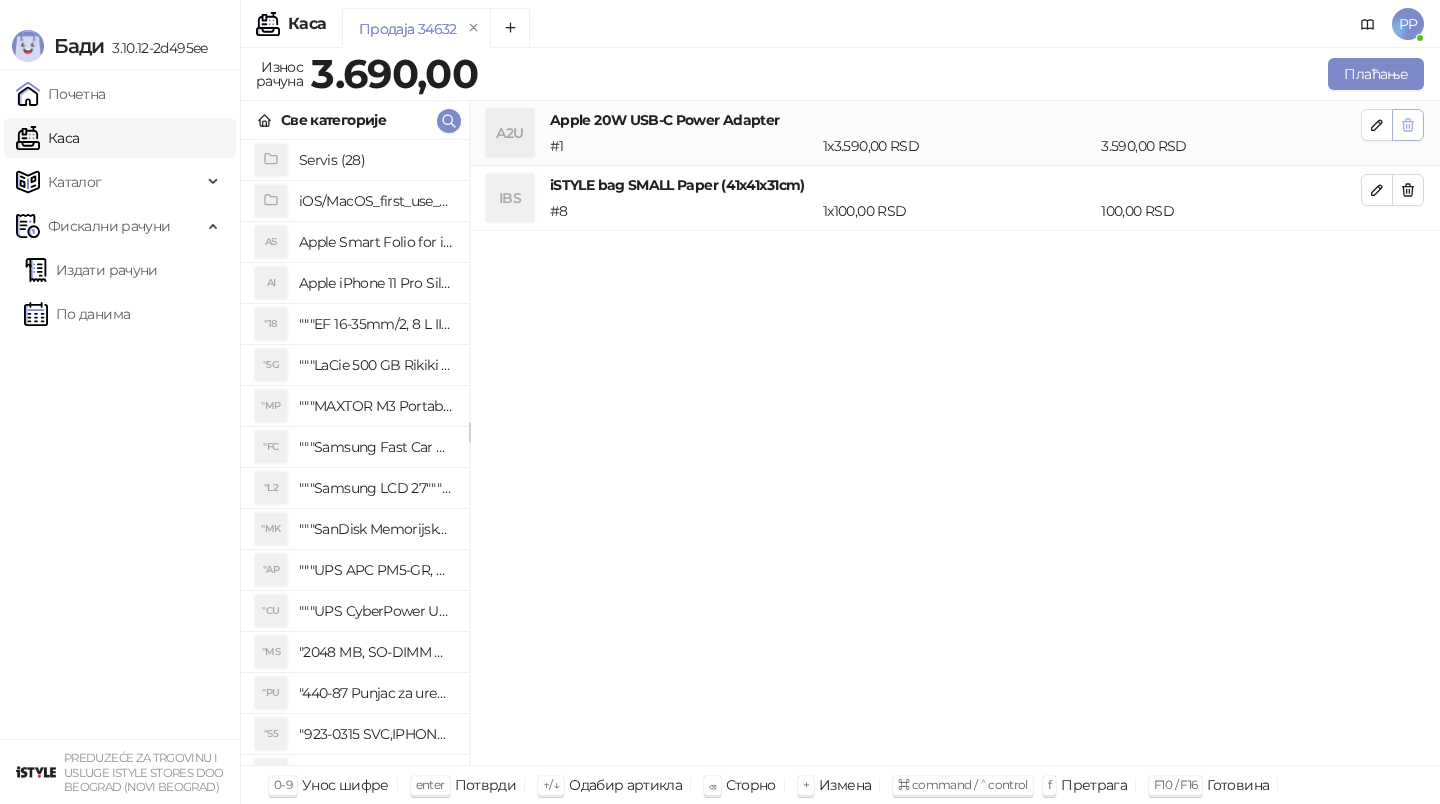 click 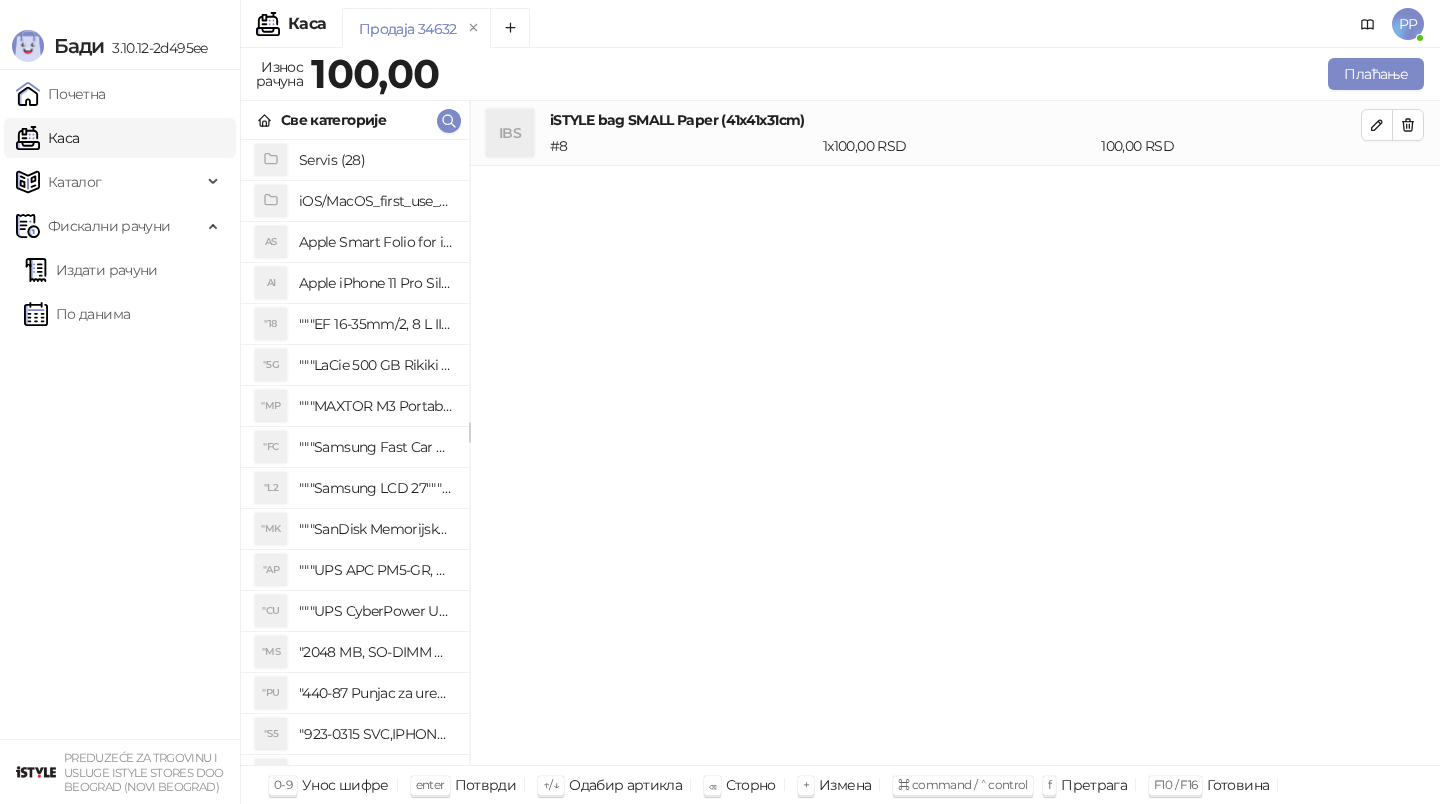 click 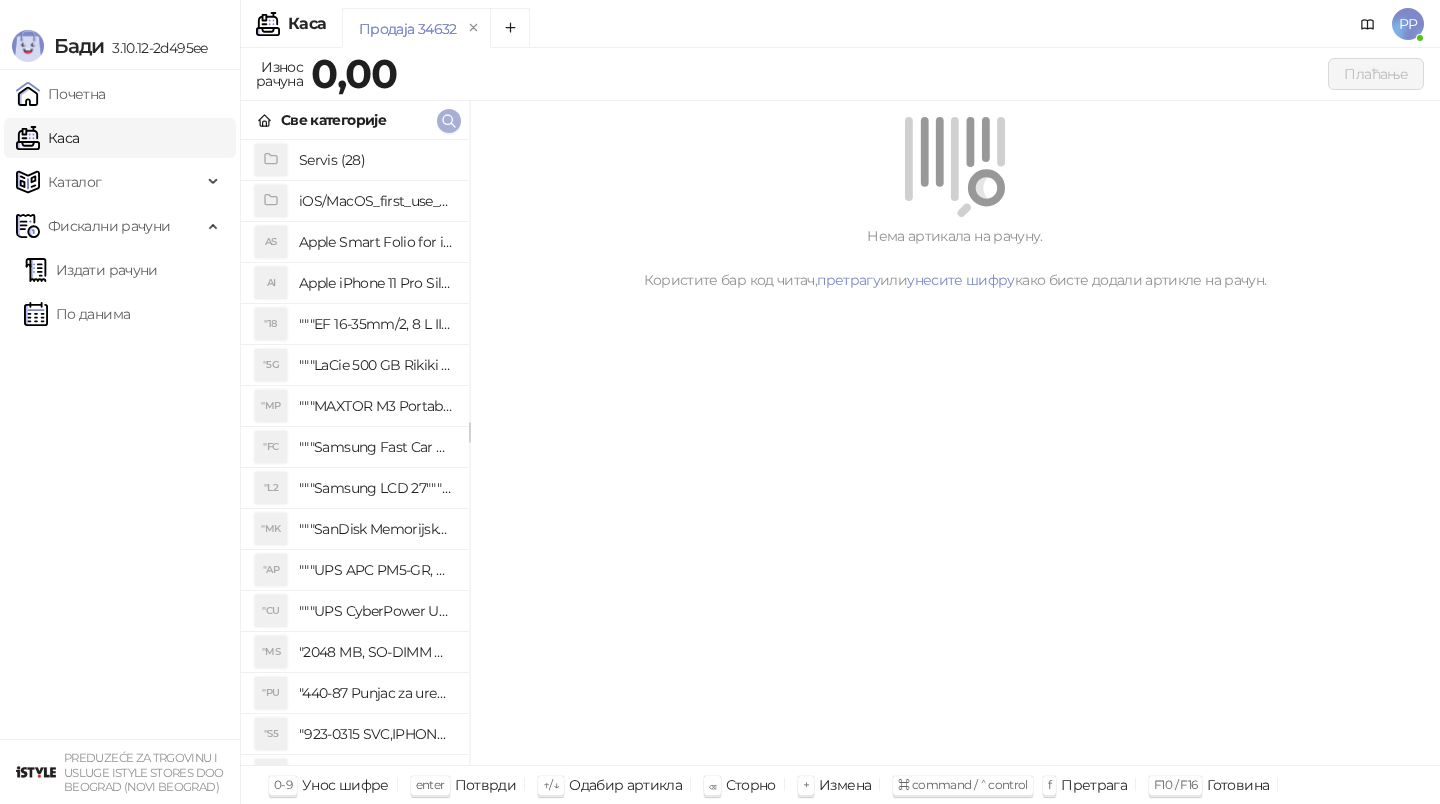 click 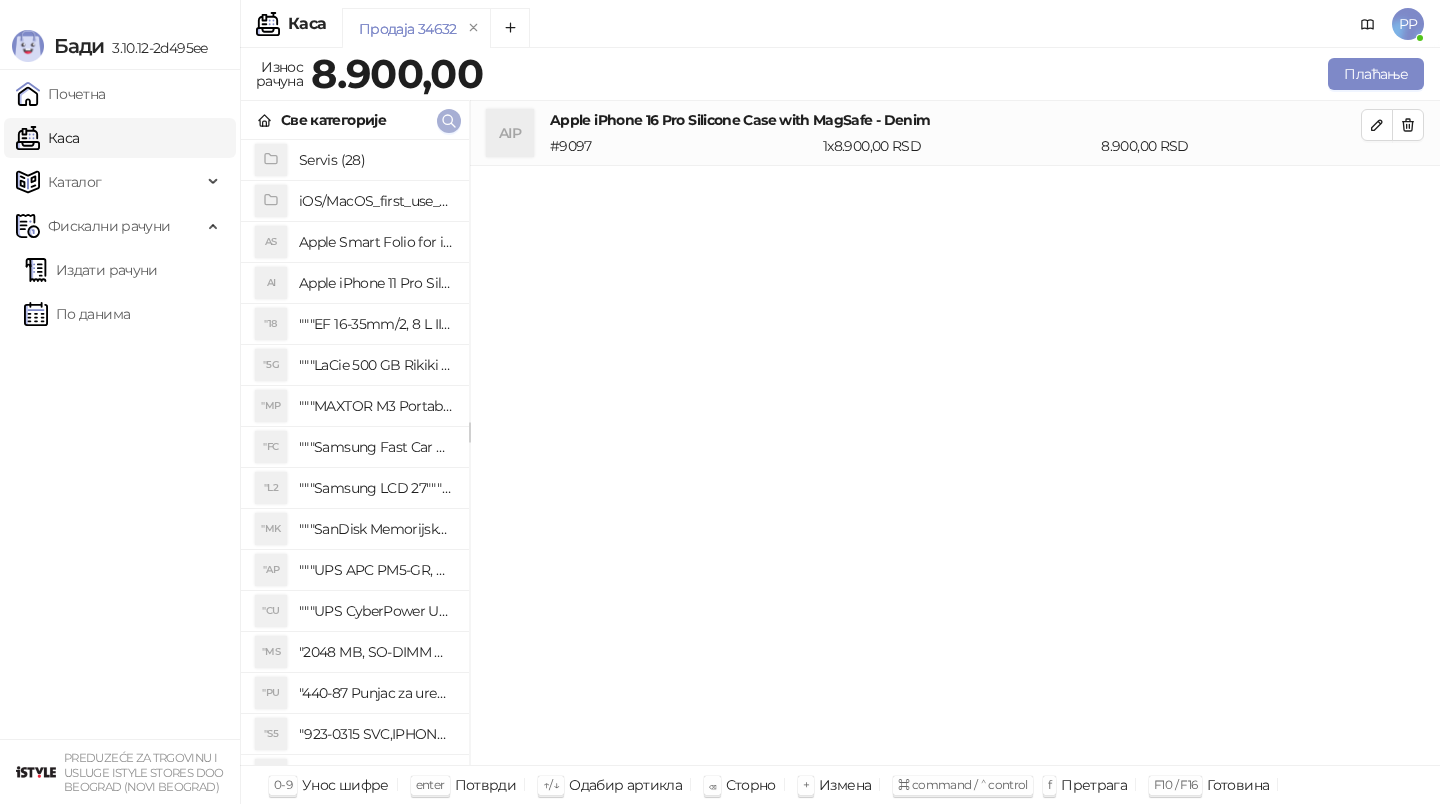 click 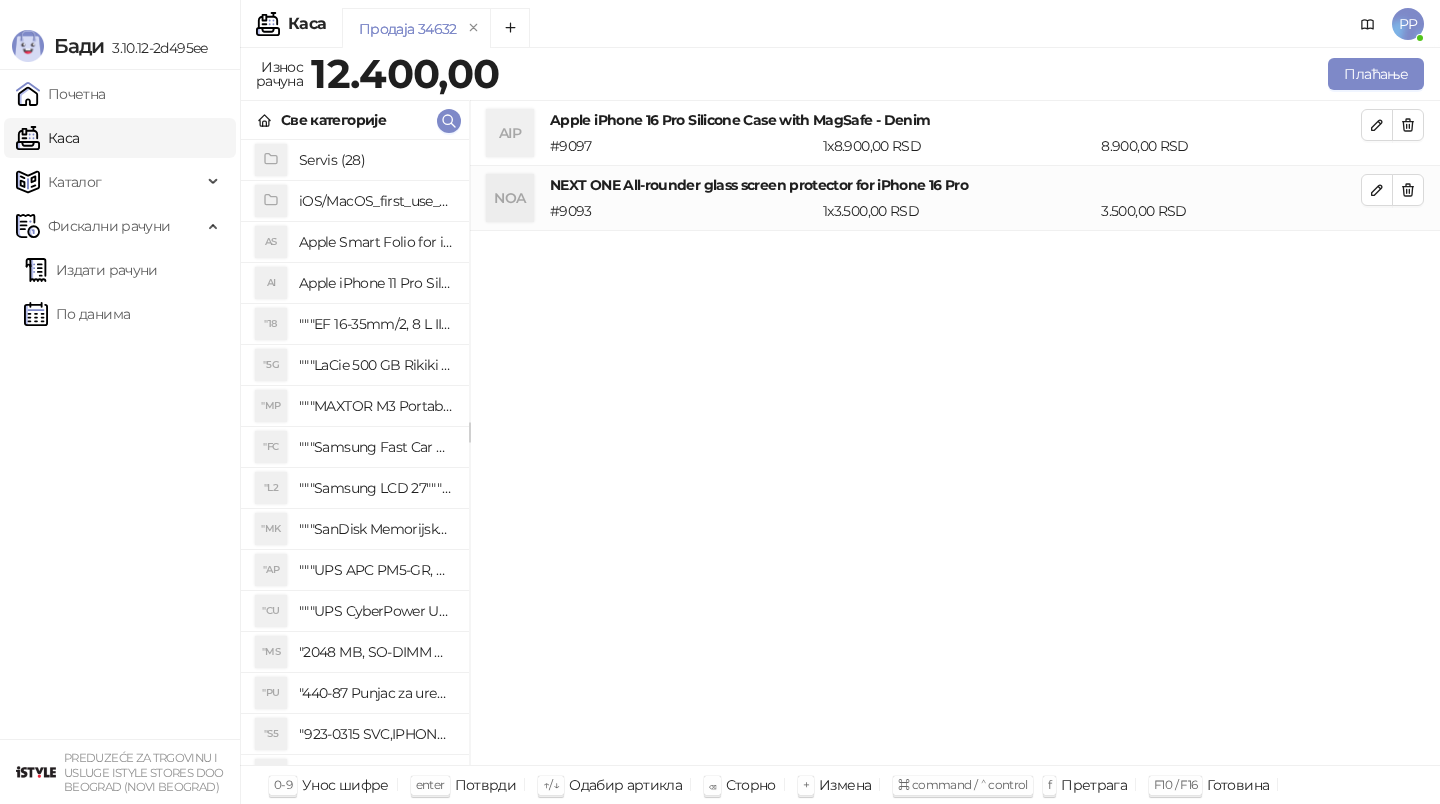 click 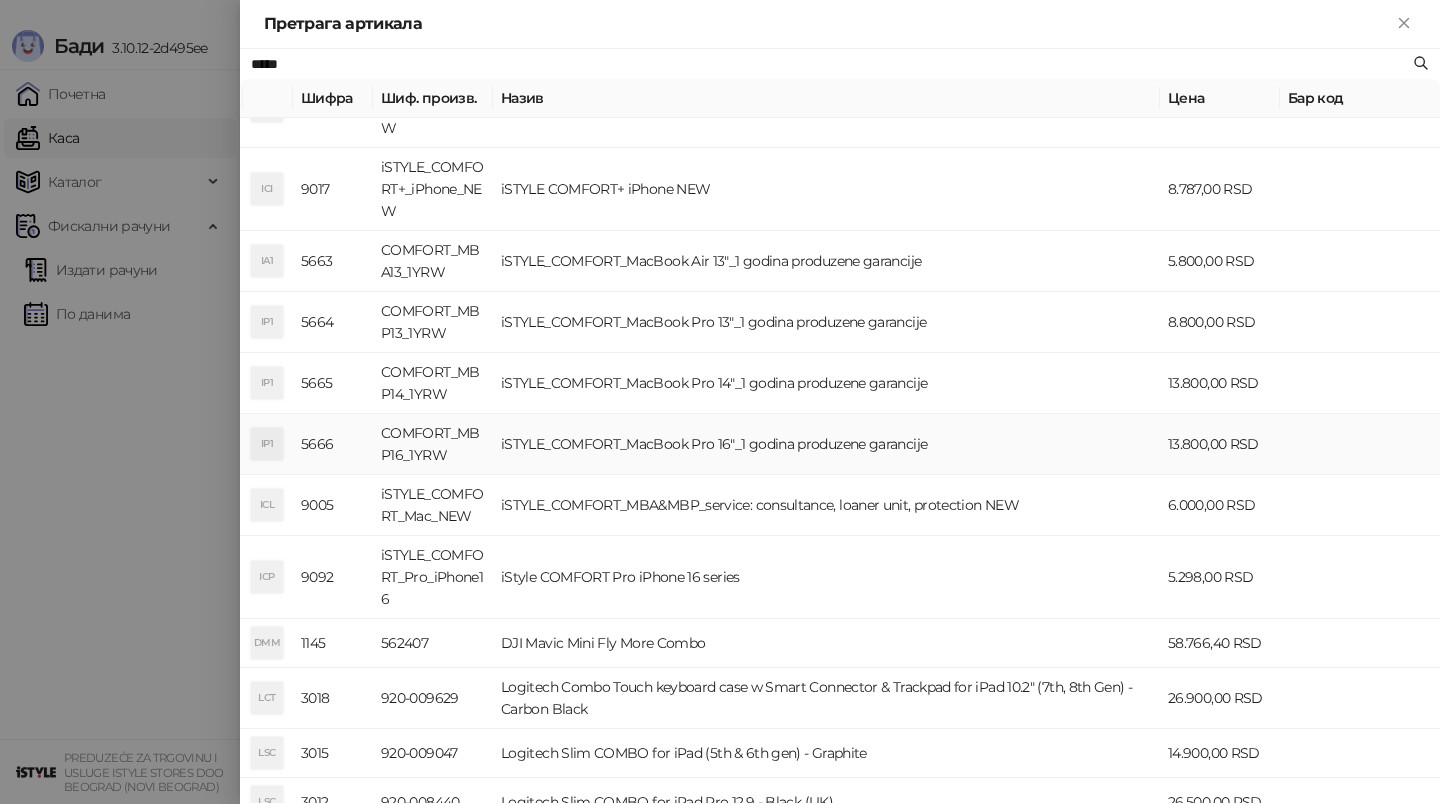 scroll, scrollTop: 442, scrollLeft: 0, axis: vertical 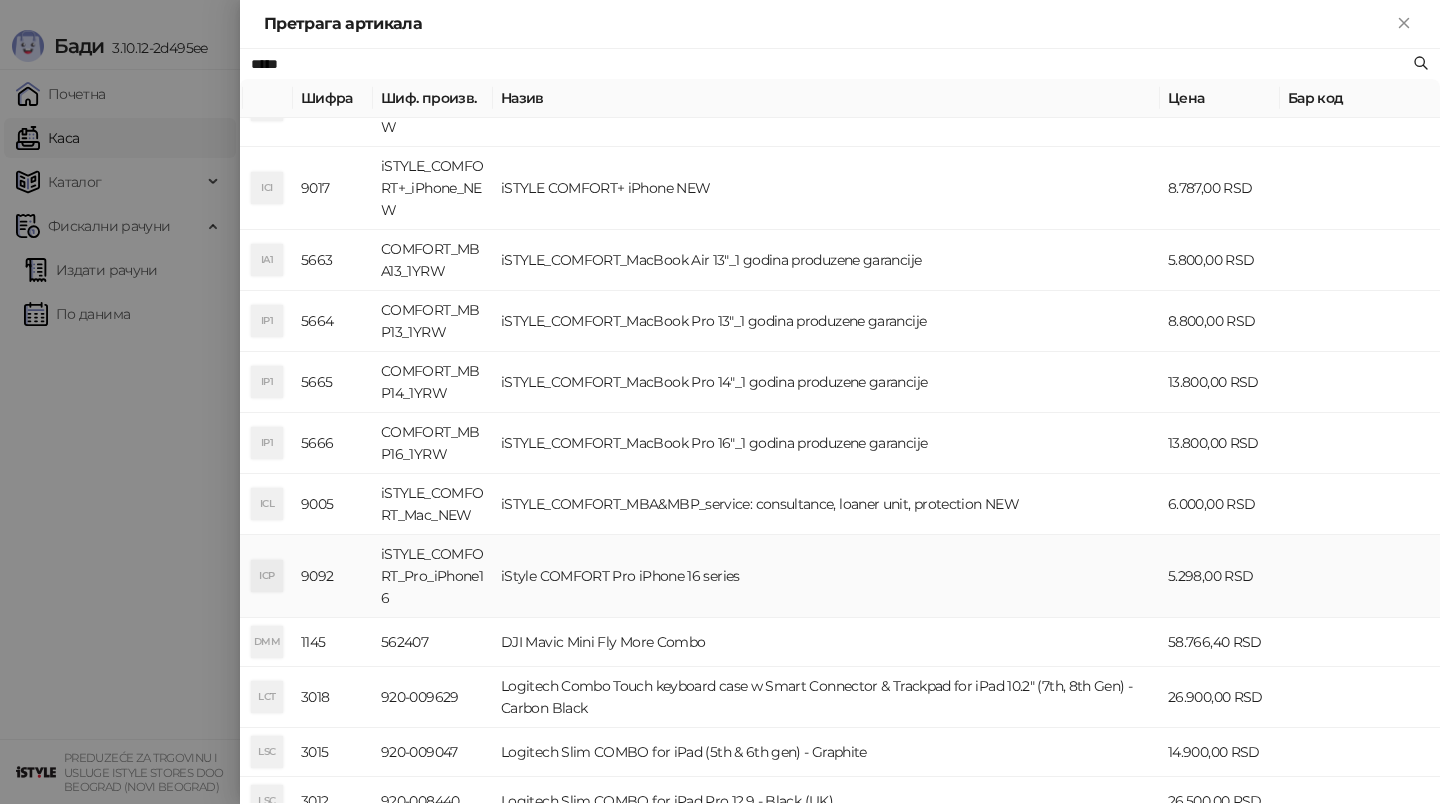 click on "iStyle COMFORT Pro iPhone 16 series" at bounding box center [826, 576] 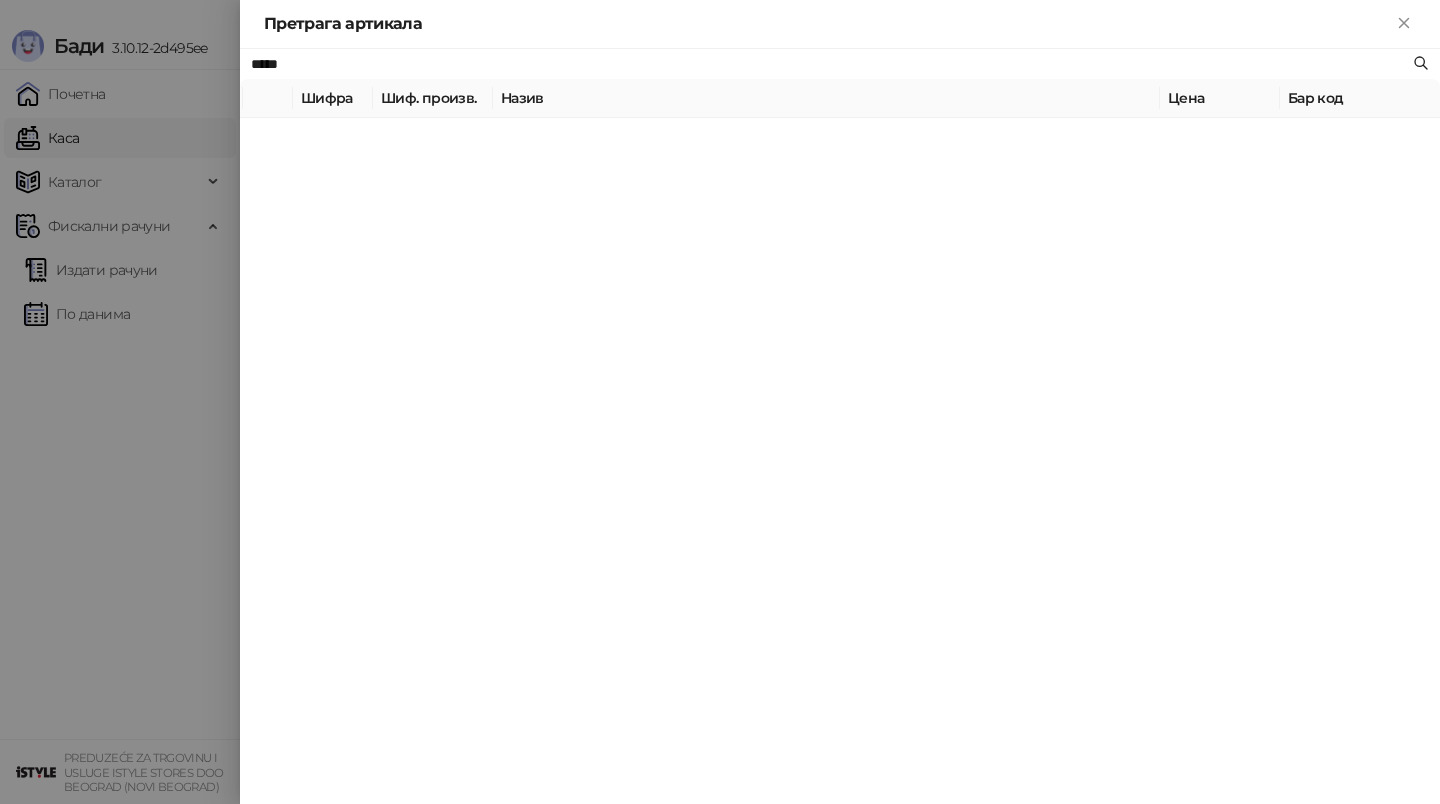 scroll, scrollTop: 0, scrollLeft: 0, axis: both 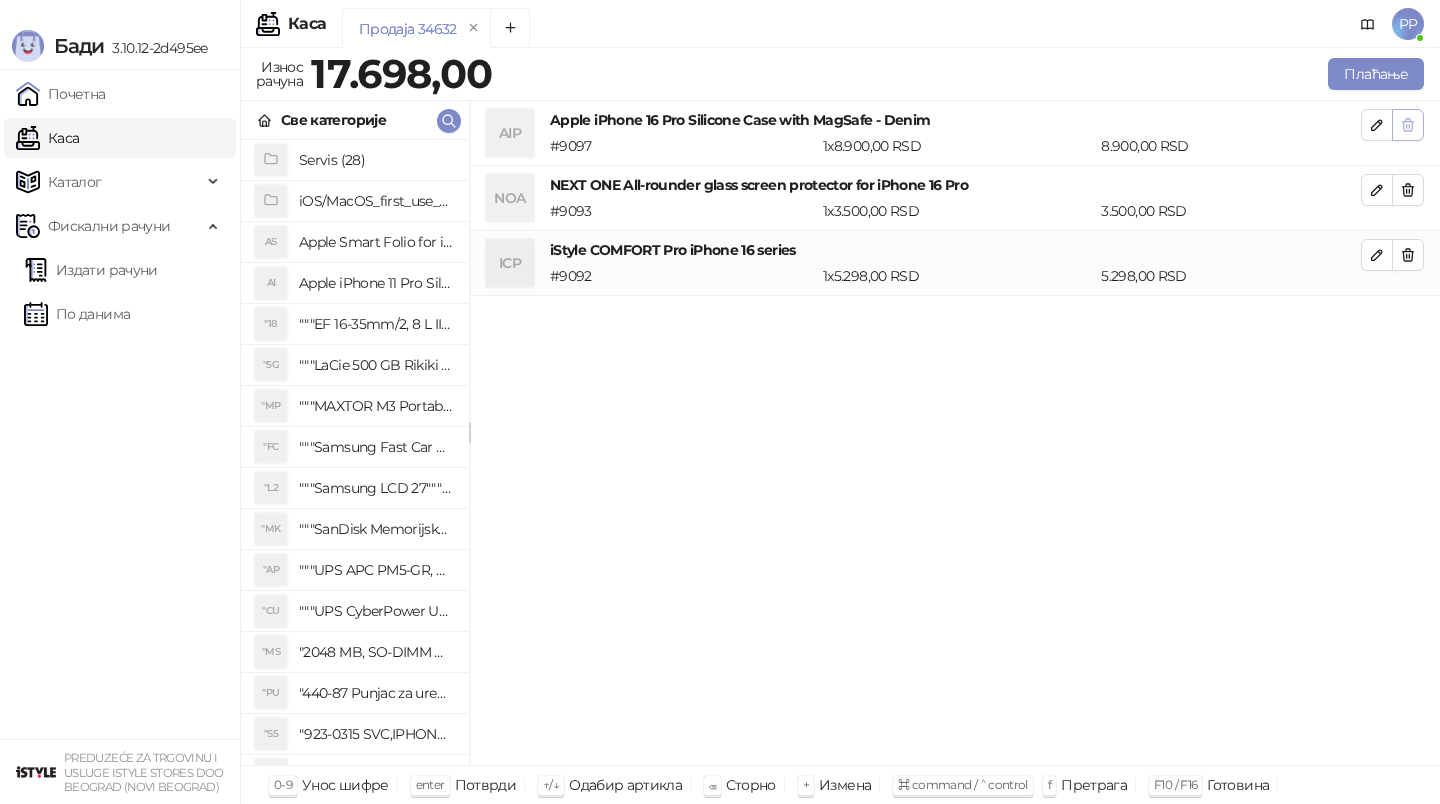 click at bounding box center (1408, 125) 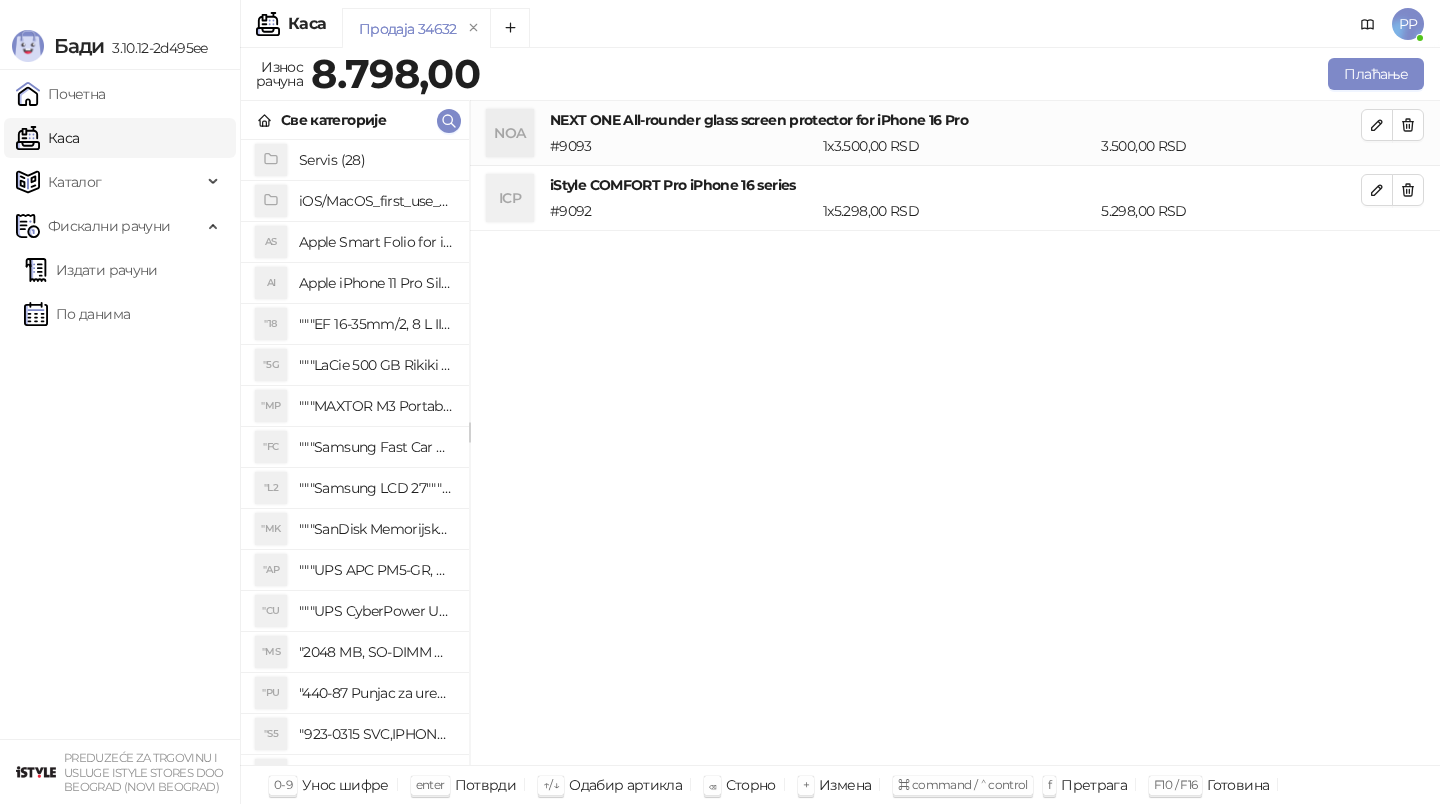 click at bounding box center (1408, 125) 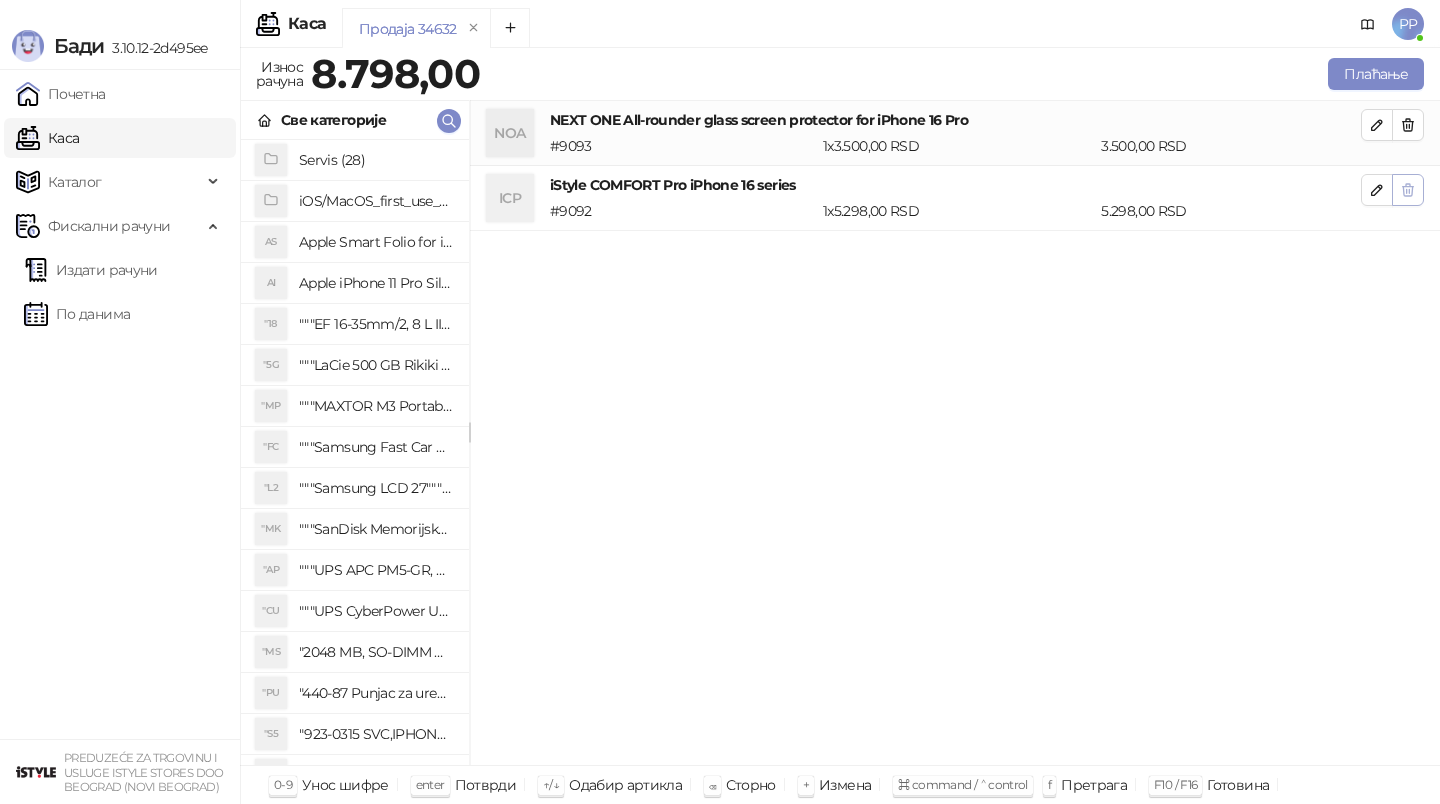 click at bounding box center [1408, 190] 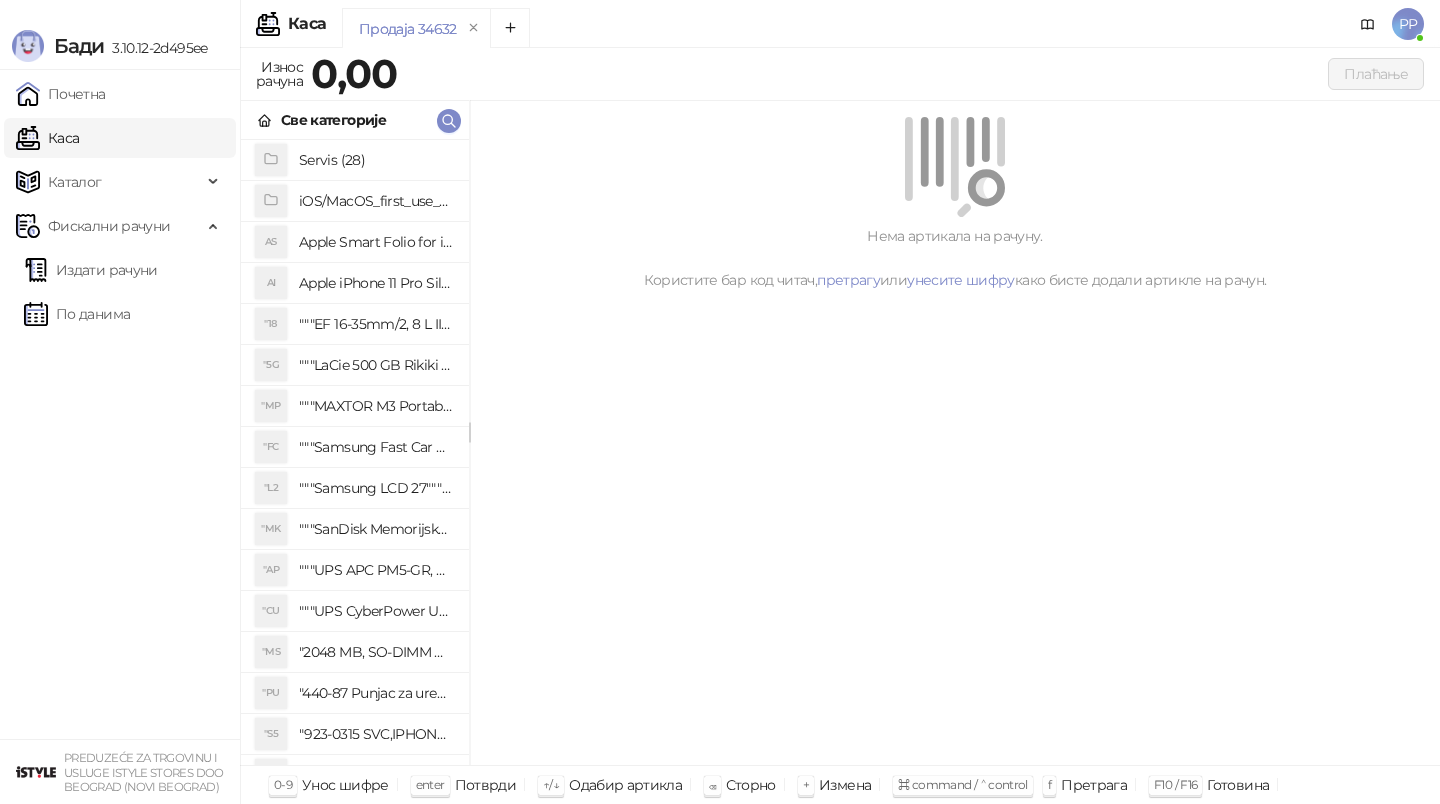 click on "Све категорије" at bounding box center [355, 120] 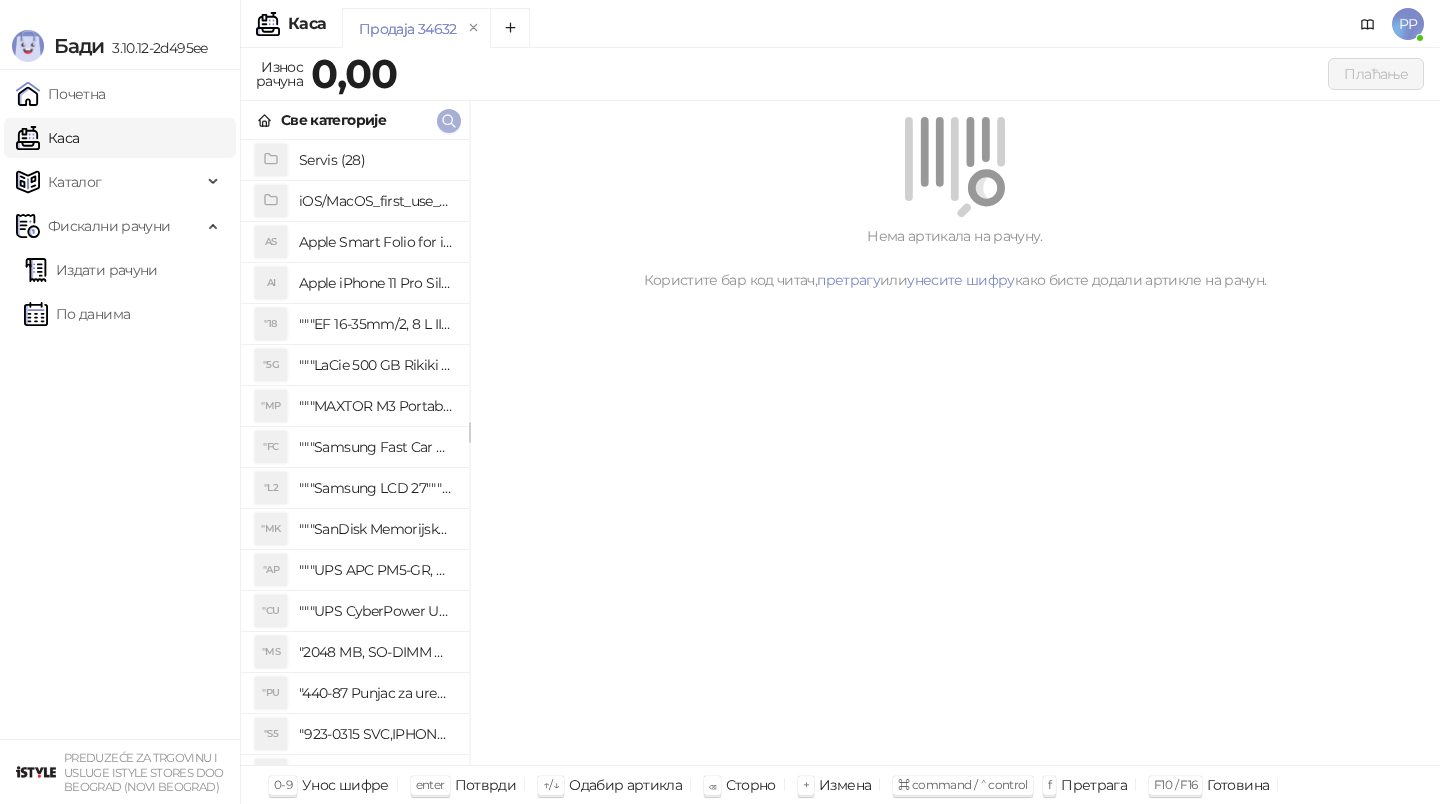 click at bounding box center (449, 121) 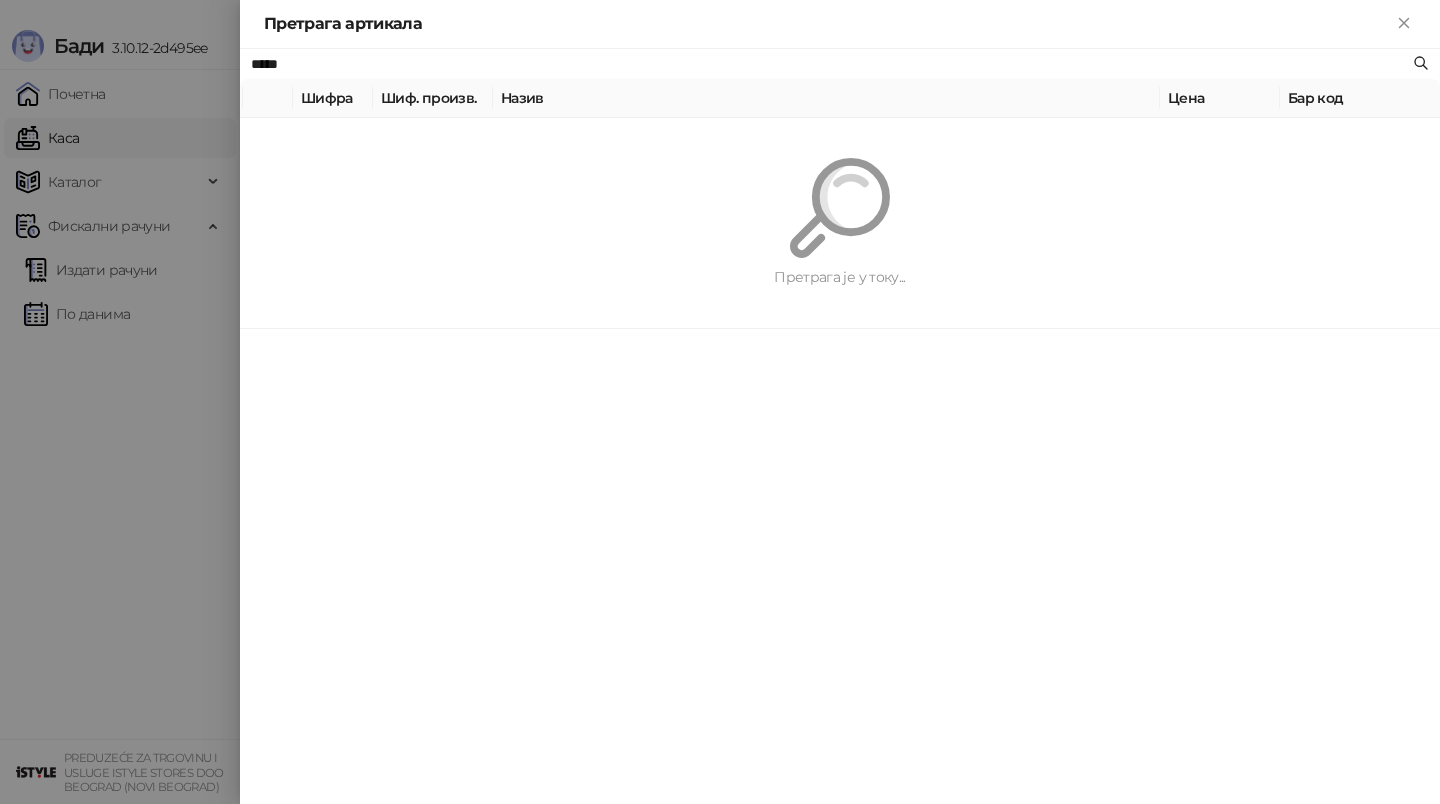 paste on "******" 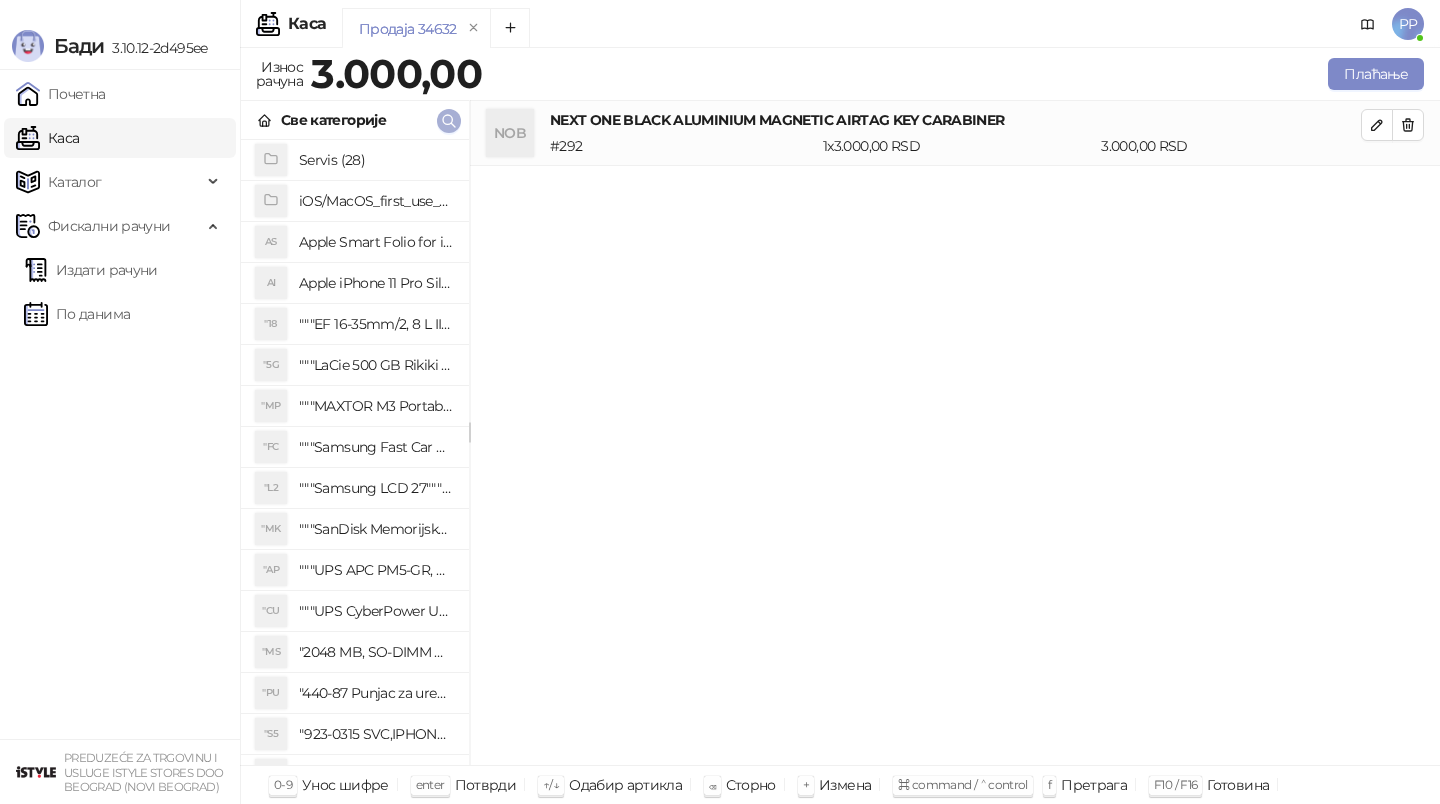 click 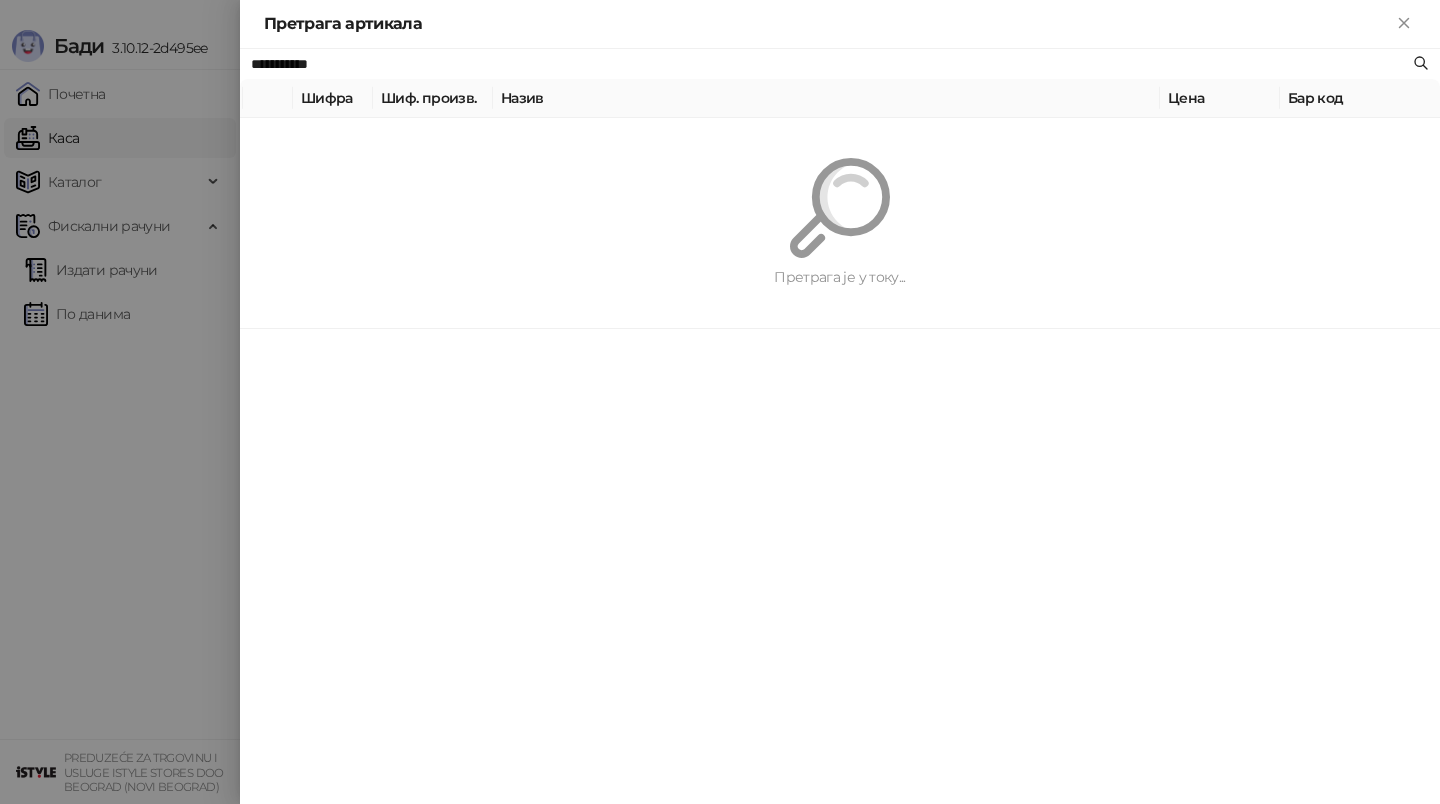 paste 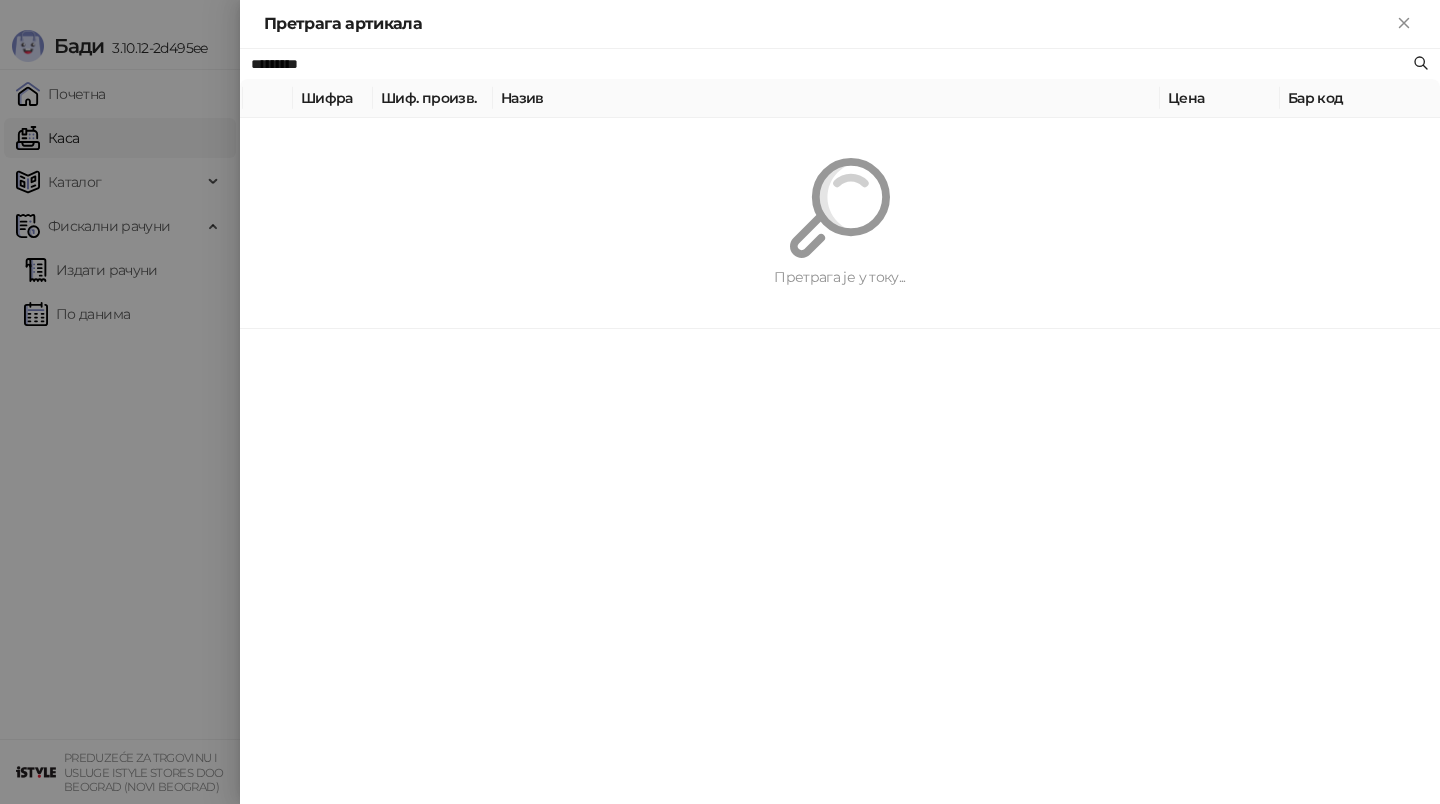 type on "*********" 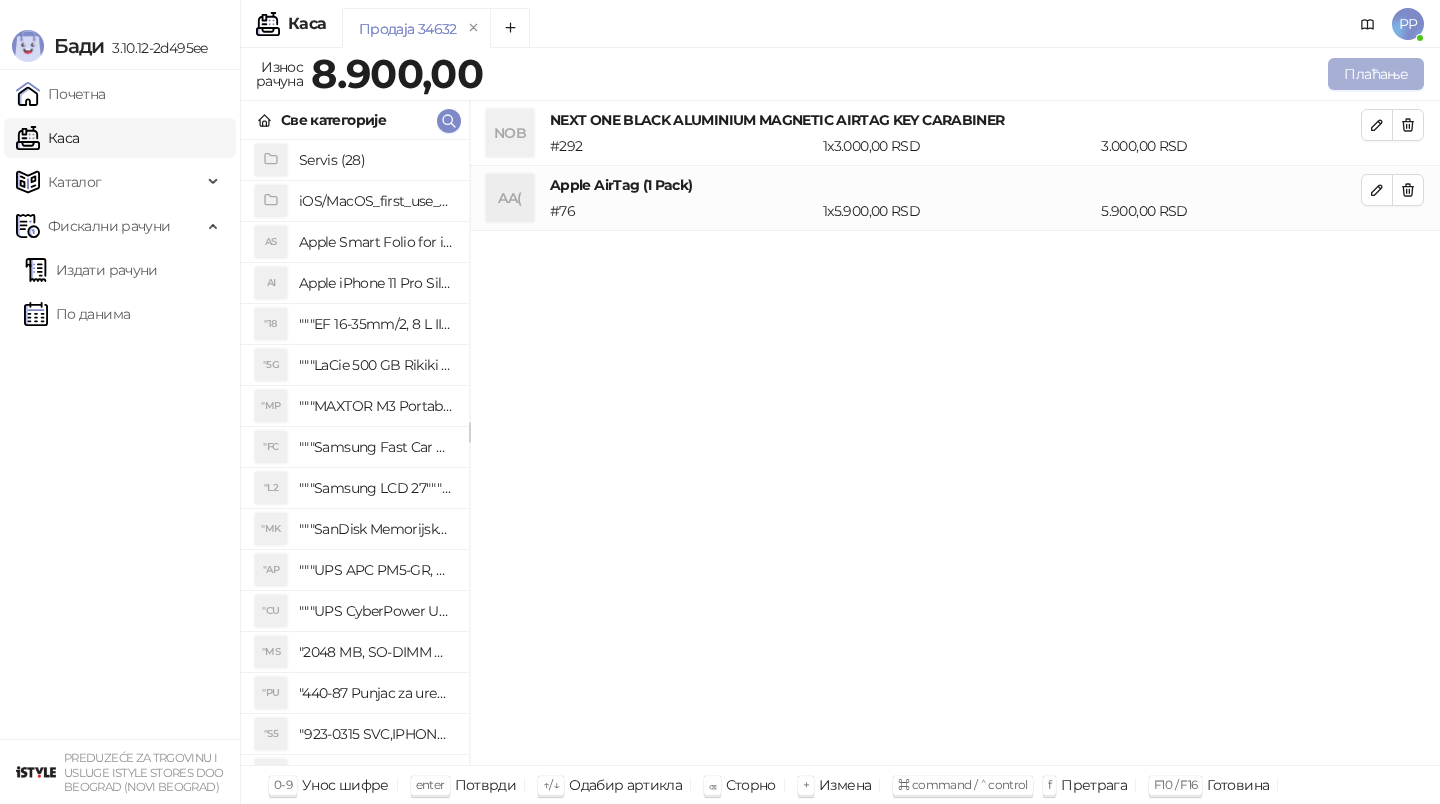 click on "Плаћање" at bounding box center (1376, 74) 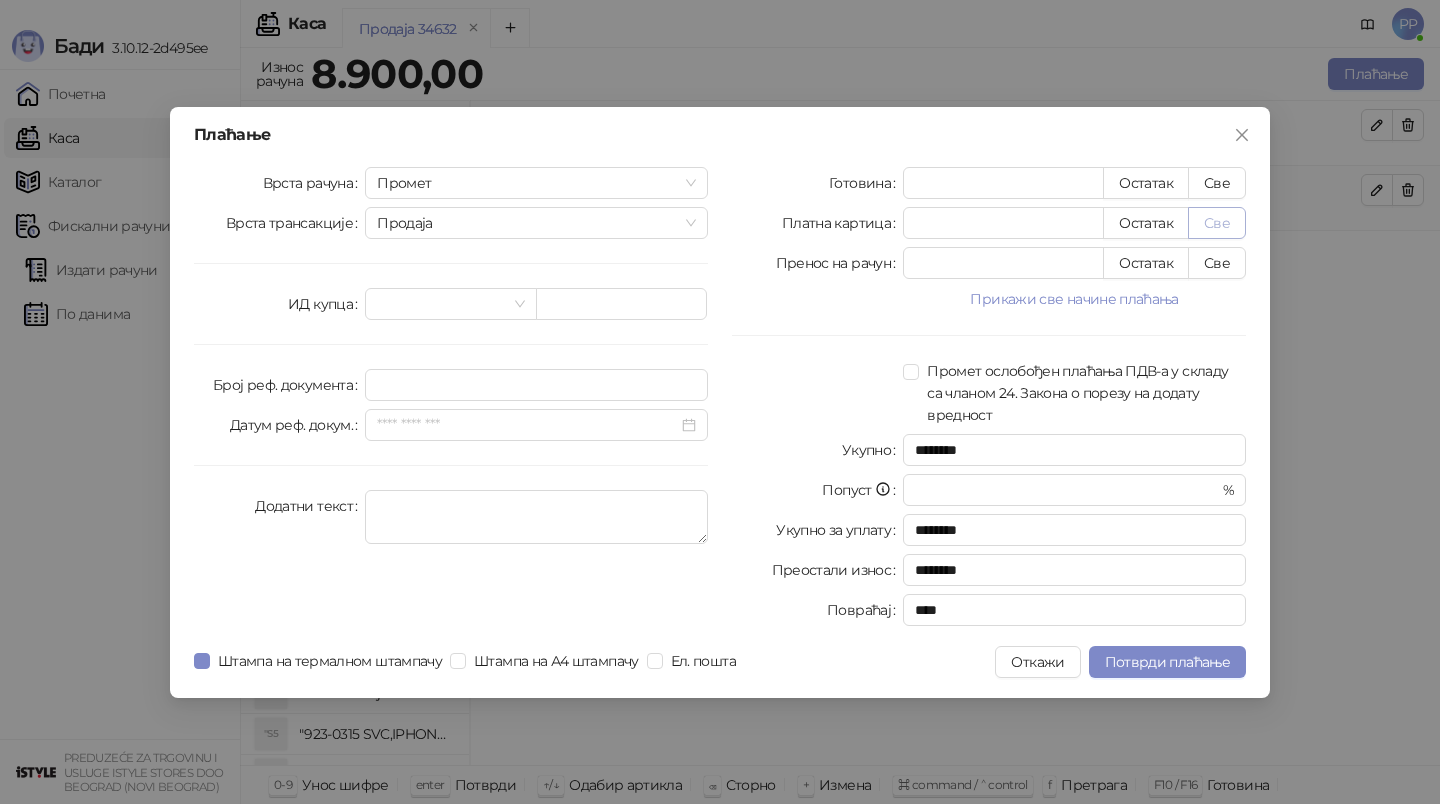 click on "Све" at bounding box center [1217, 223] 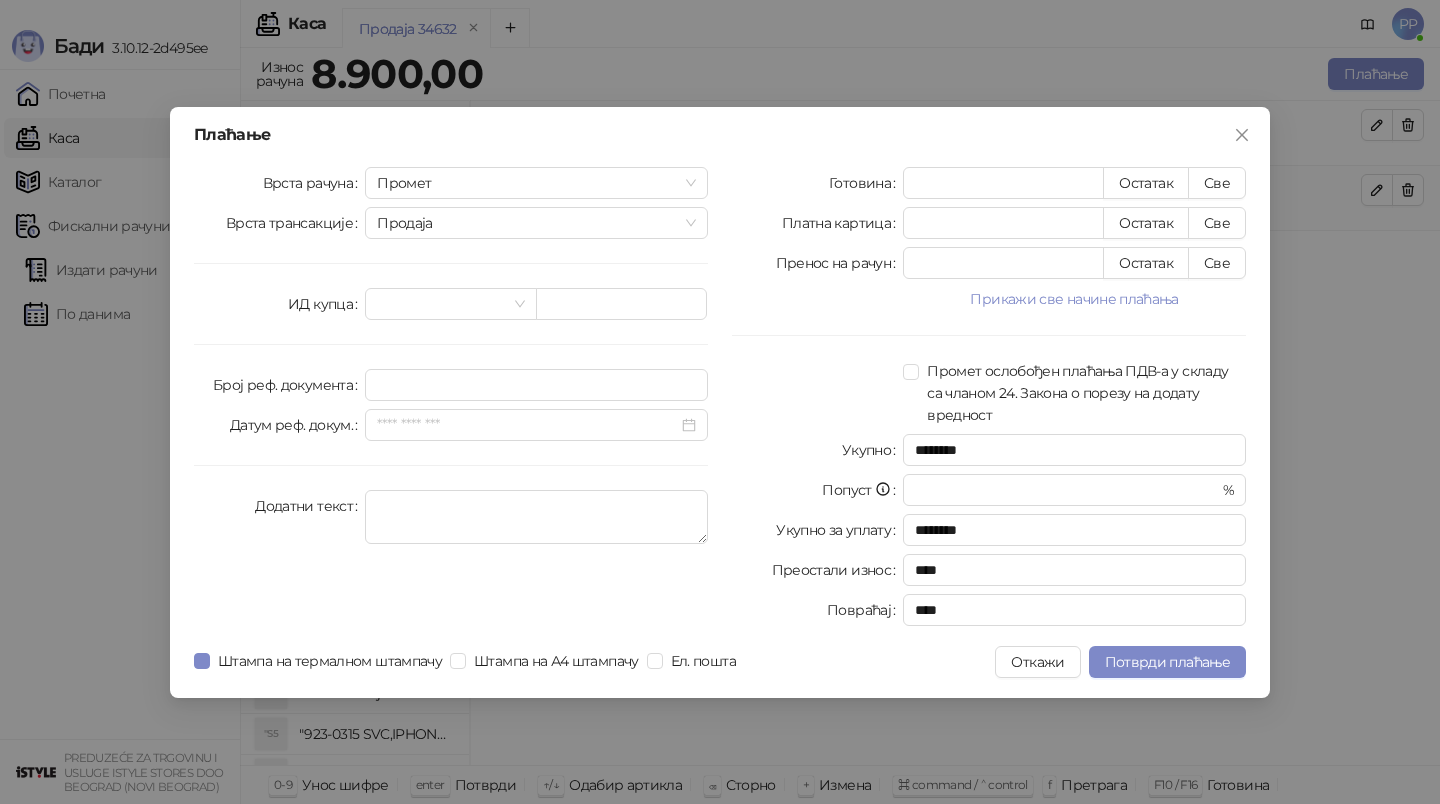 click on "Плаћање Врста рачуна Промет Врста трансакције Продаја ИД купца Број реф. документа Датум реф. докум. Додатни текст Готовина * Остатак Све Платна картица **** Остатак Све Пренос на рачун * Остатак Све Прикажи све начине плаћања Чек * Остатак Све Ваучер * Остатак Све Инстант плаћање * Остатак Све Друго безготовинско * Остатак Све   Промет ослобођен плаћања ПДВ-а у складу са чланом 24. Закона о порезу на додату вредност Укупно ******** Попуст   * % Укупно за уплату ******** Преостали износ **** Повраћај **** Штампа на термалном штампачу Штампа на А4 штампачу Ел. пошта Откажи" at bounding box center (720, 402) 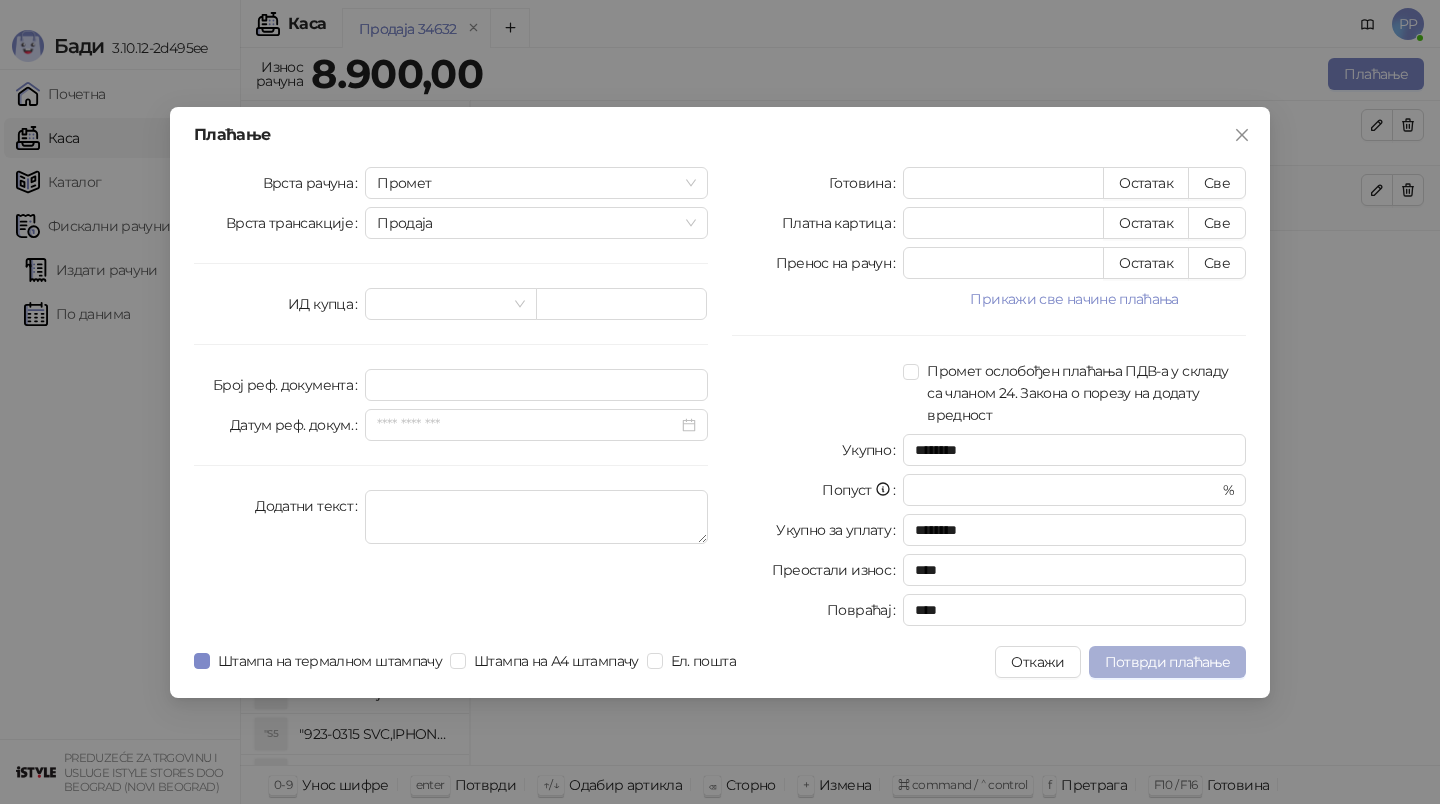click on "Потврди плаћање" at bounding box center (1167, 662) 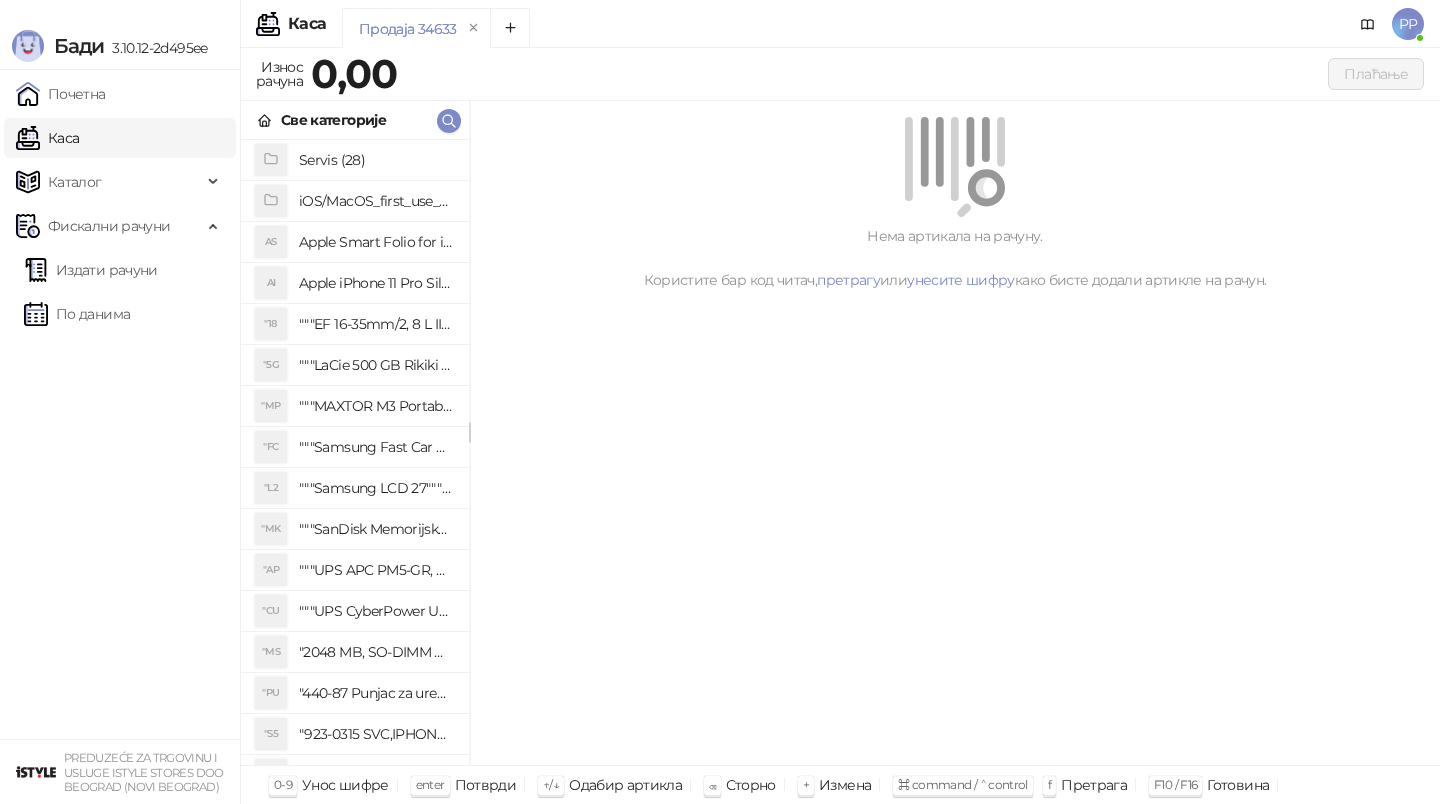 click on "Све категорије" at bounding box center [355, 120] 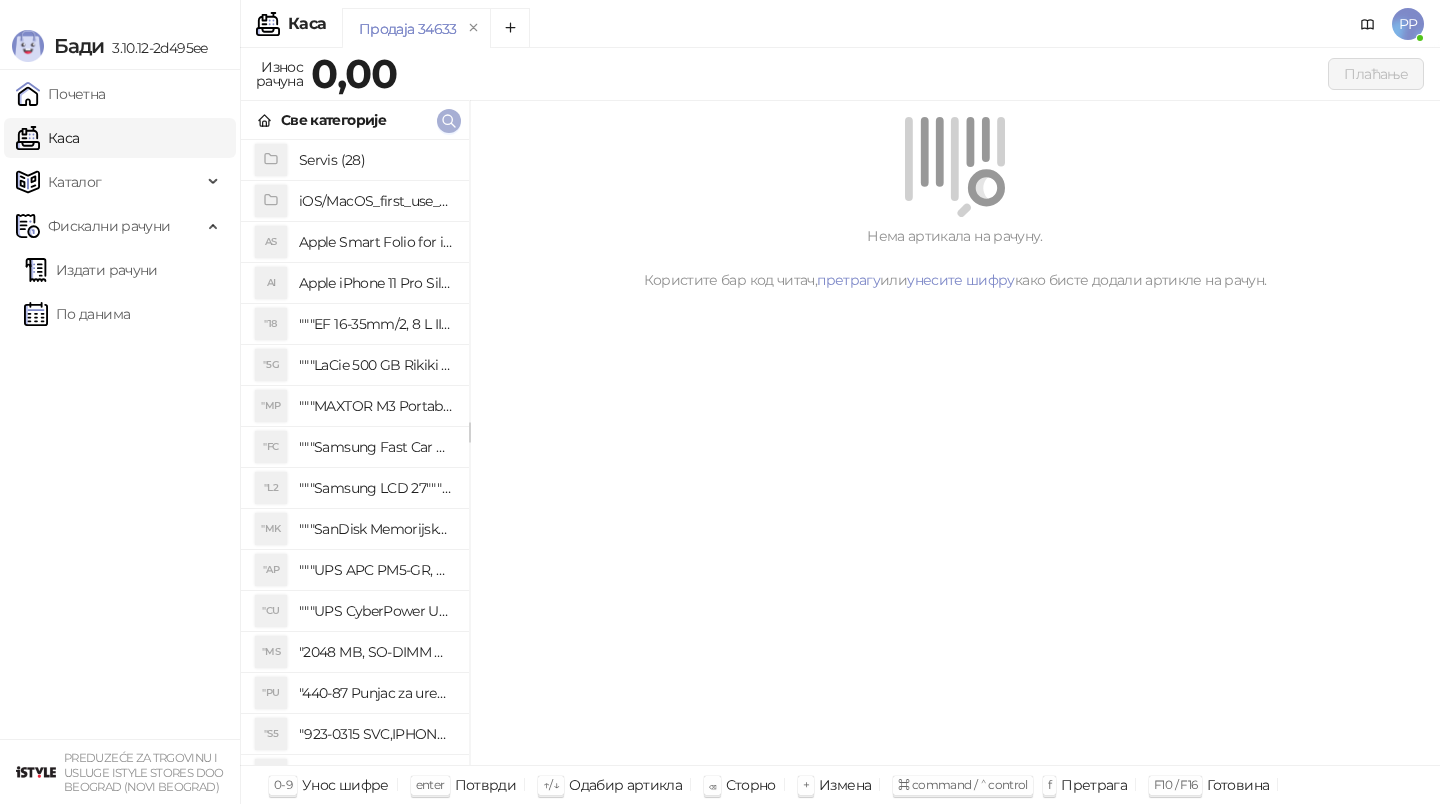click 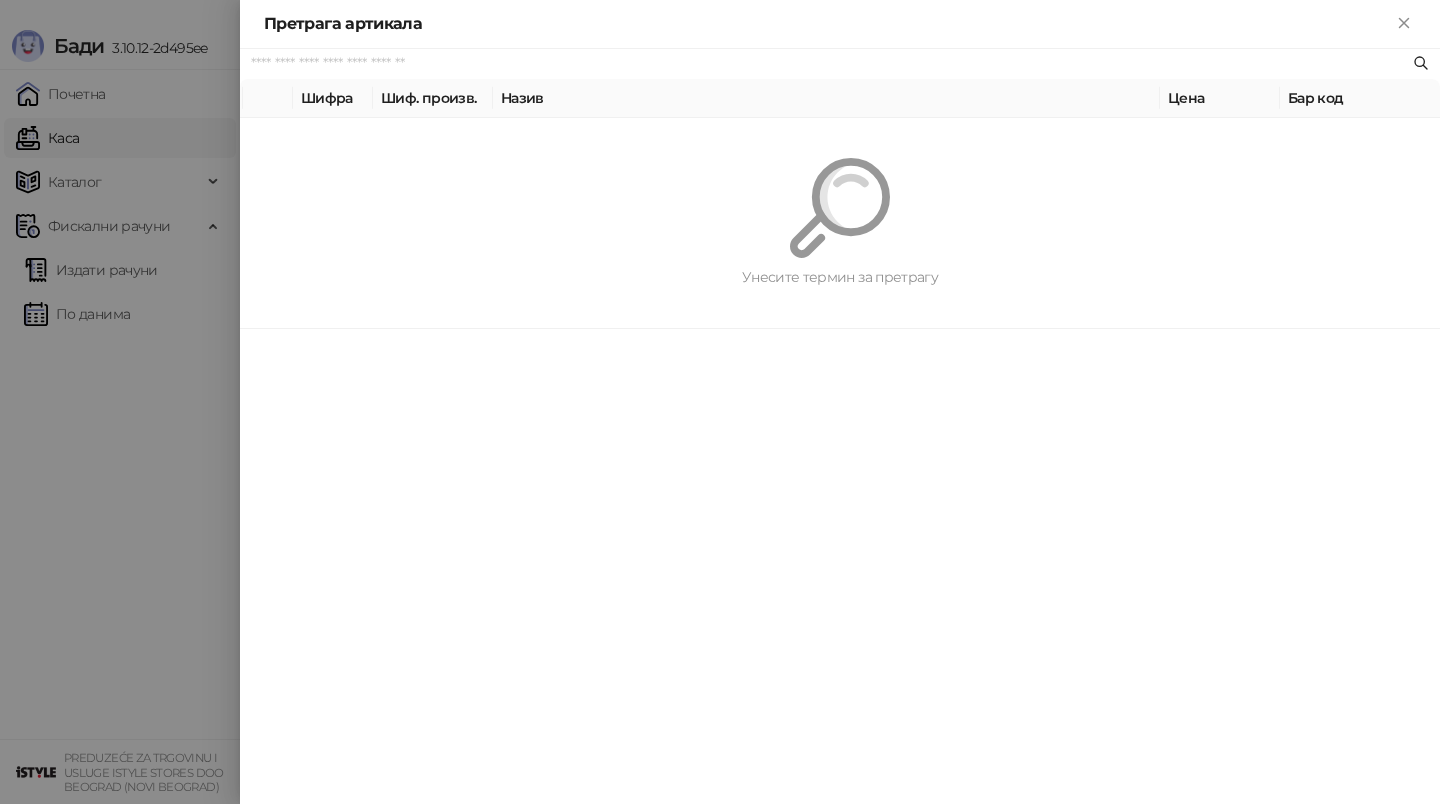 paste on "**********" 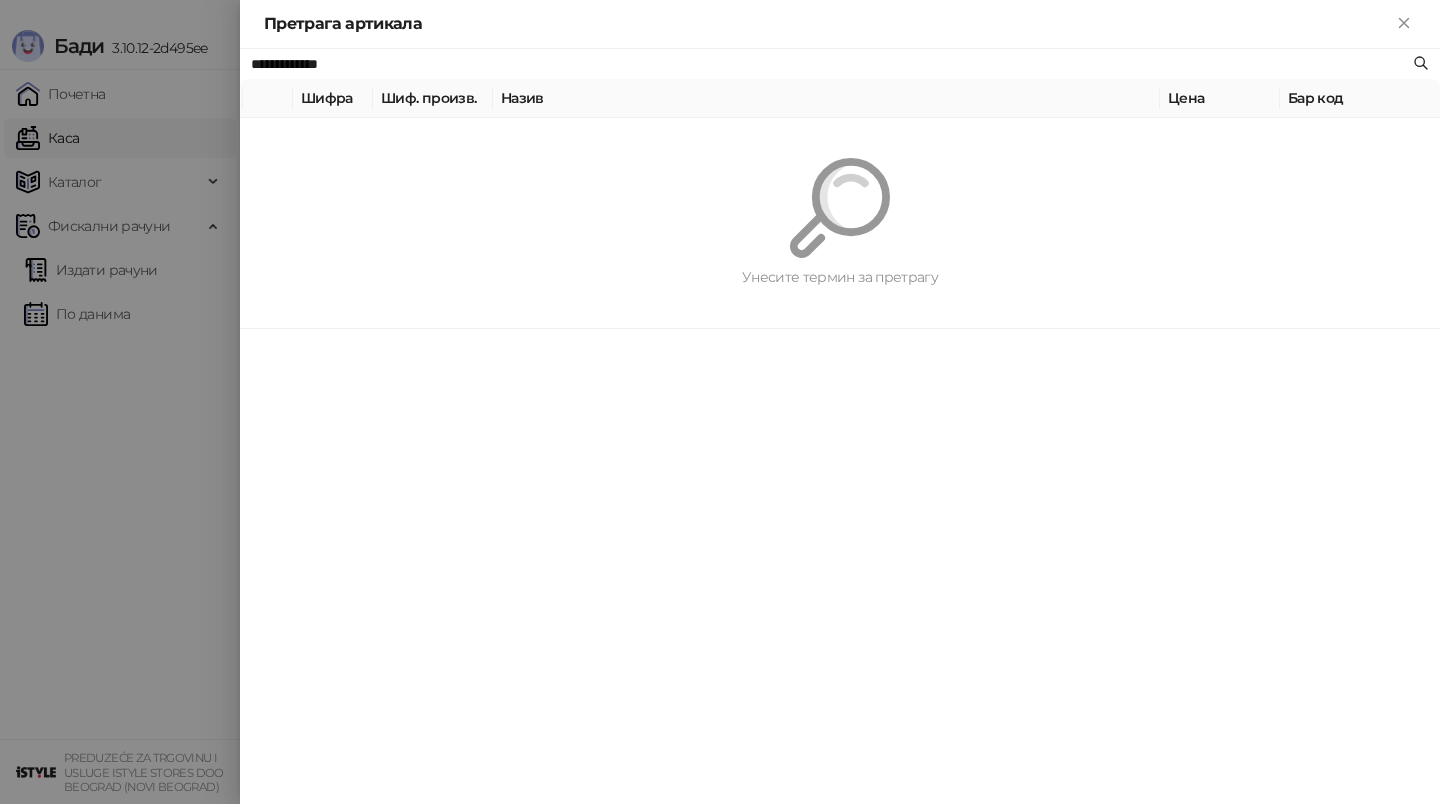 type on "**********" 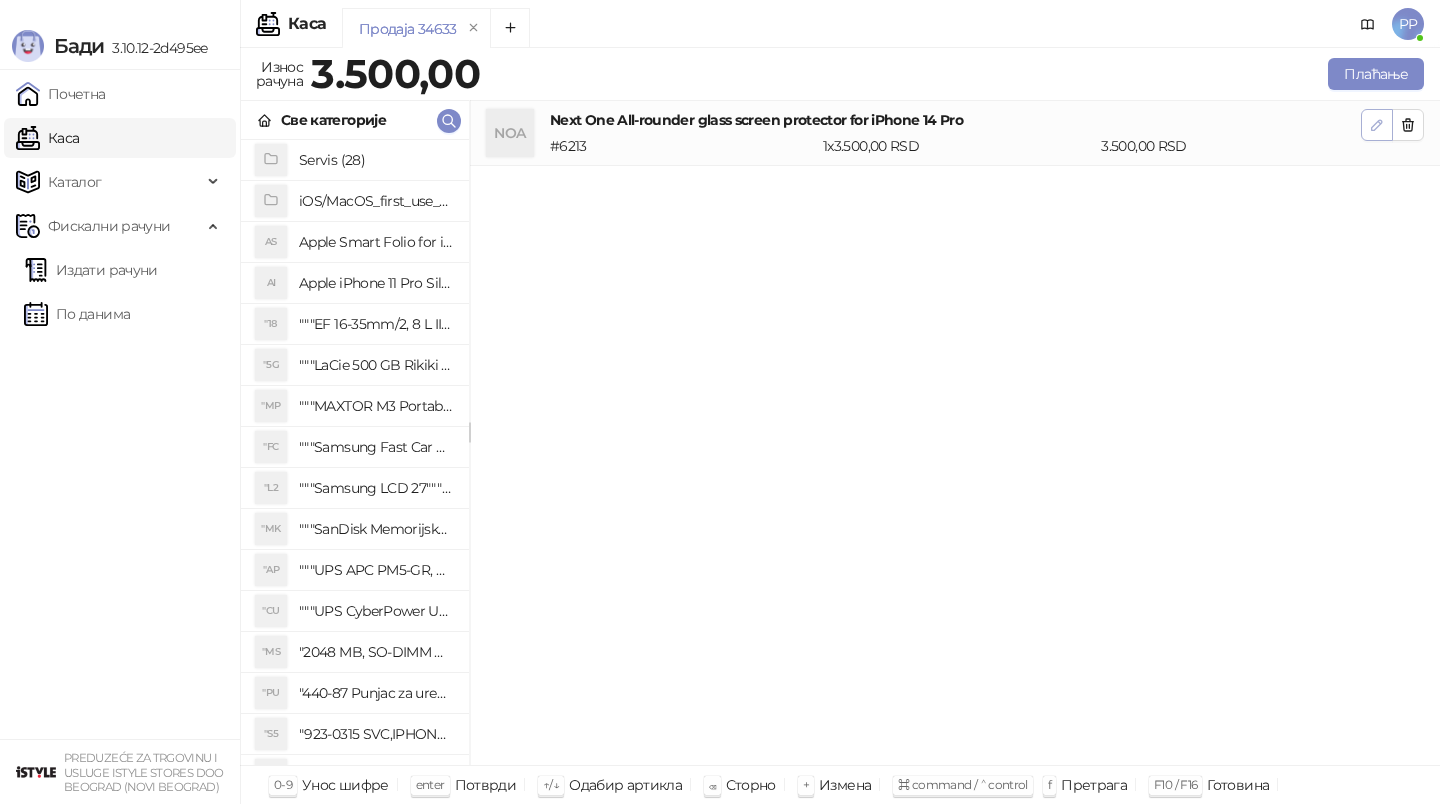 click at bounding box center [1377, 125] 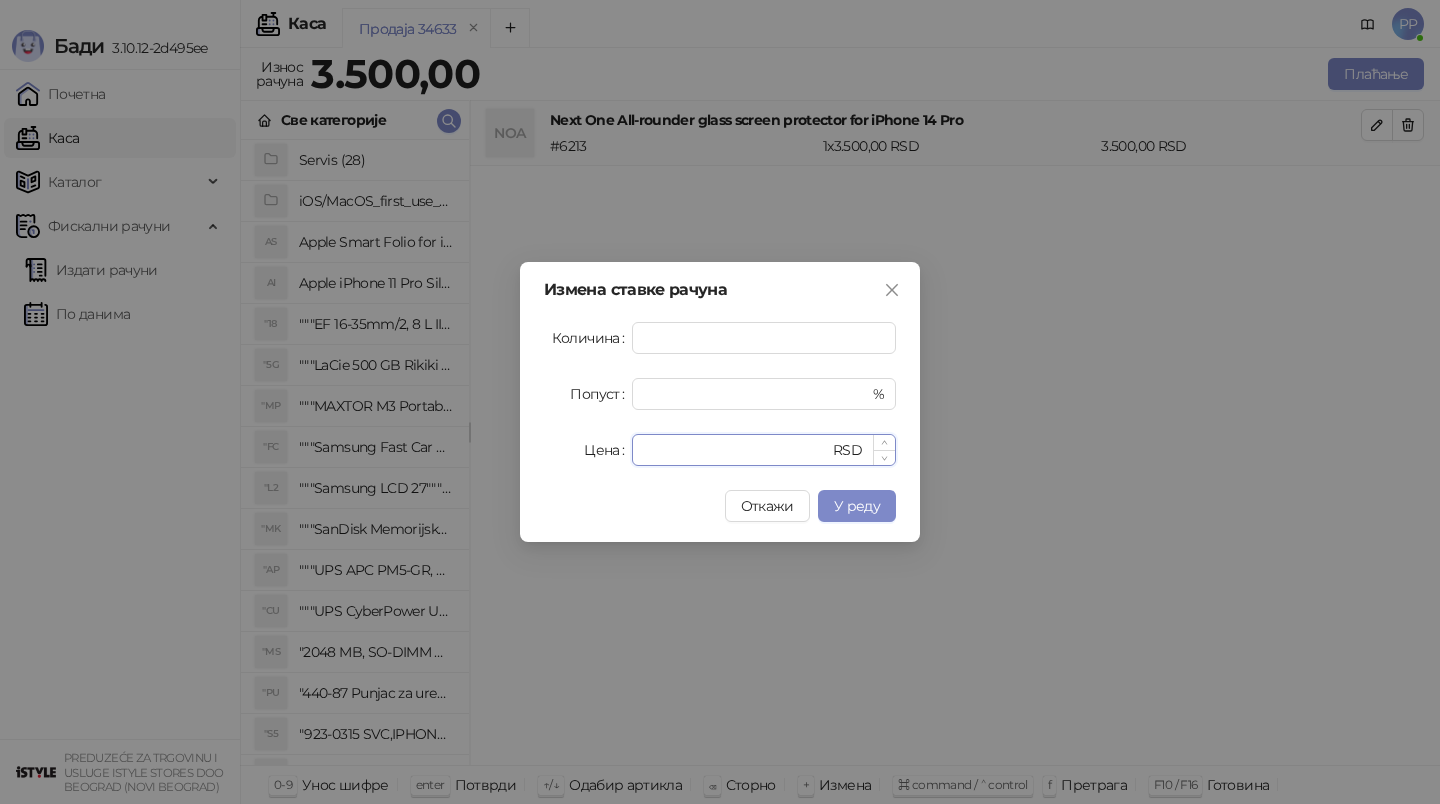 click on "****" at bounding box center [736, 450] 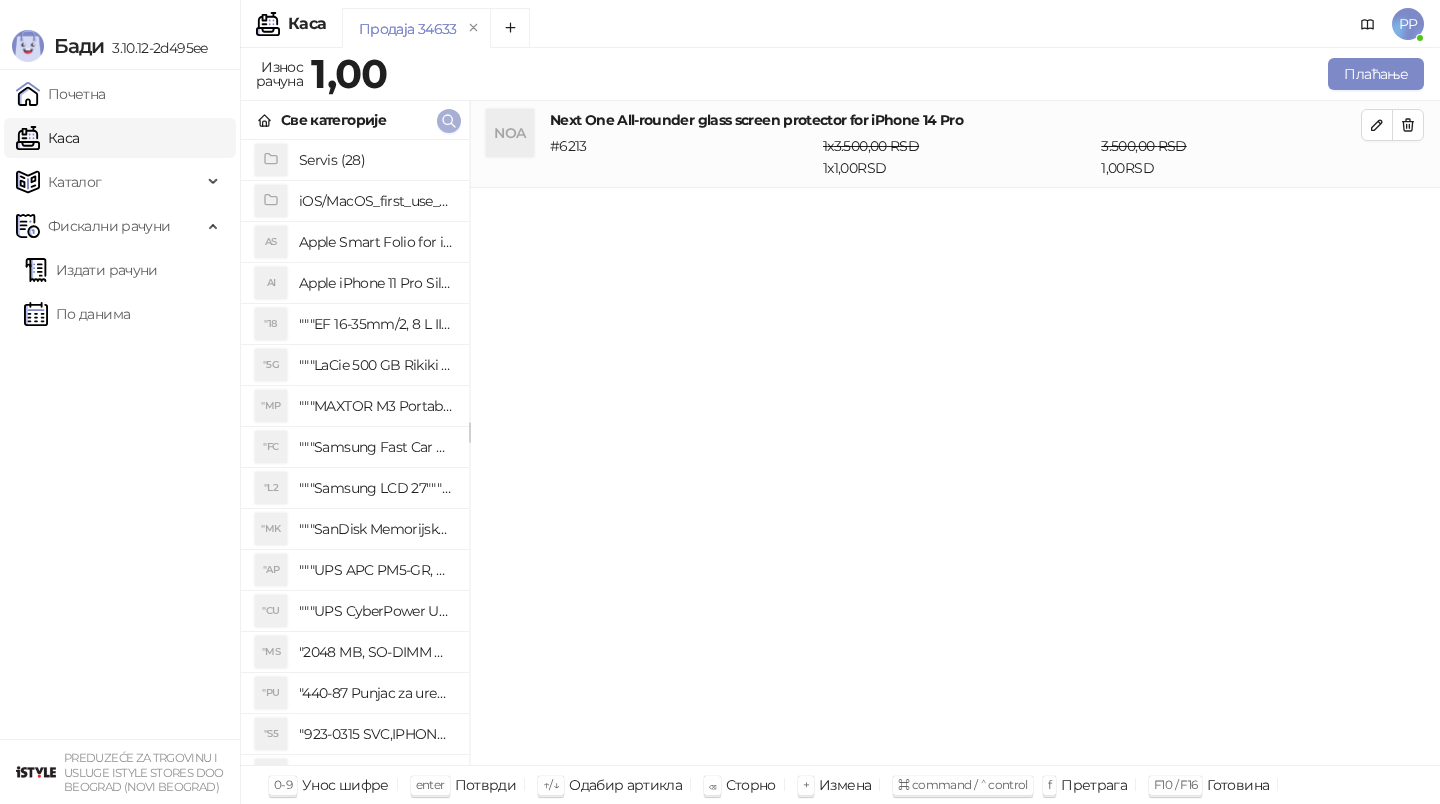 click 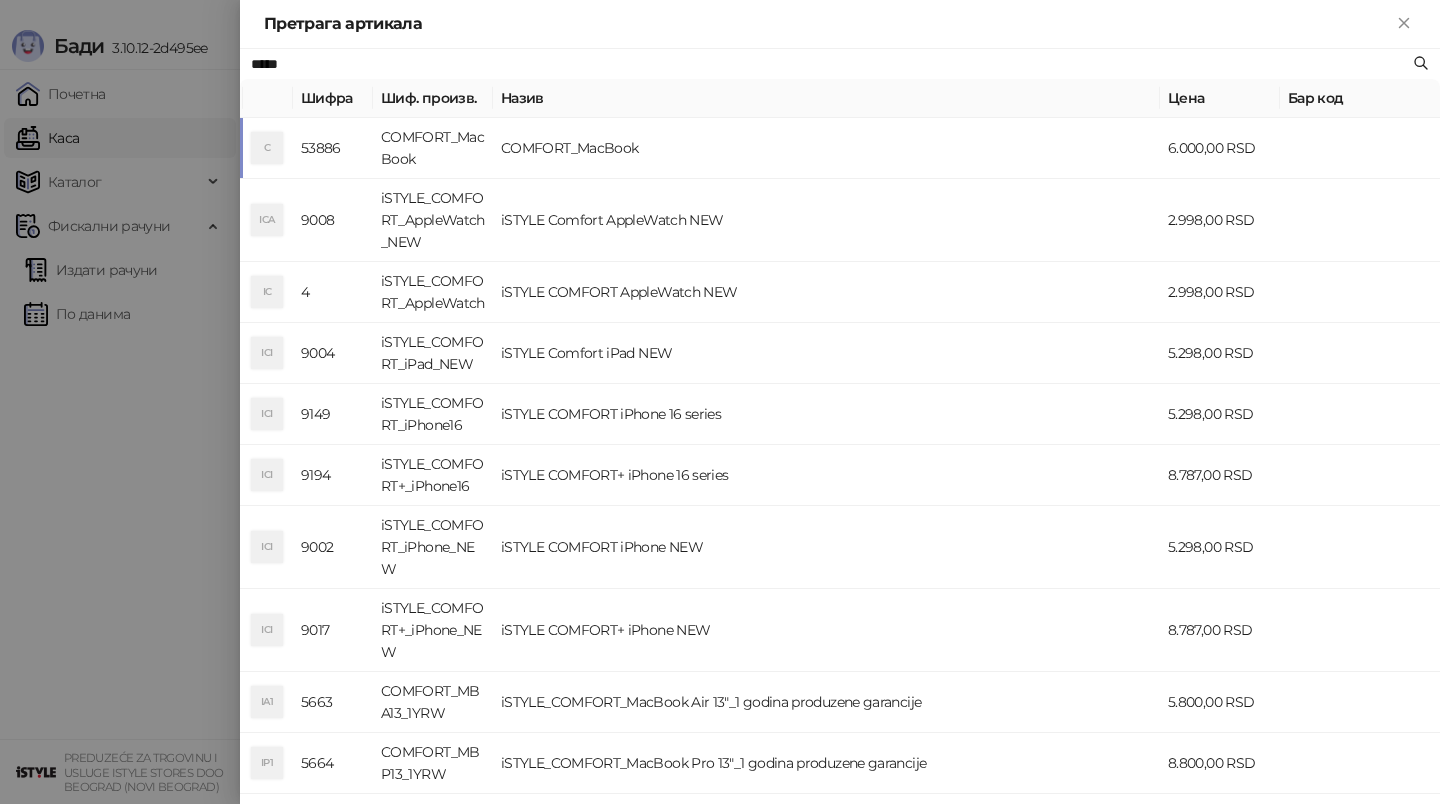 type on "*****" 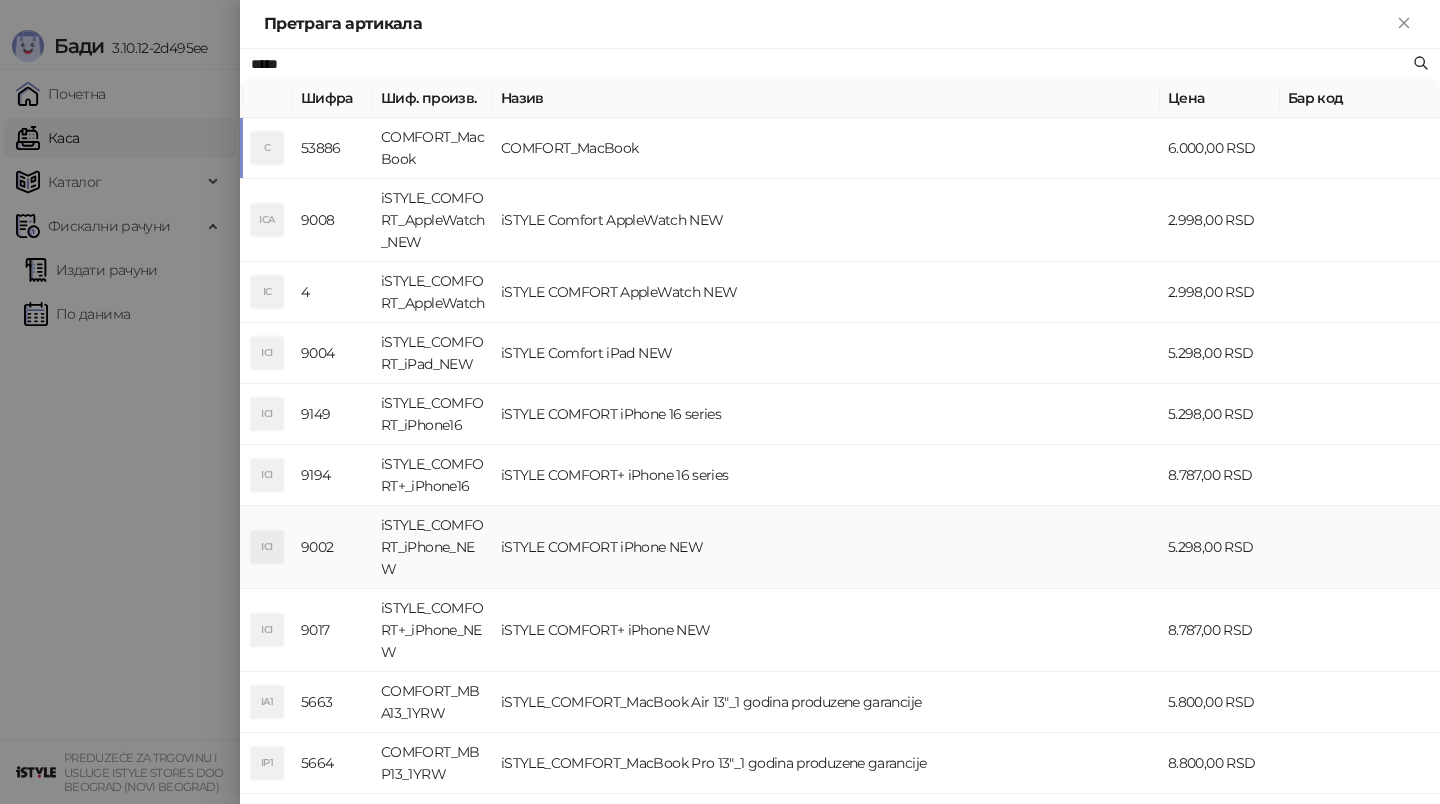 click on "iSTYLE COMFORT iPhone NEW" at bounding box center [826, 547] 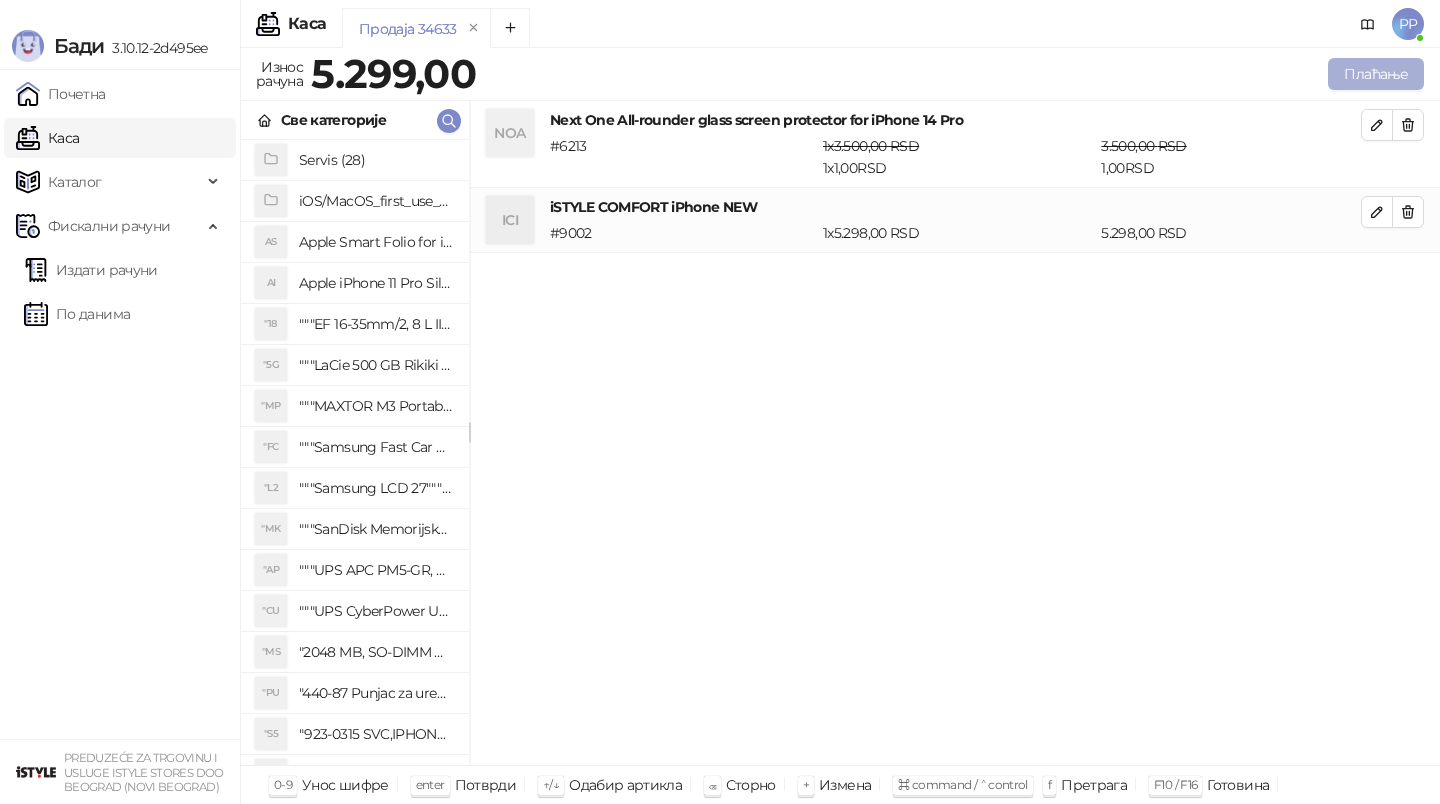 click on "Плаћање" at bounding box center [1376, 74] 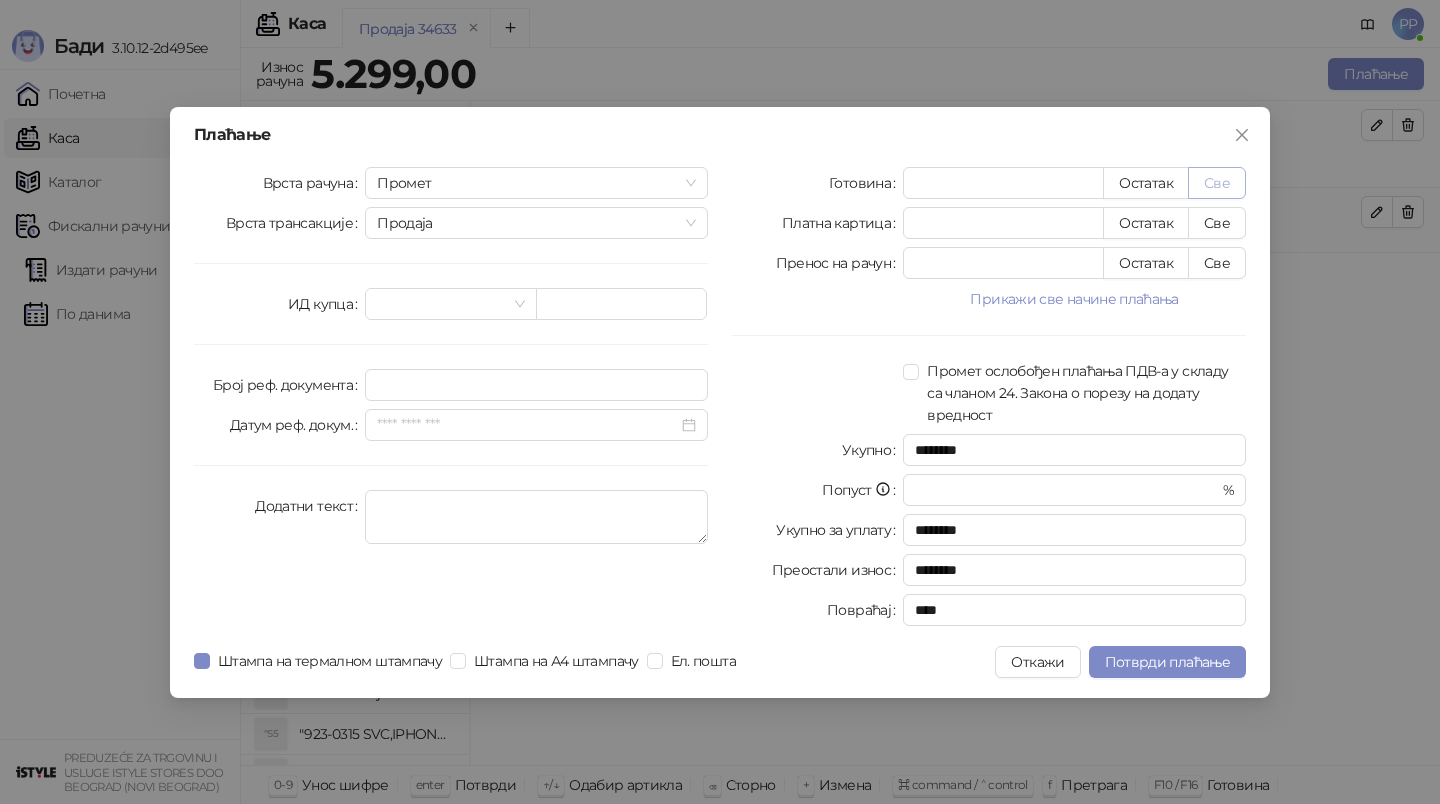 click on "Све" at bounding box center (1217, 183) 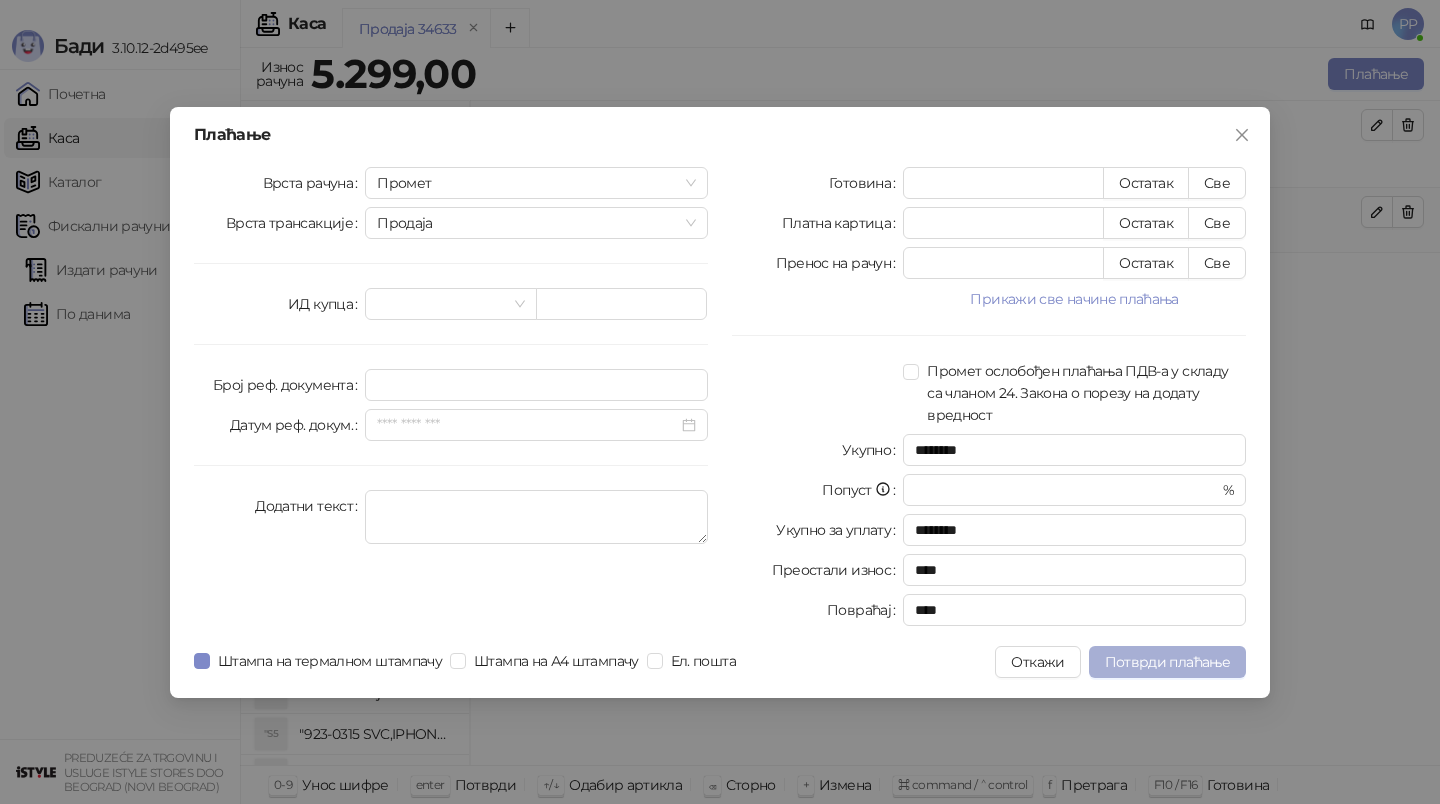 click on "Потврди плаћање" at bounding box center (1167, 662) 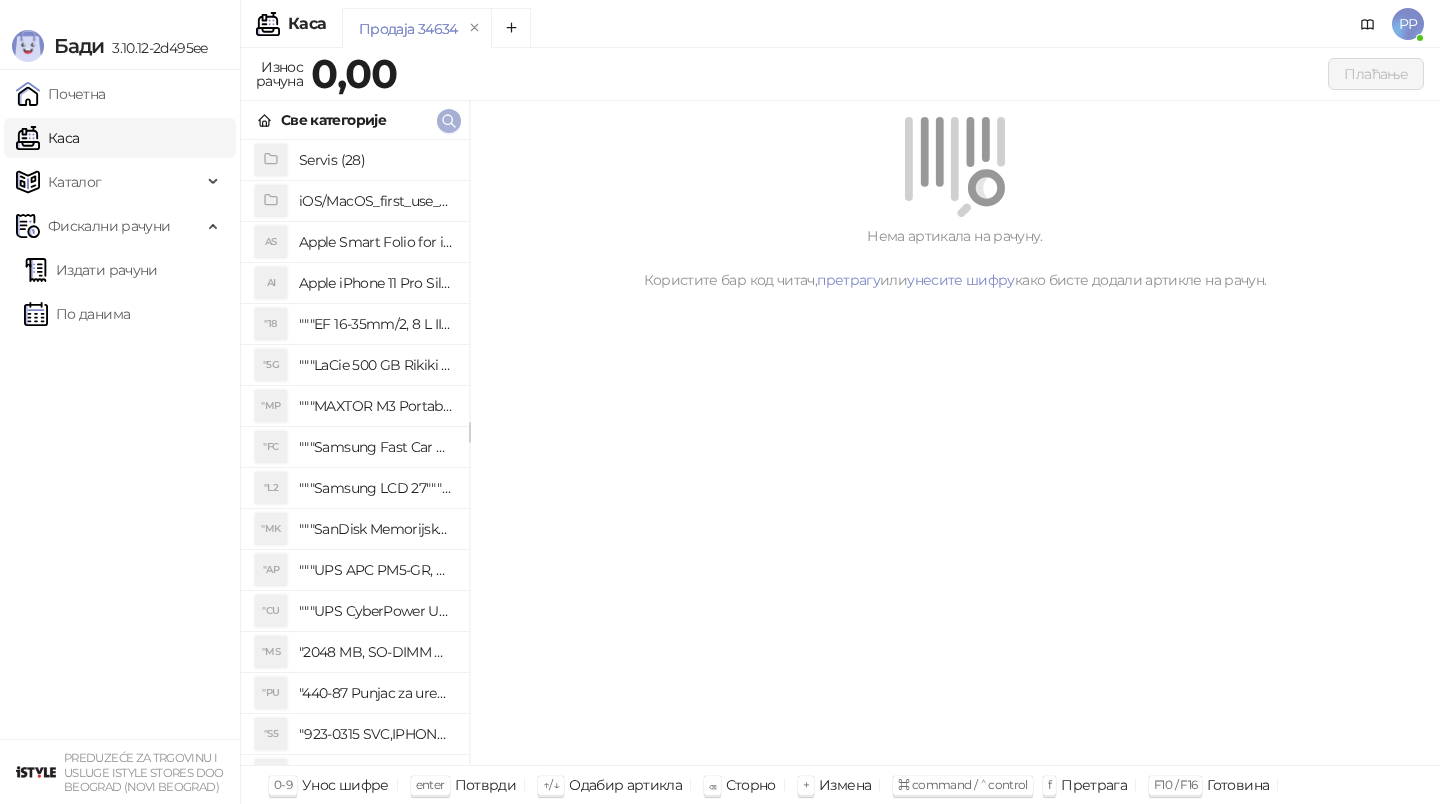 click 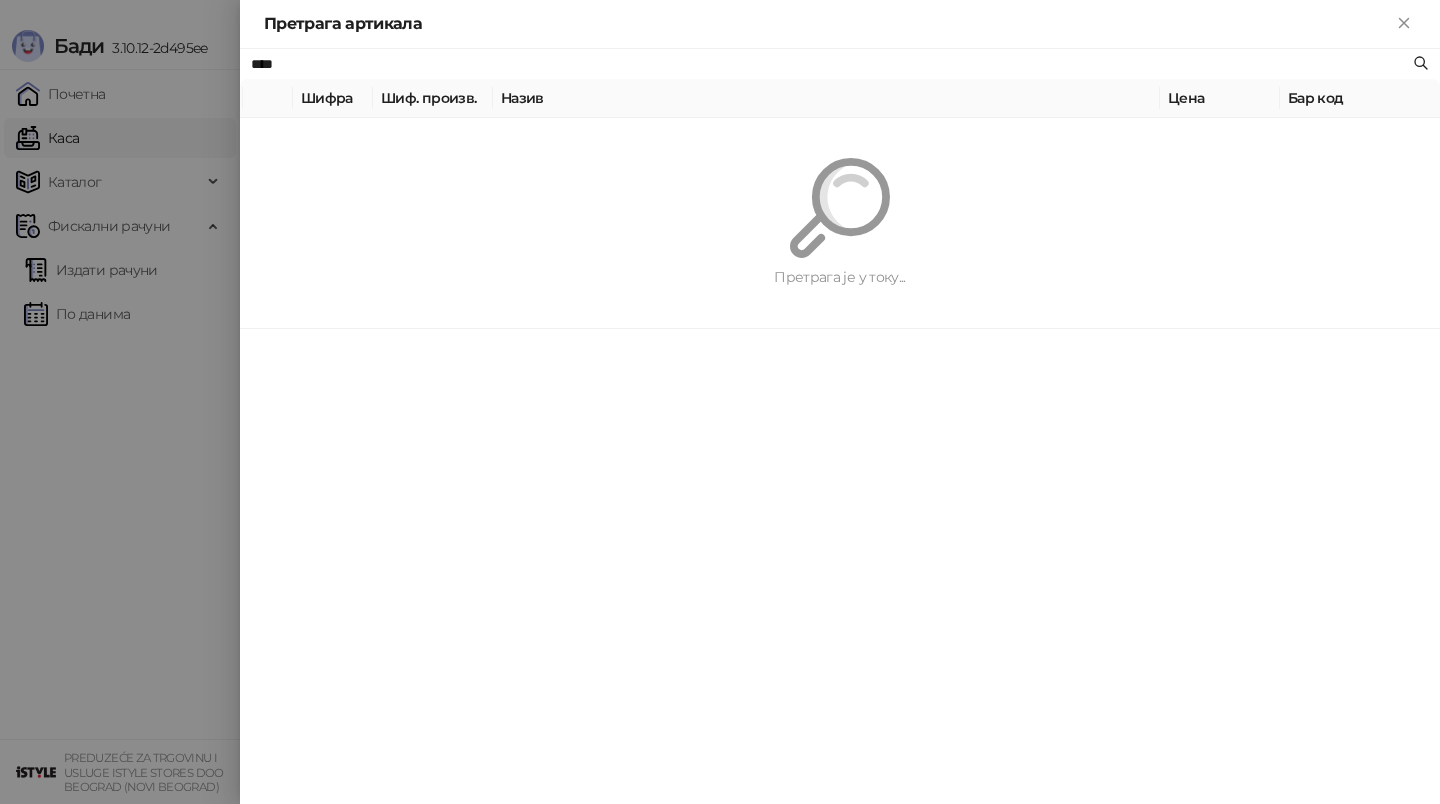 type on "****" 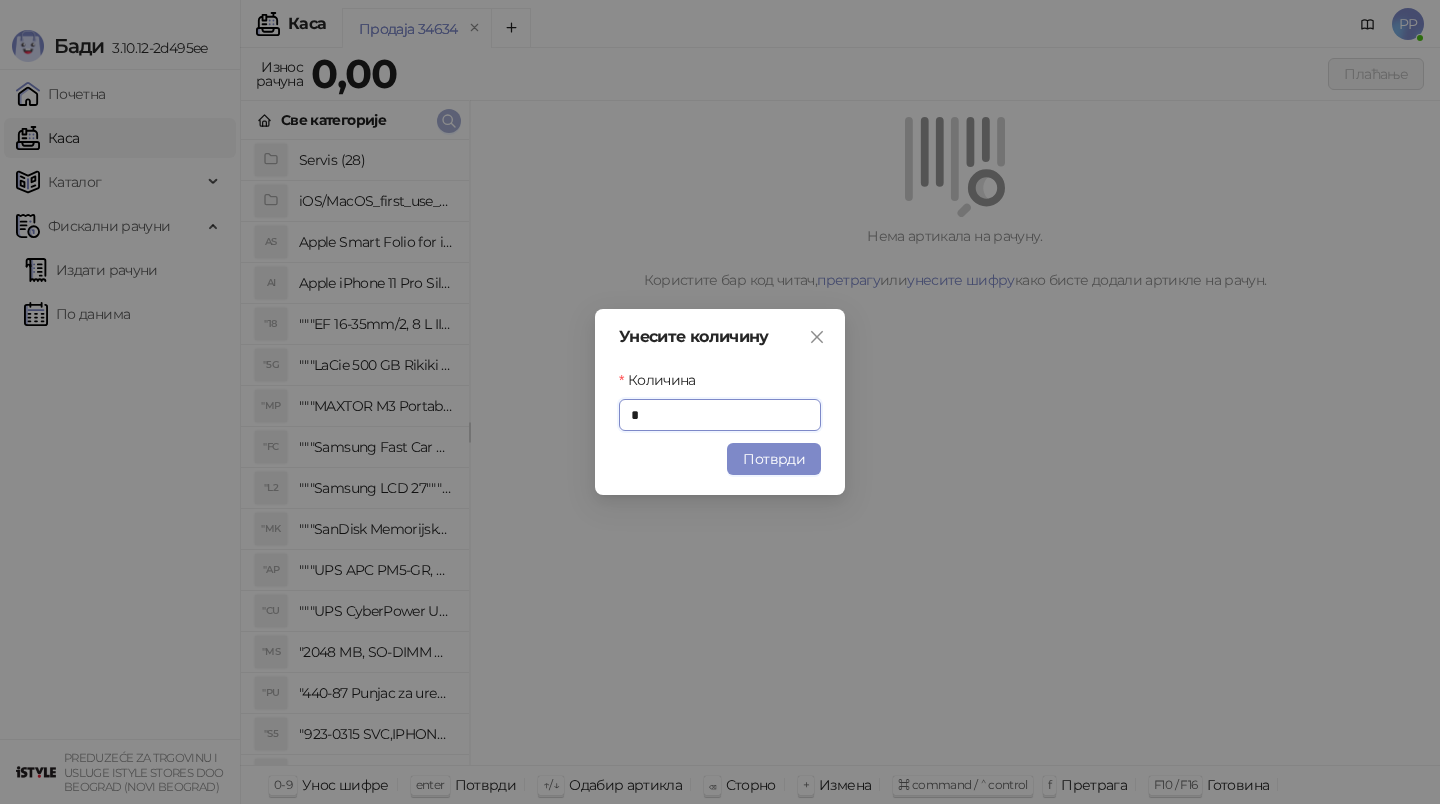type on "*" 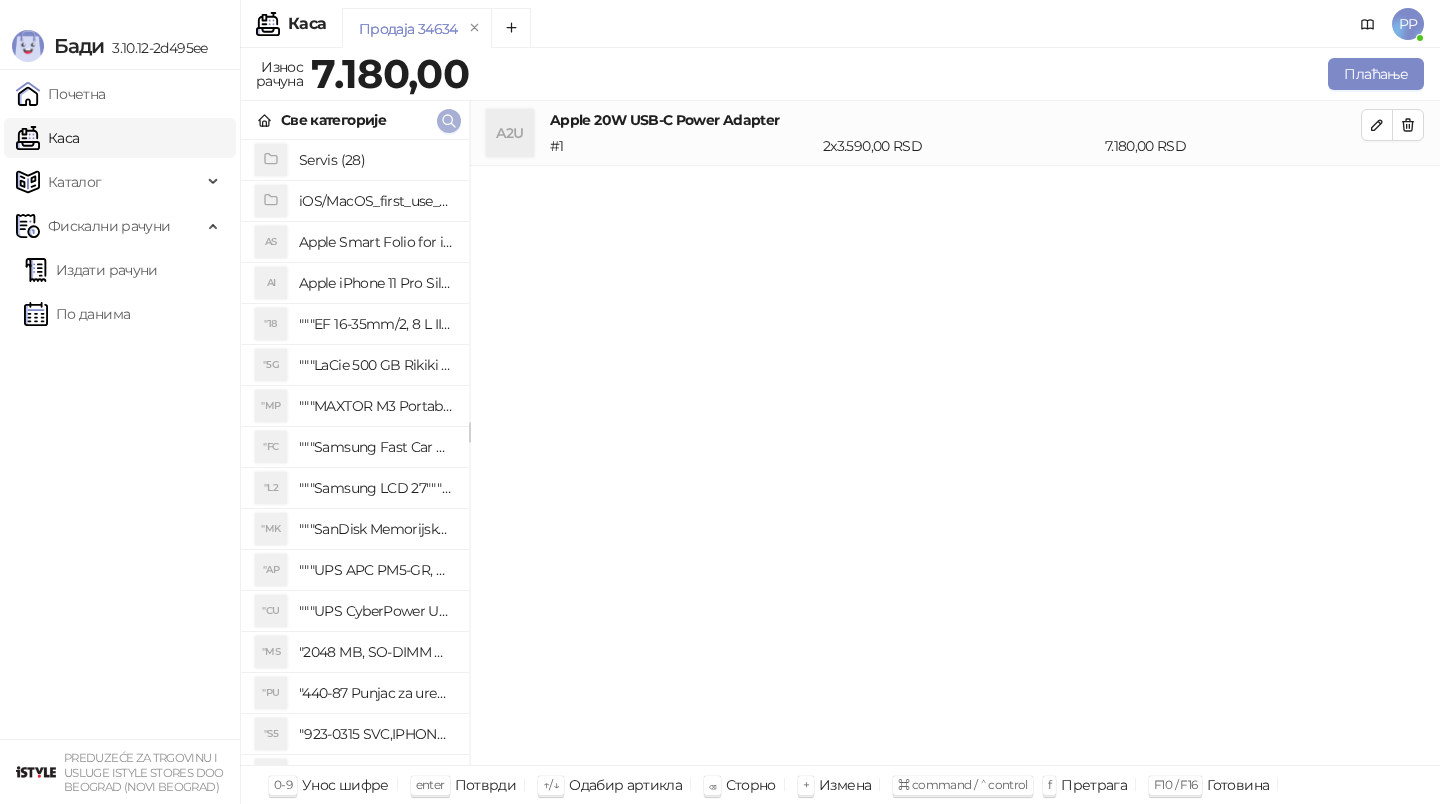 click 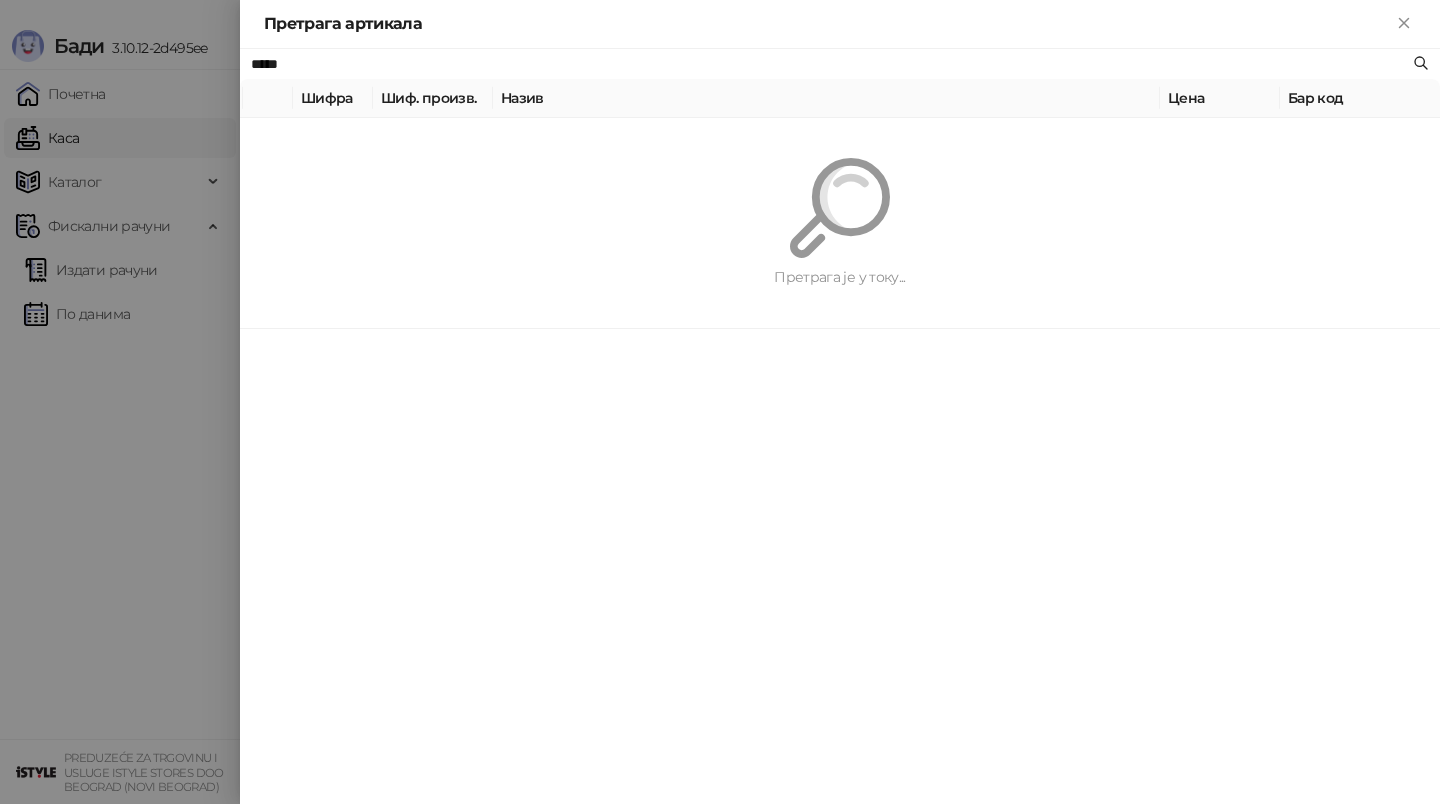type on "*****" 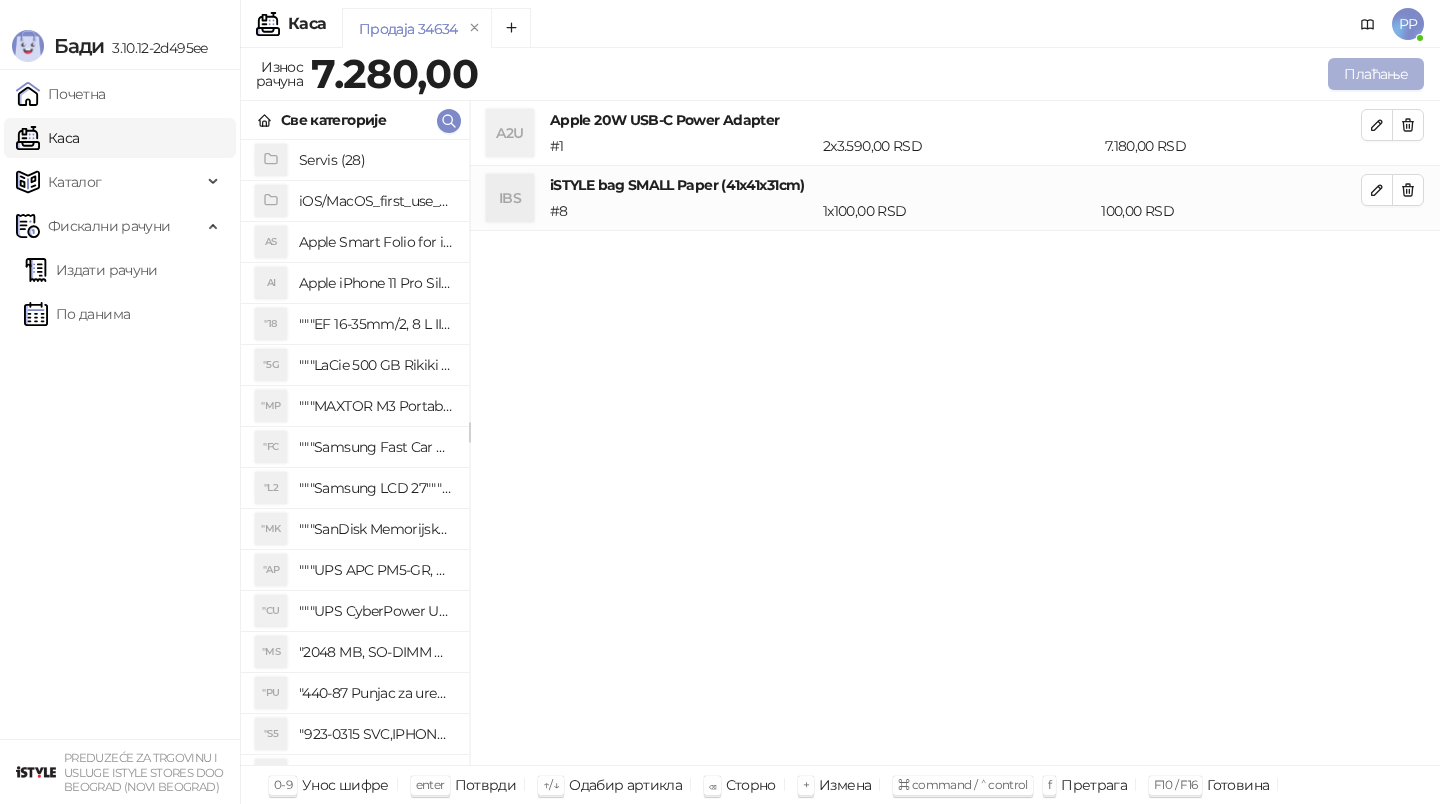 click on "Плаћање" at bounding box center [1376, 74] 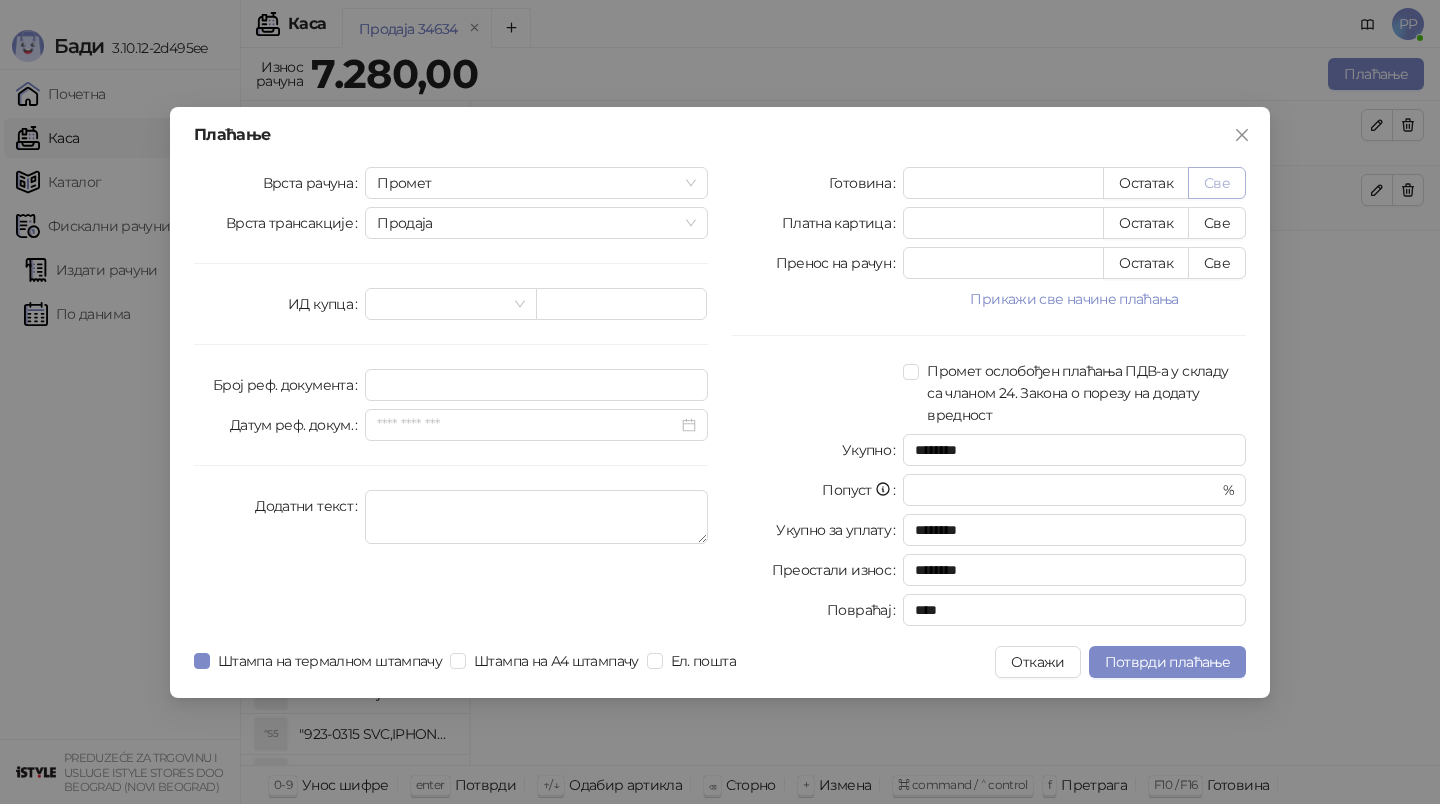 click on "Све" at bounding box center [1217, 183] 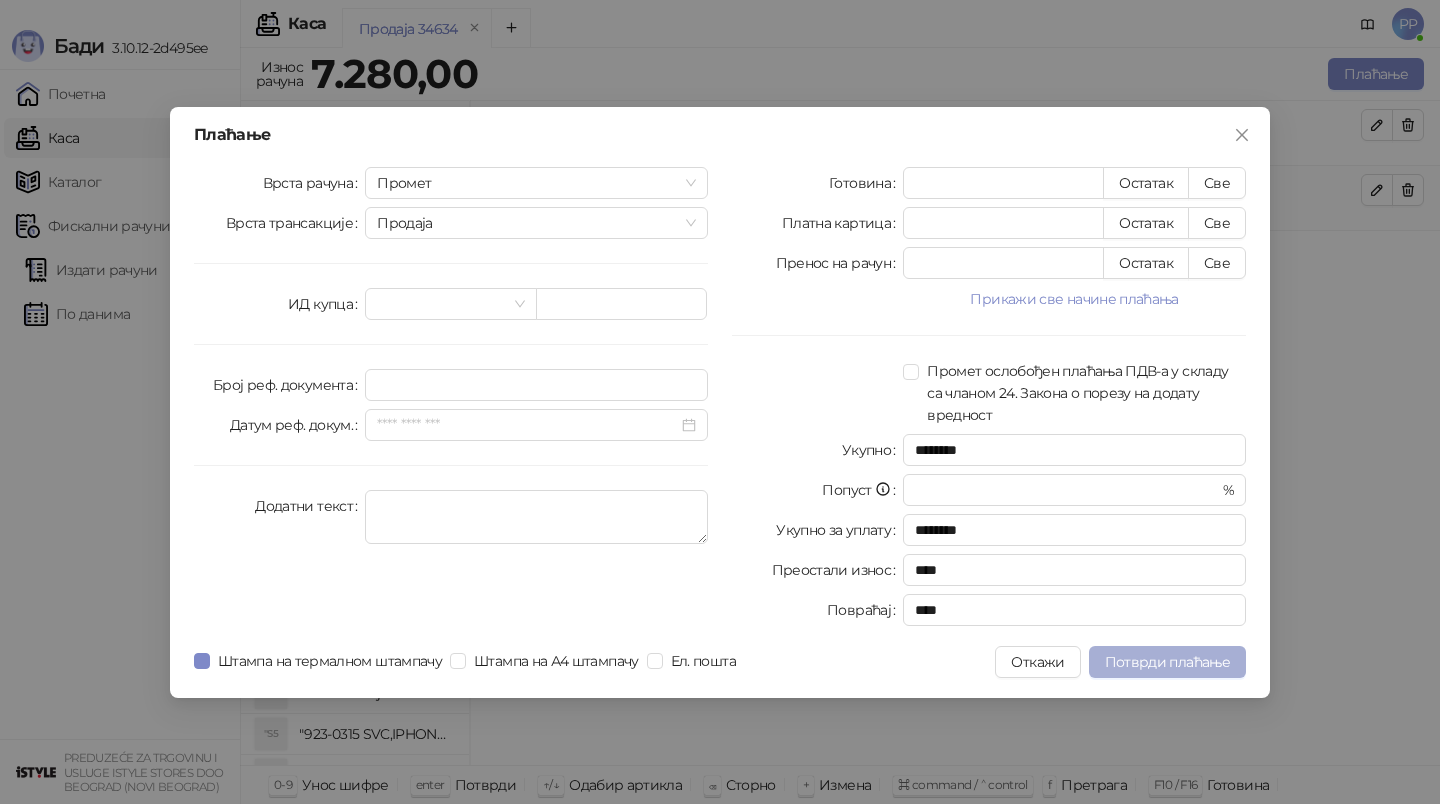 click on "Потврди плаћање" at bounding box center (1167, 662) 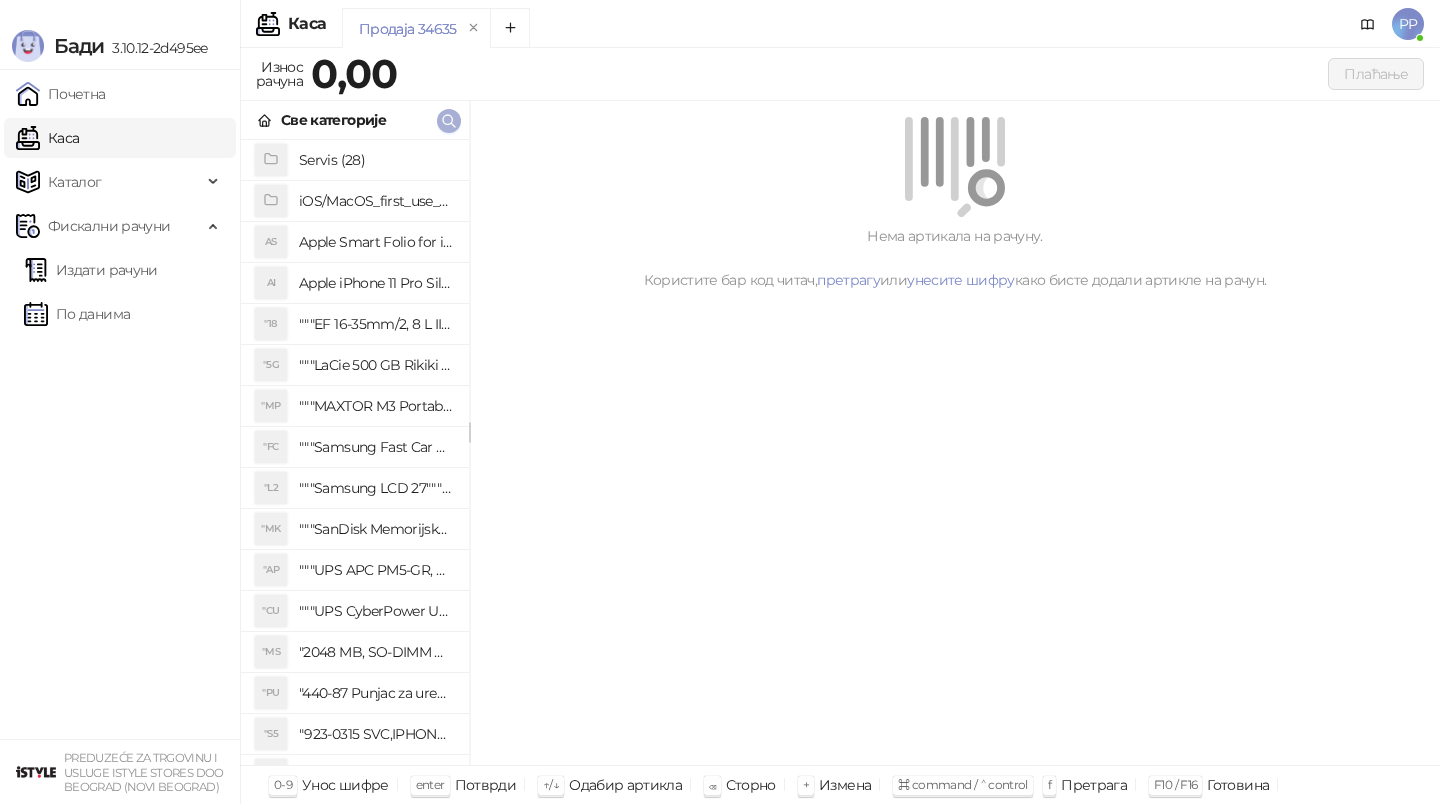 click 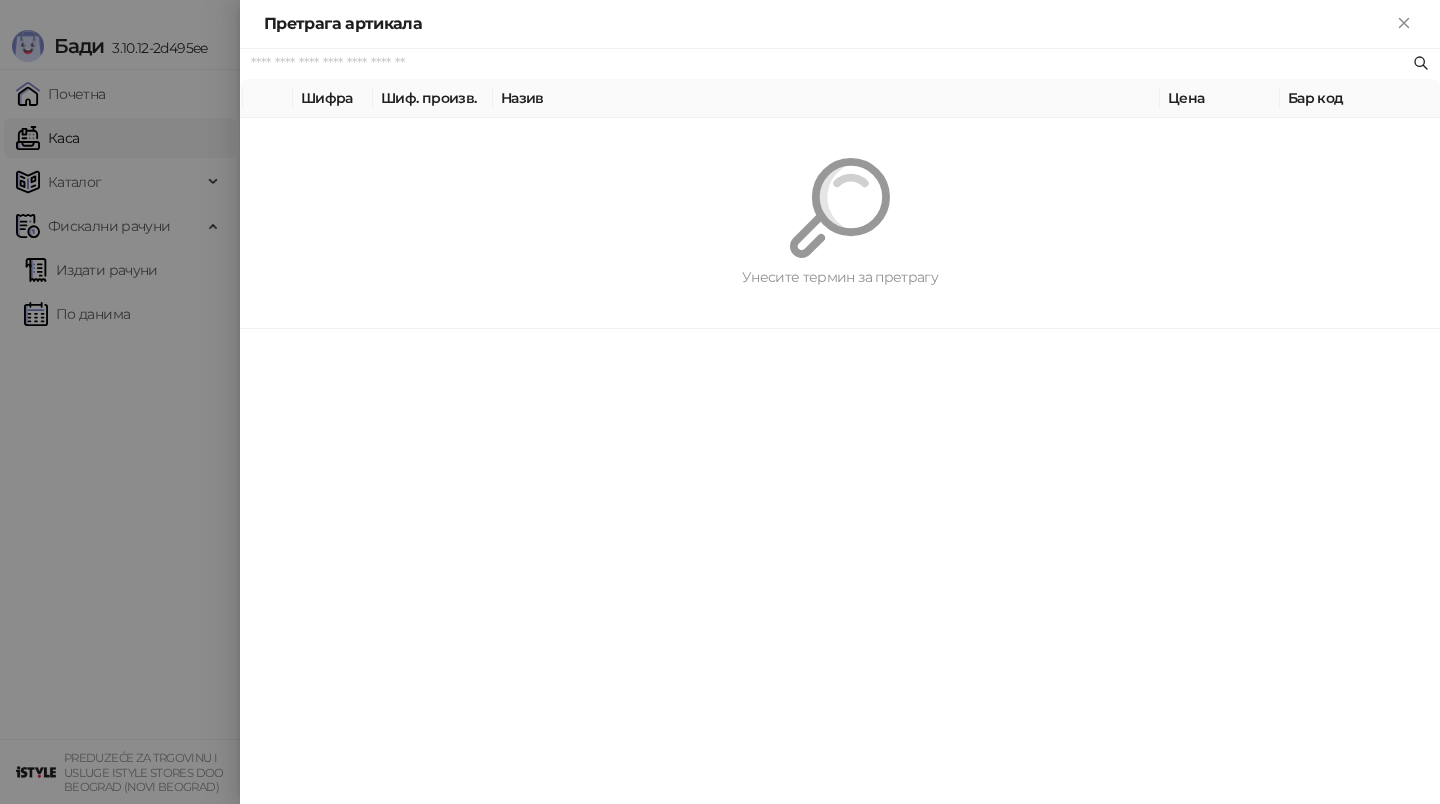 click at bounding box center [830, 64] 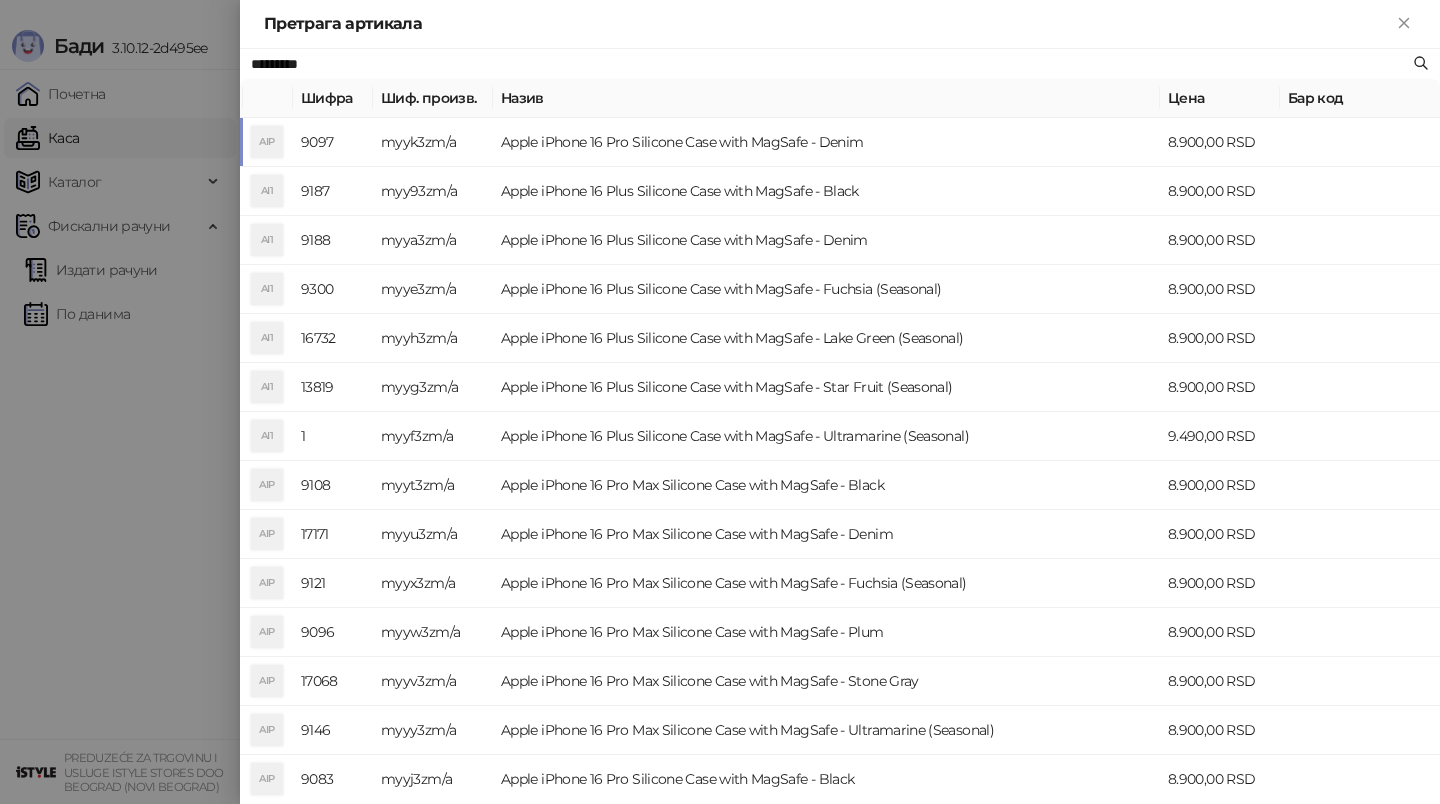 type on "*********" 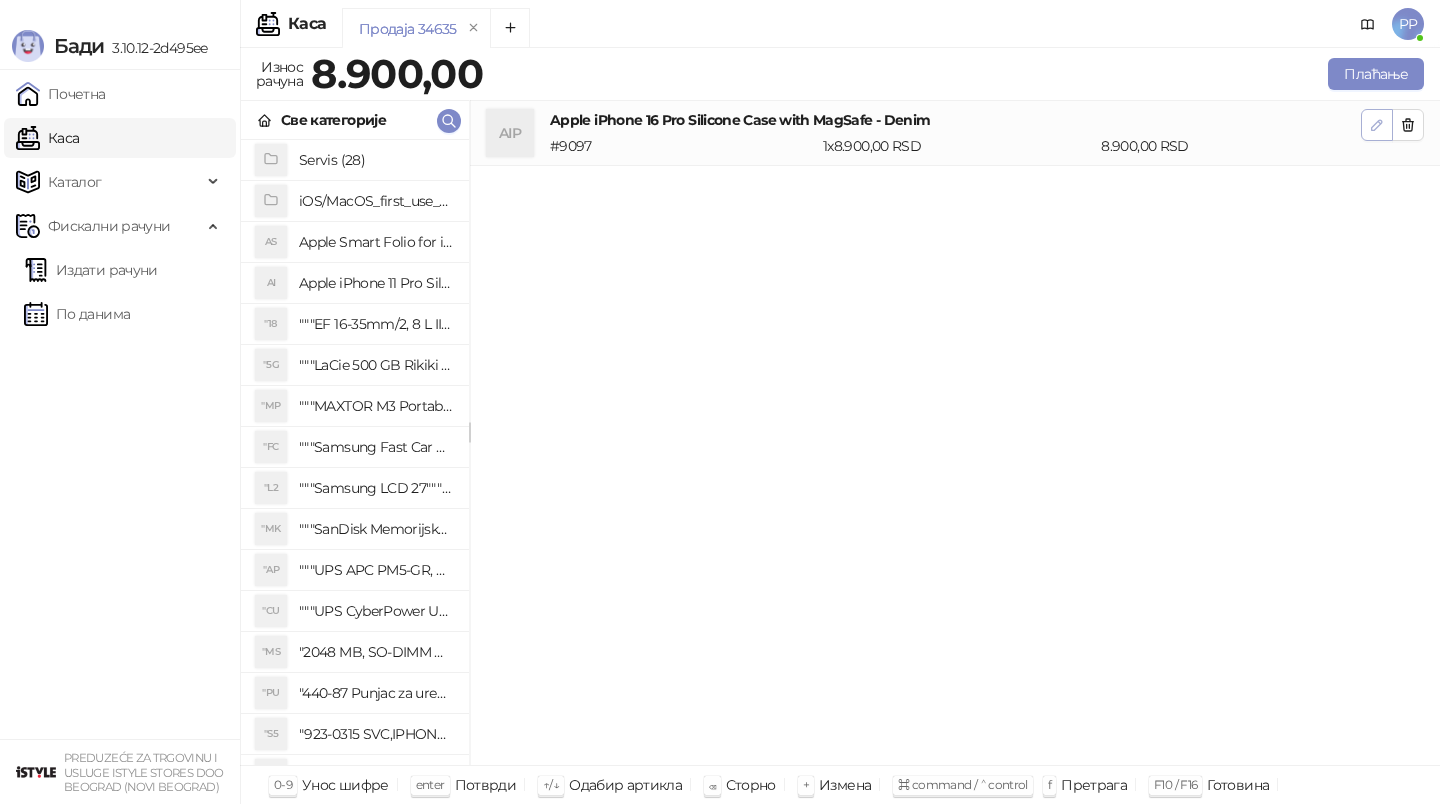 click at bounding box center [1377, 125] 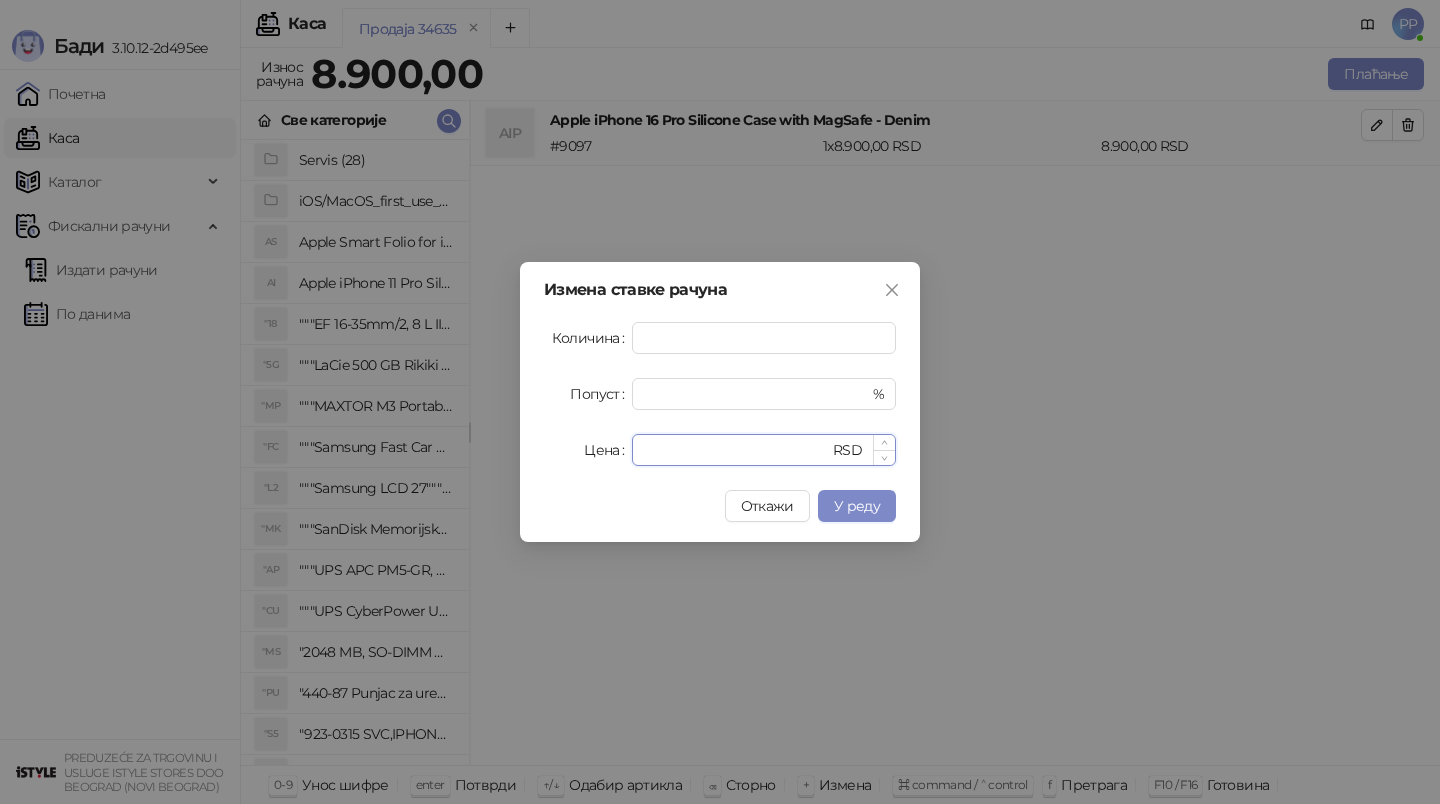 click on "****" at bounding box center (736, 450) 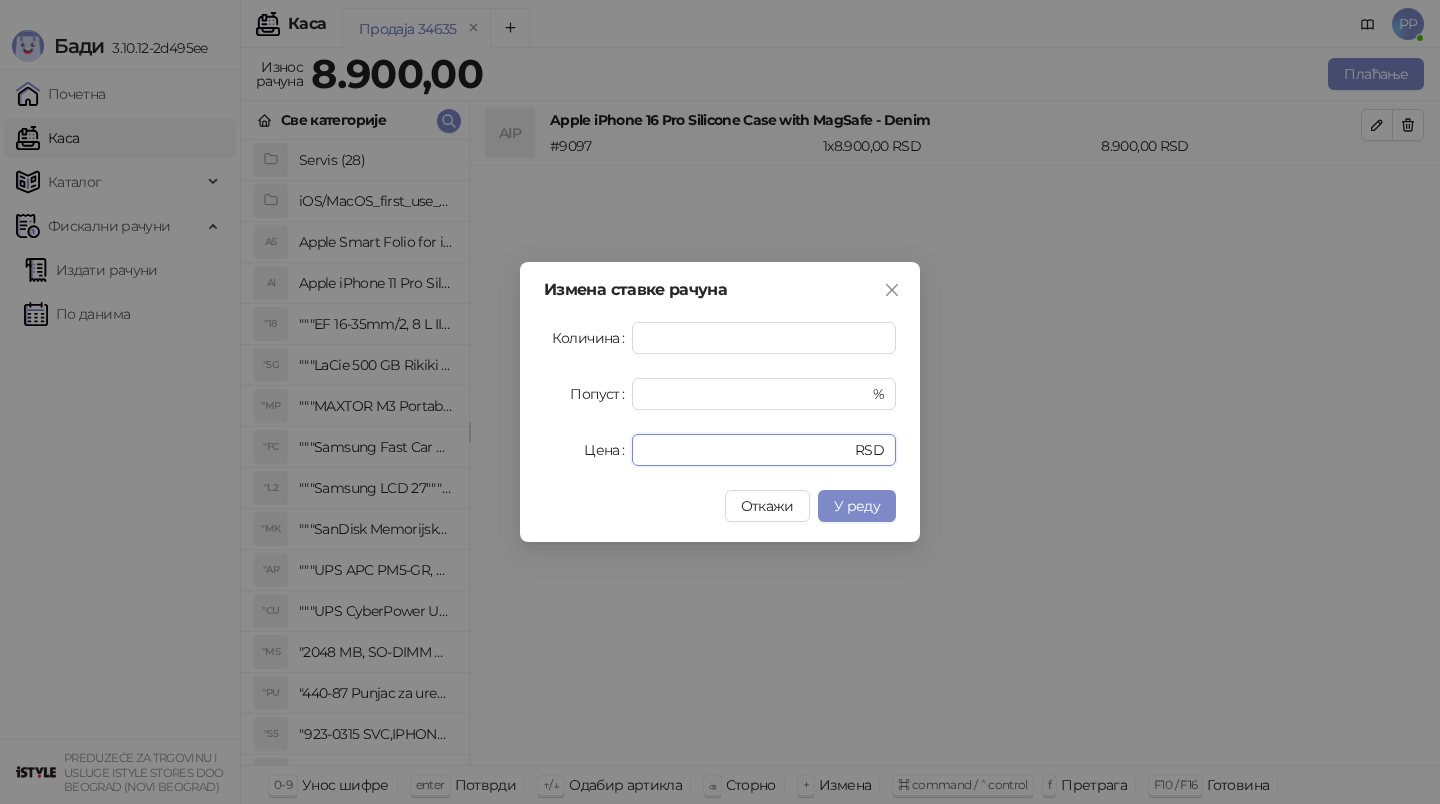 type on "****" 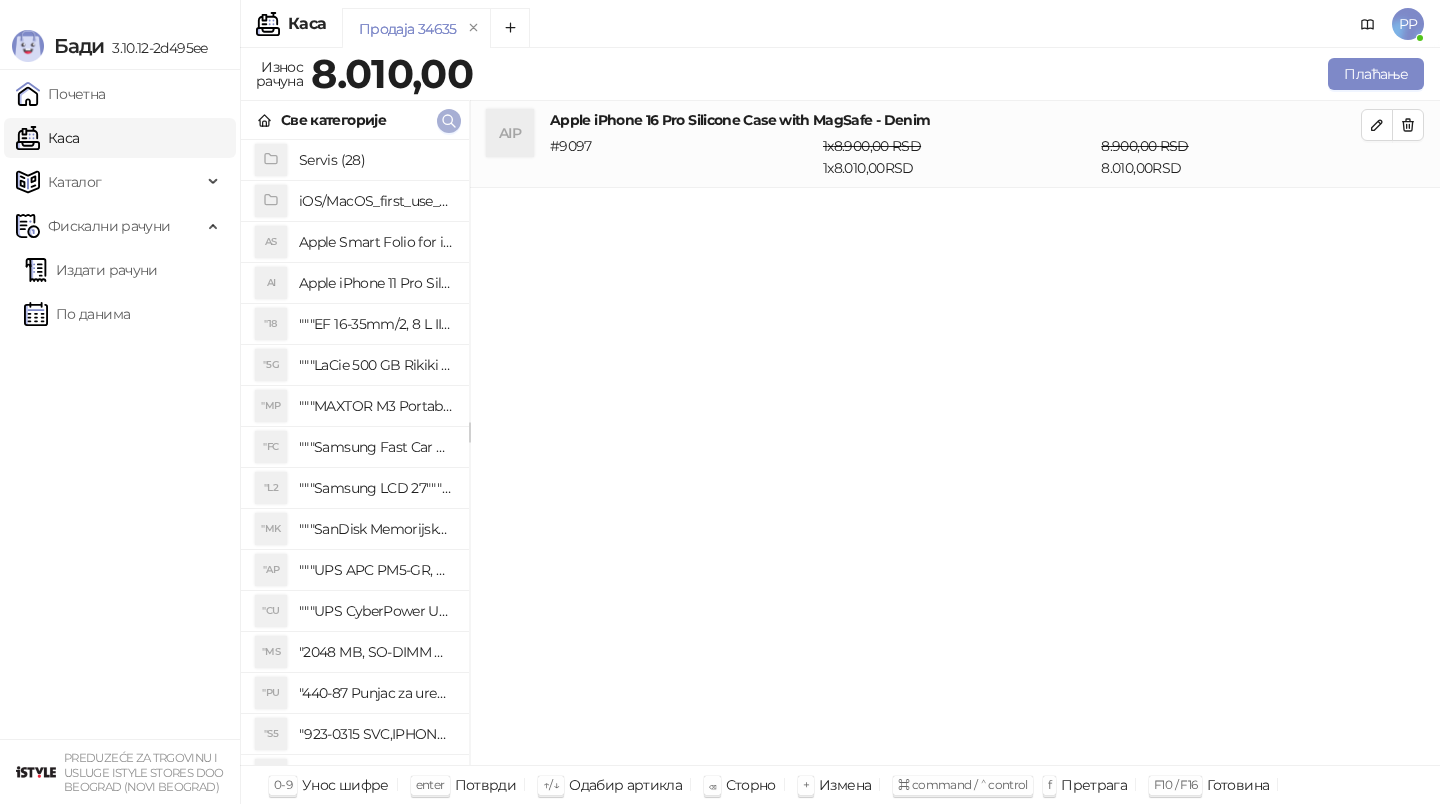 click 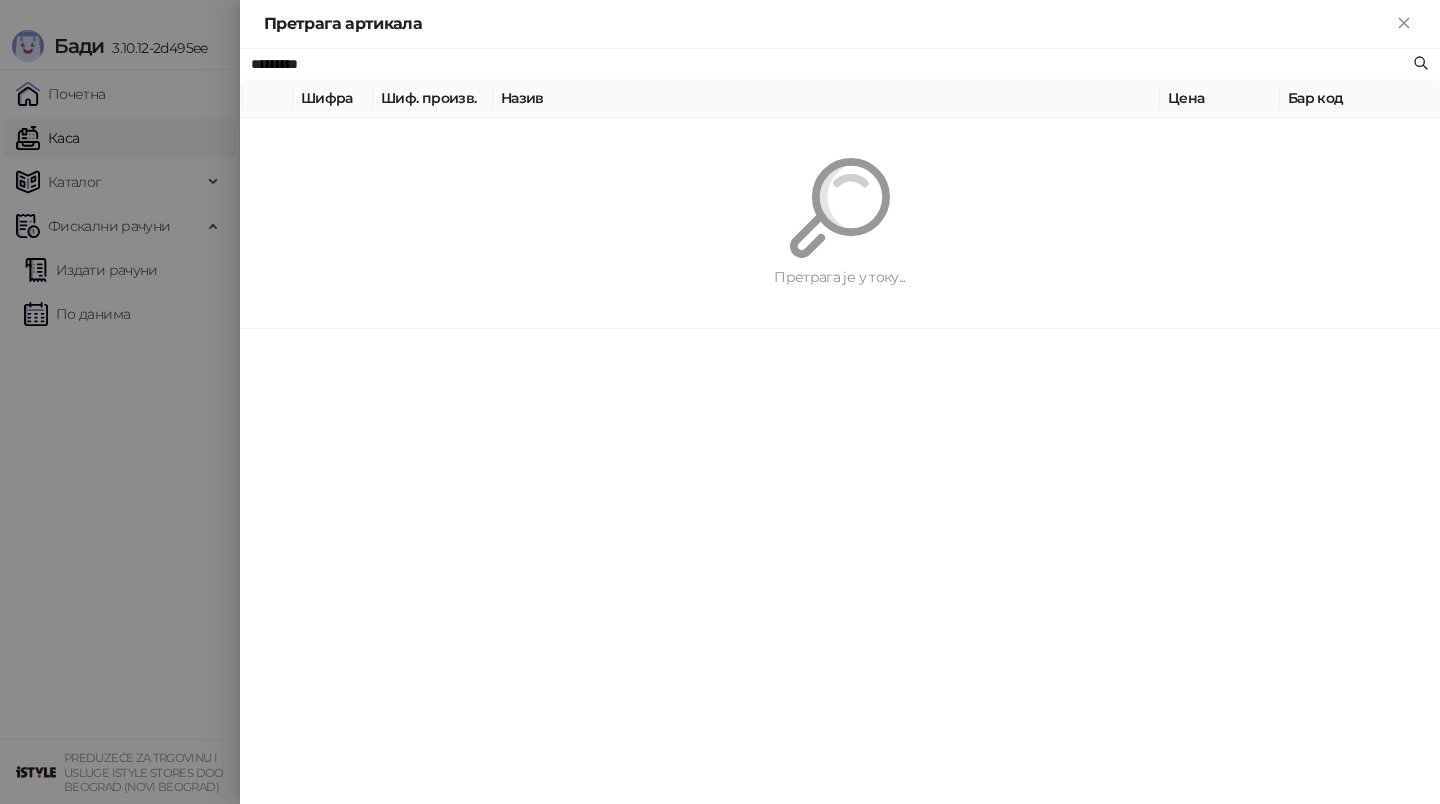 paste on "****" 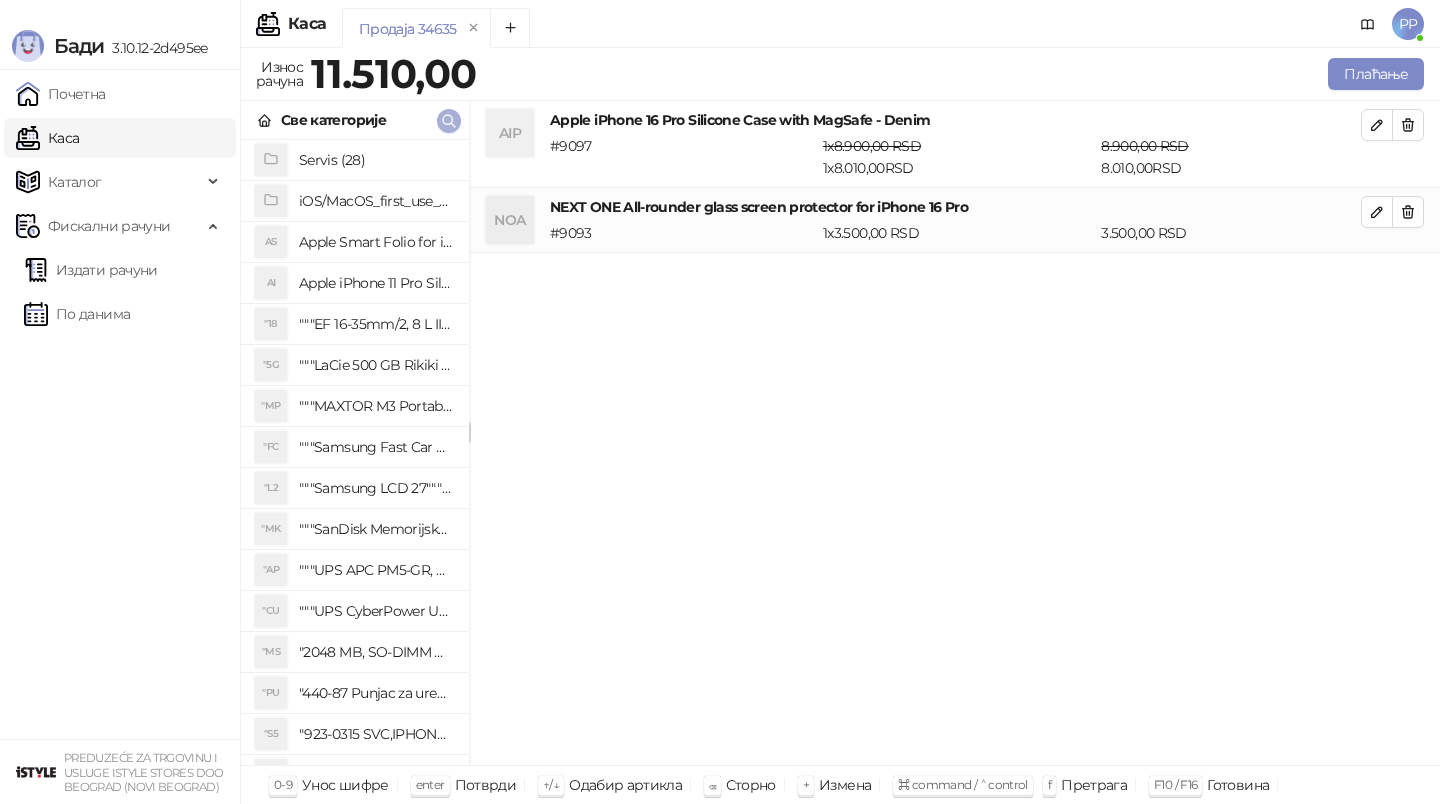 click 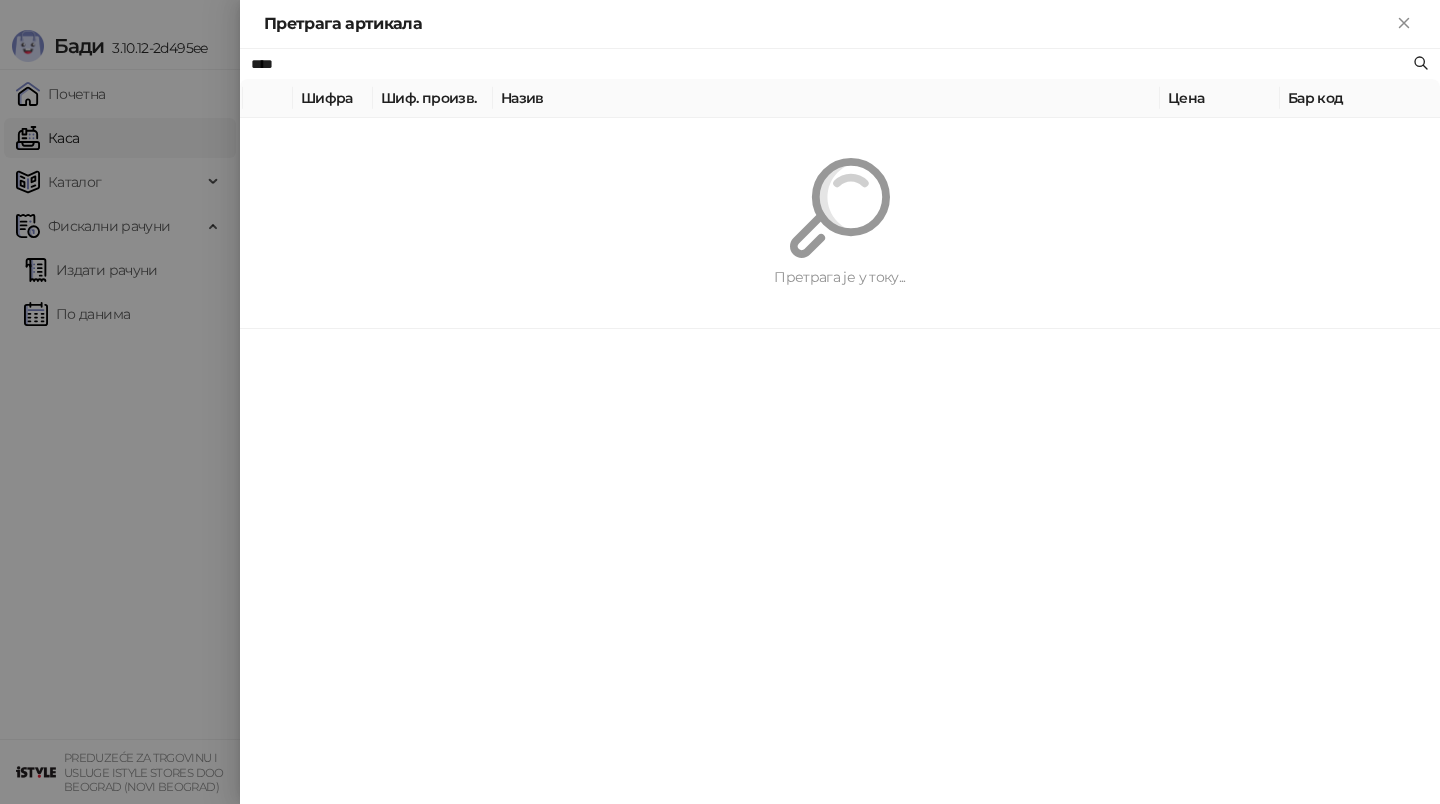 type on "****" 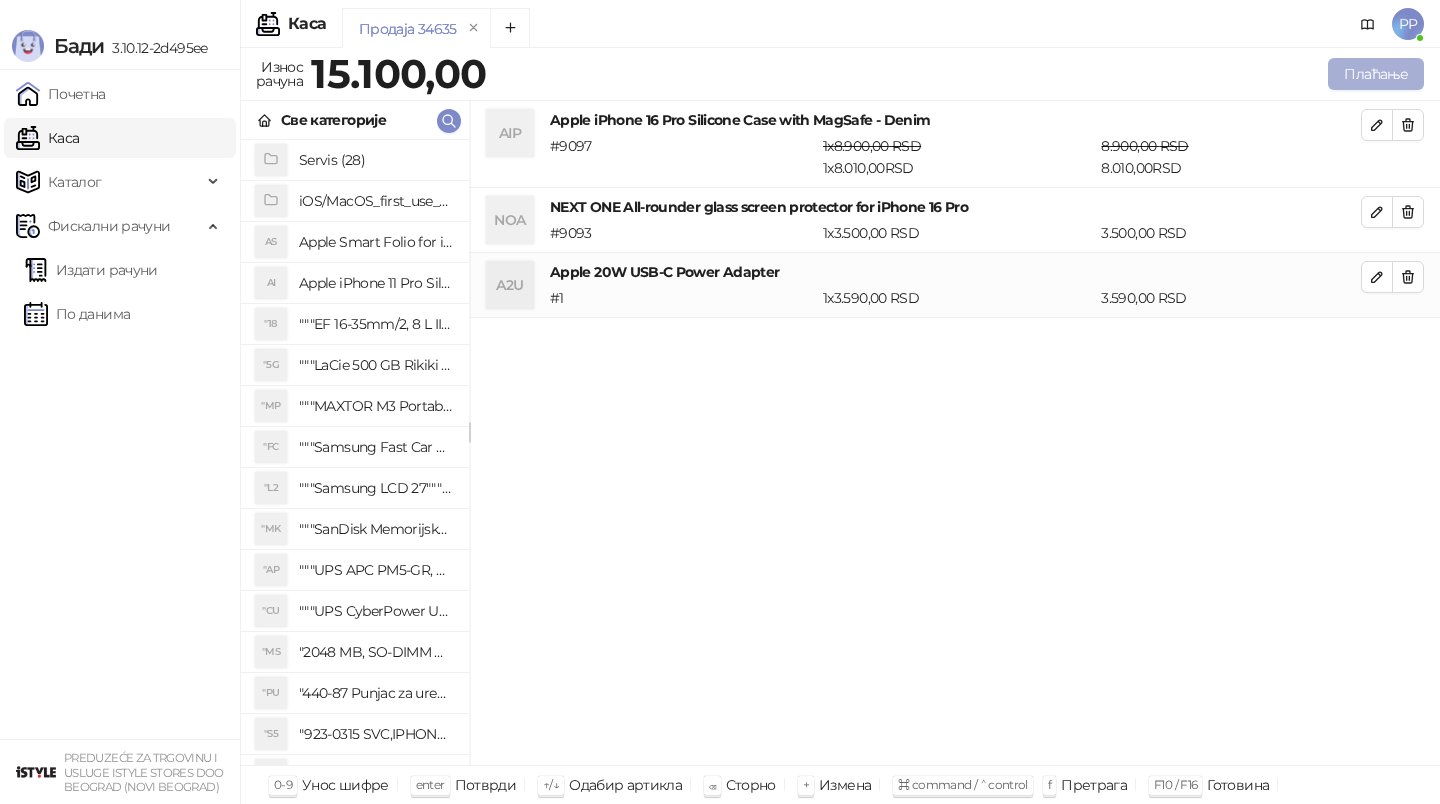 click on "Плаћање" at bounding box center (1376, 74) 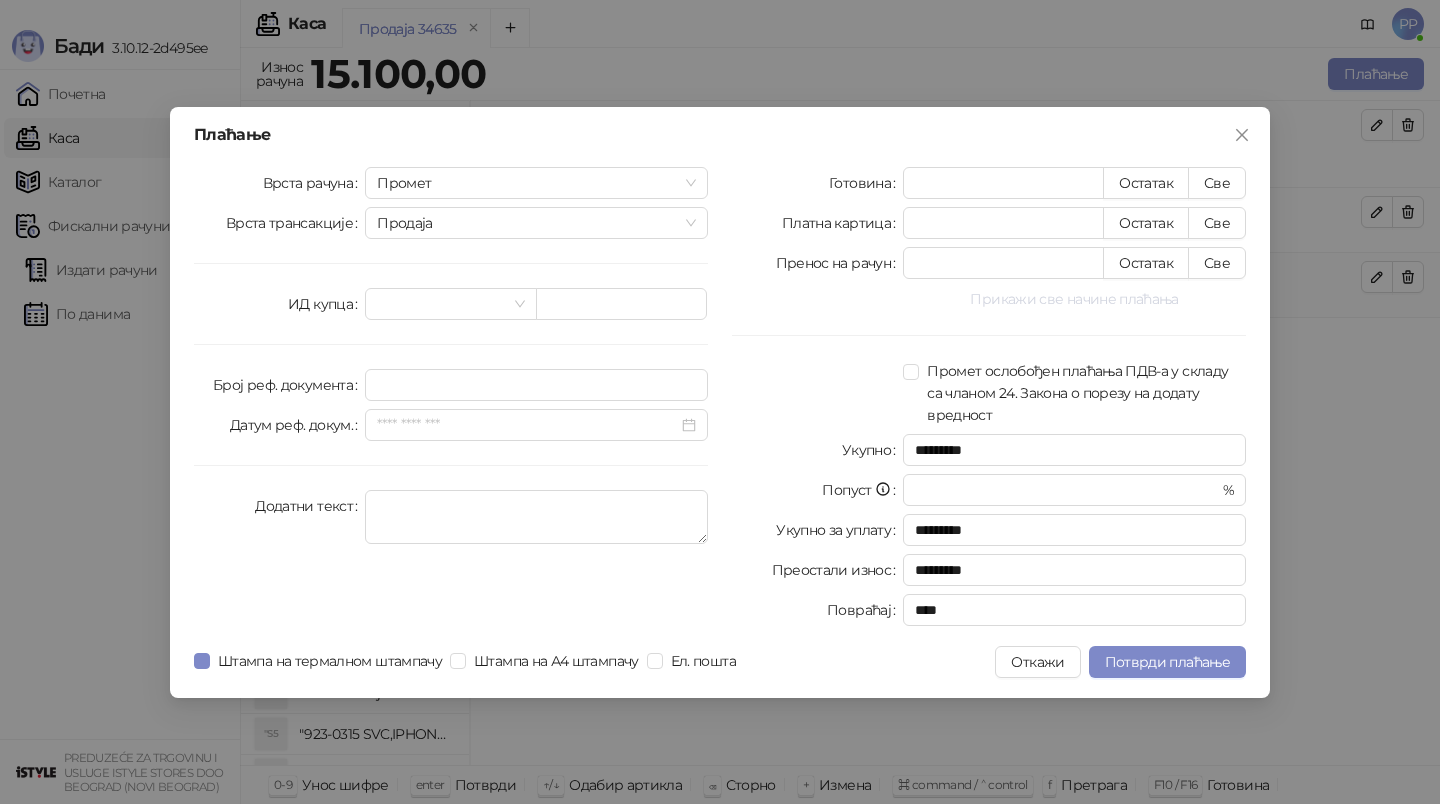 click on "Прикажи све начине плаћања" at bounding box center (1074, 299) 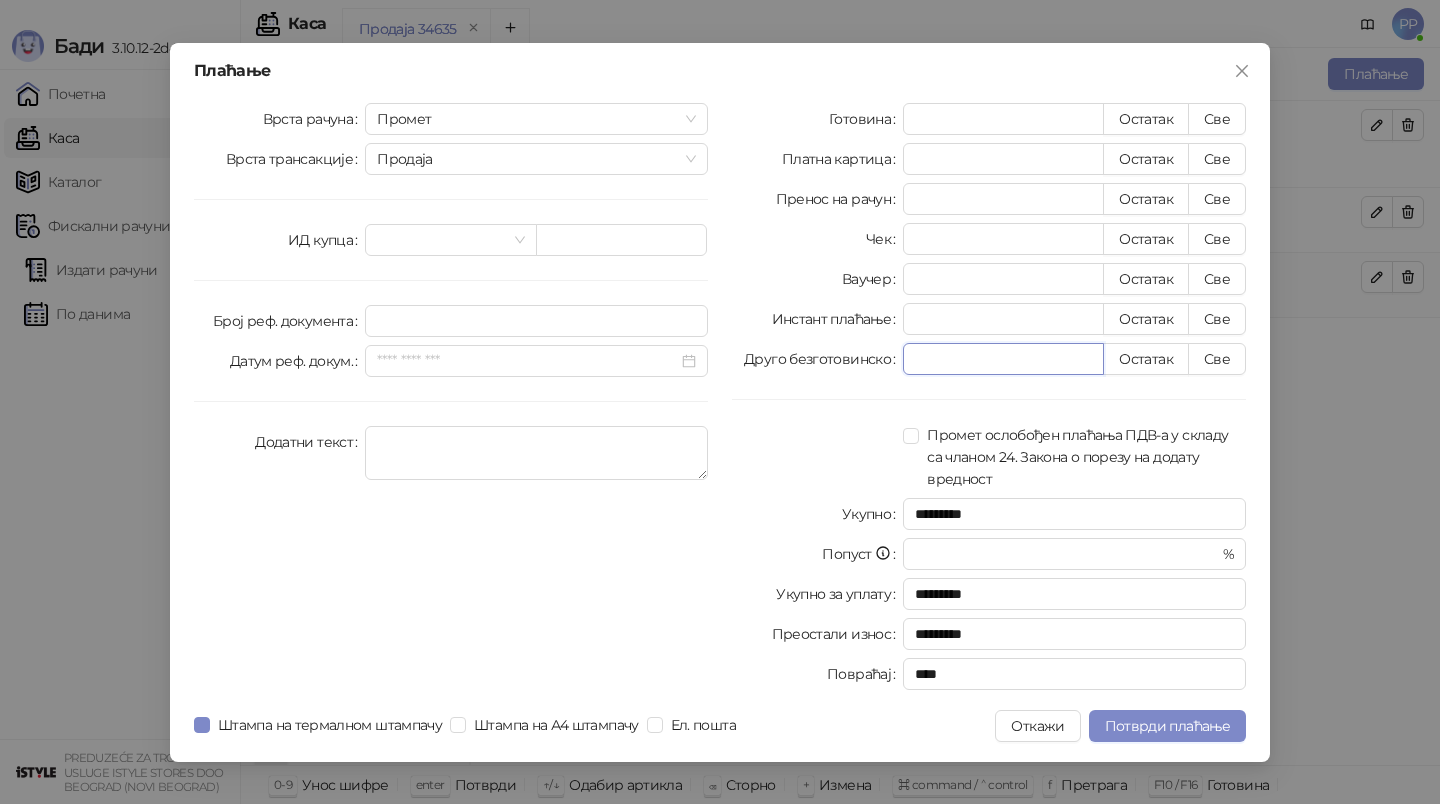 click on "*" at bounding box center (1003, 359) 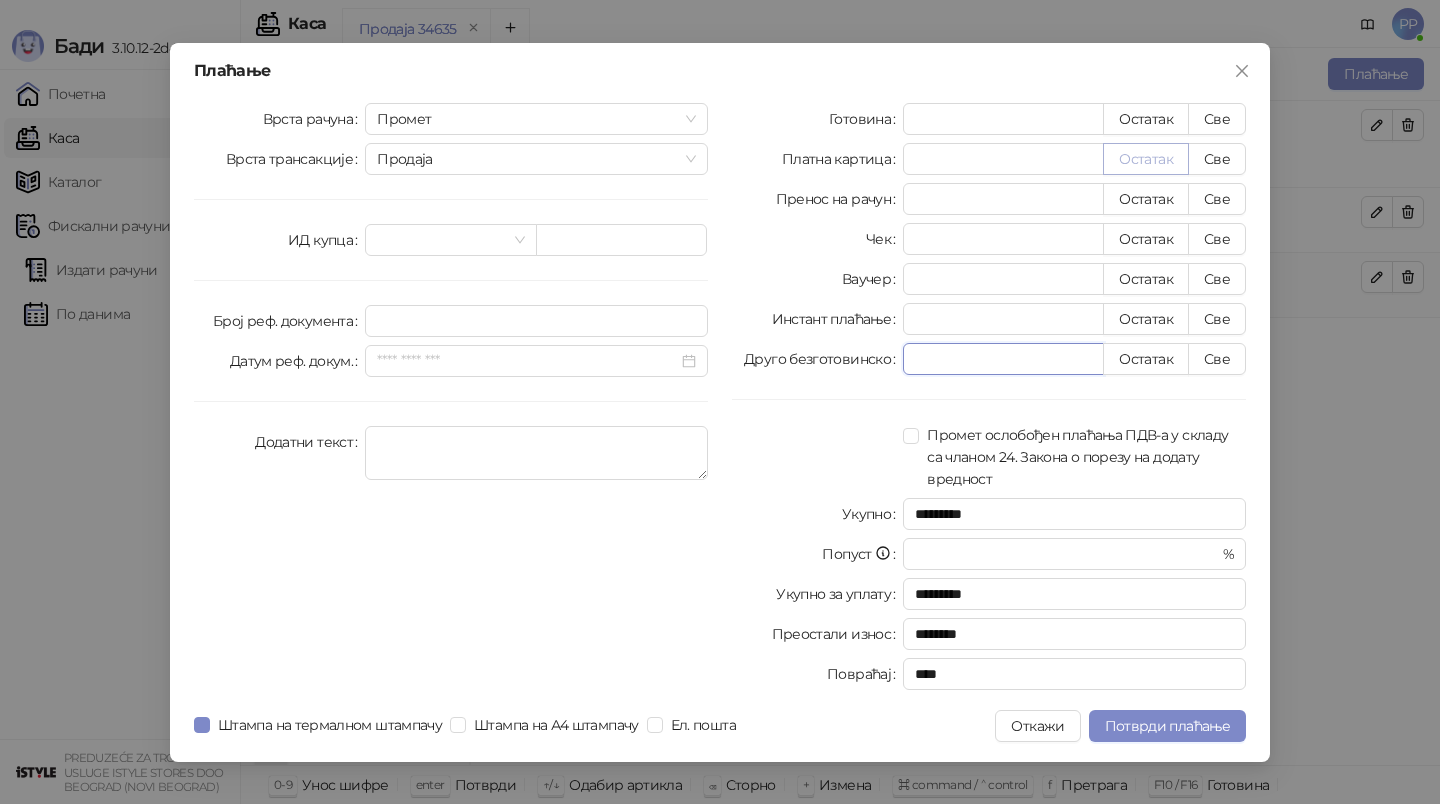 type on "****" 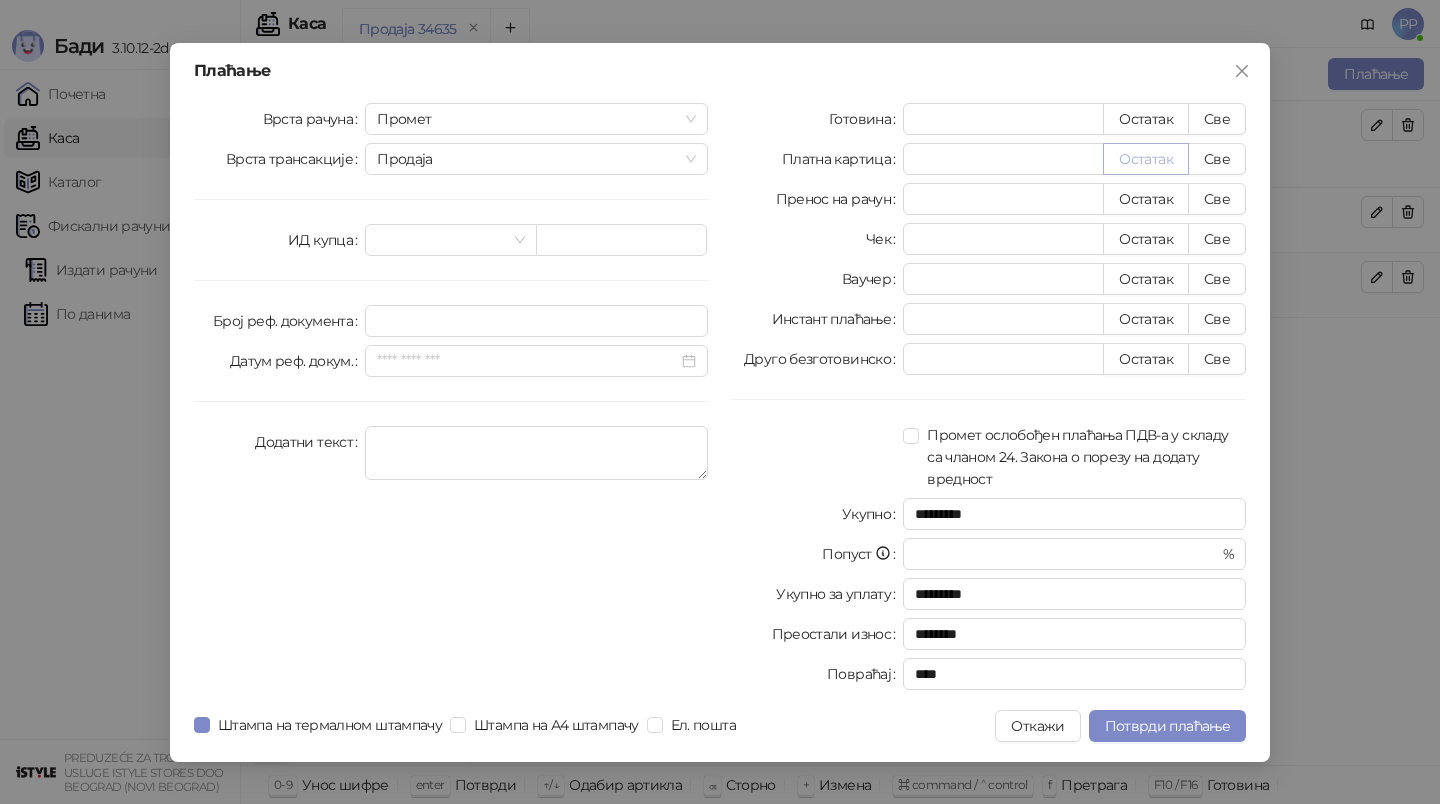 click on "Остатак" at bounding box center [1146, 159] 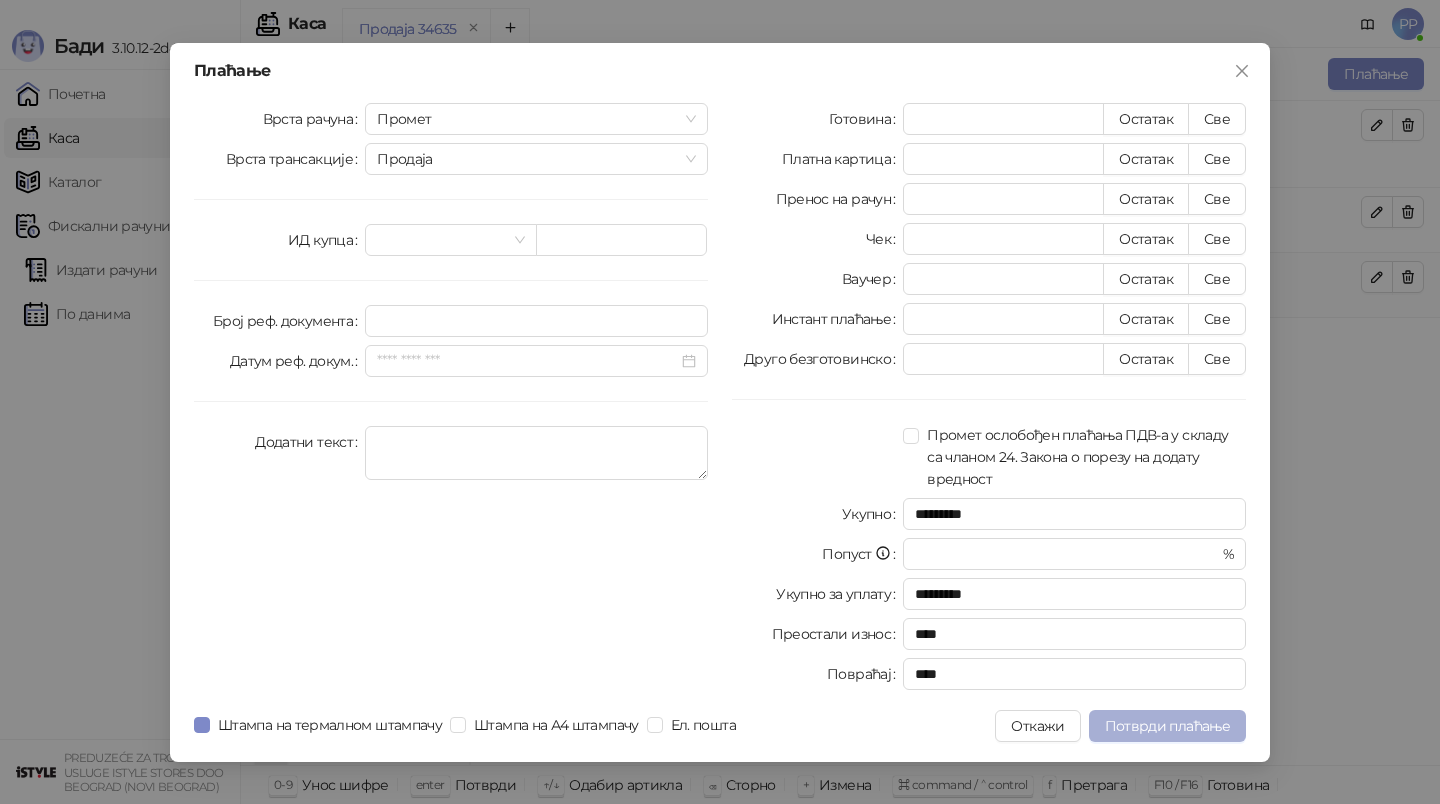 click on "Потврди плаћање" at bounding box center [1167, 726] 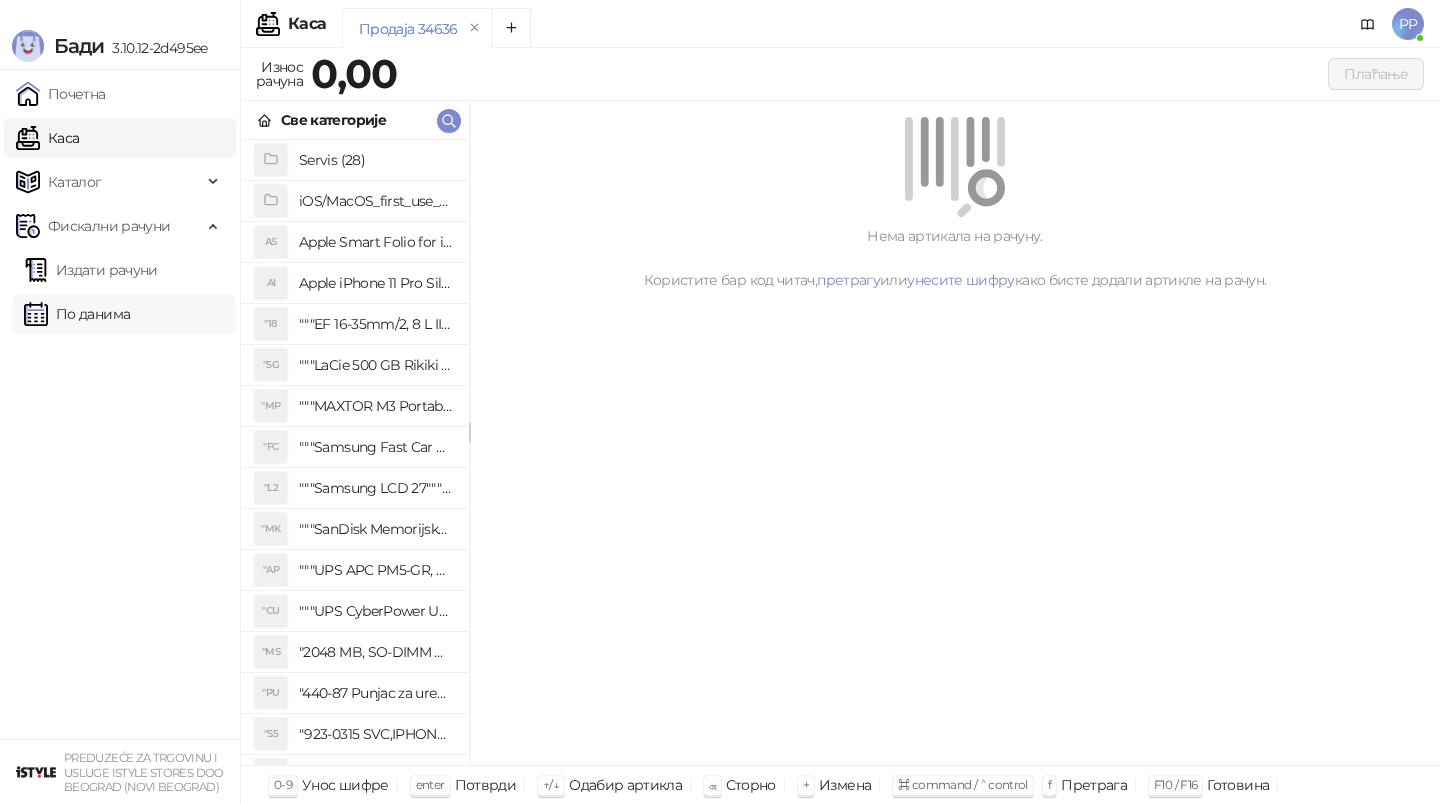 click on "По данима" at bounding box center (77, 314) 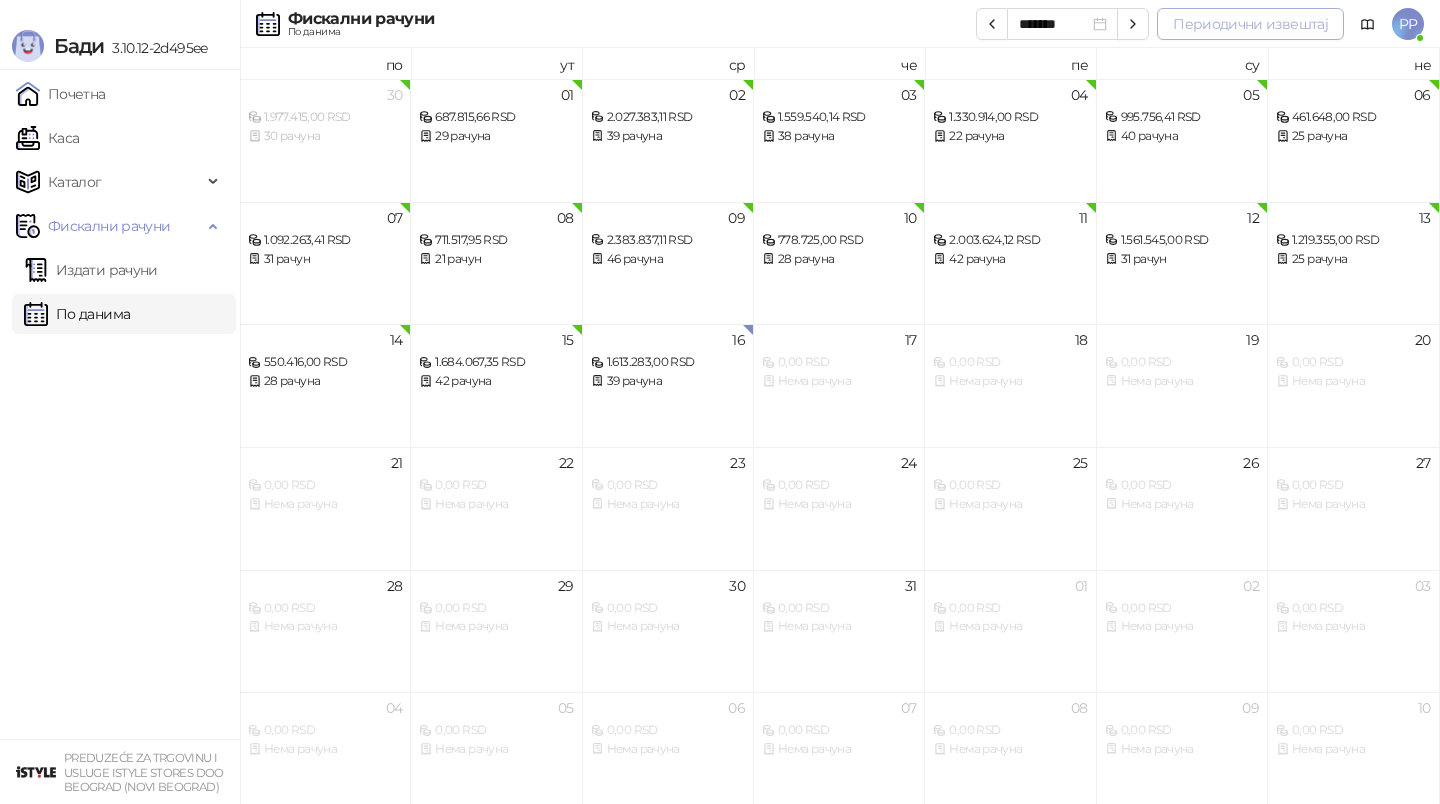 click on "Периодични извештај" at bounding box center (1250, 24) 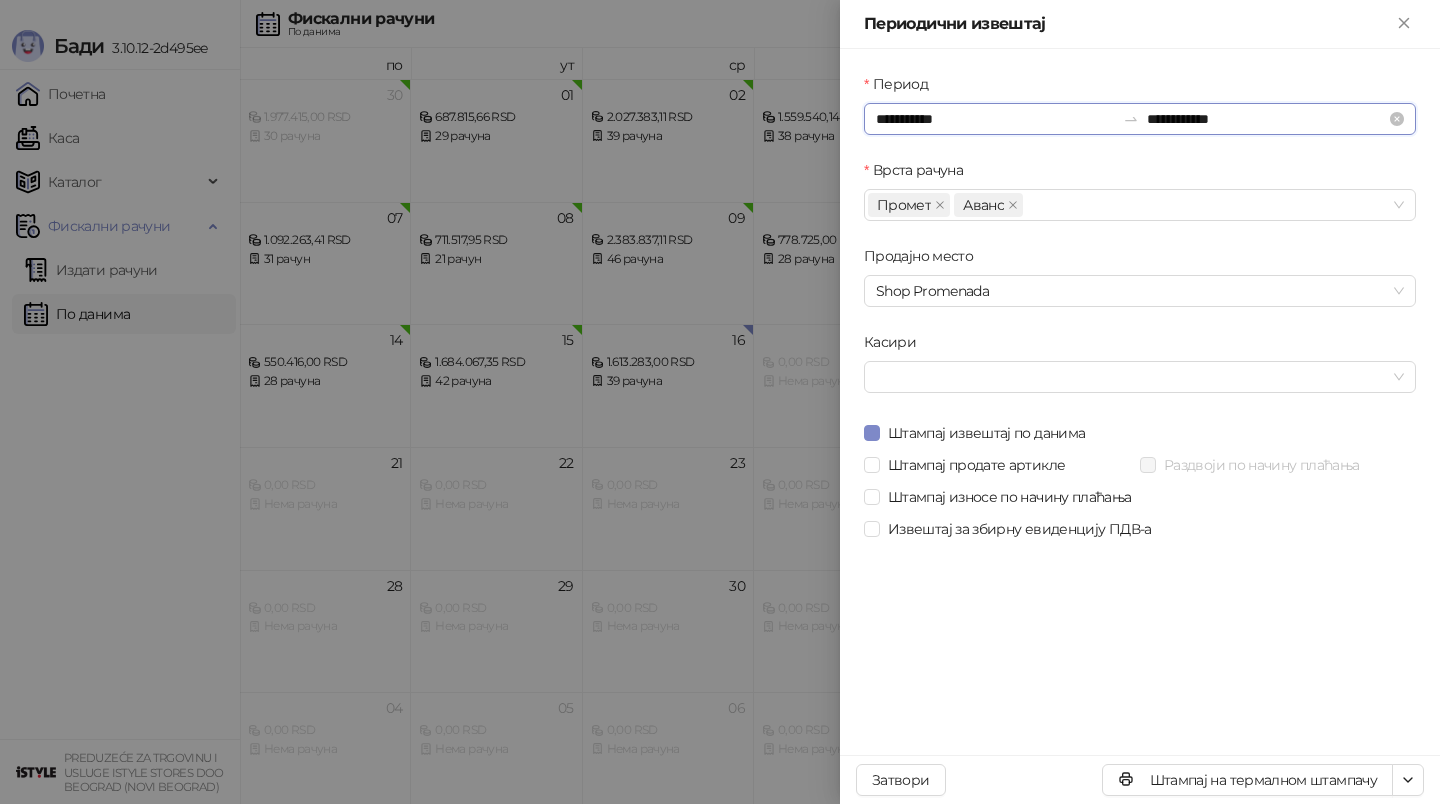 click on "**********" at bounding box center [995, 119] 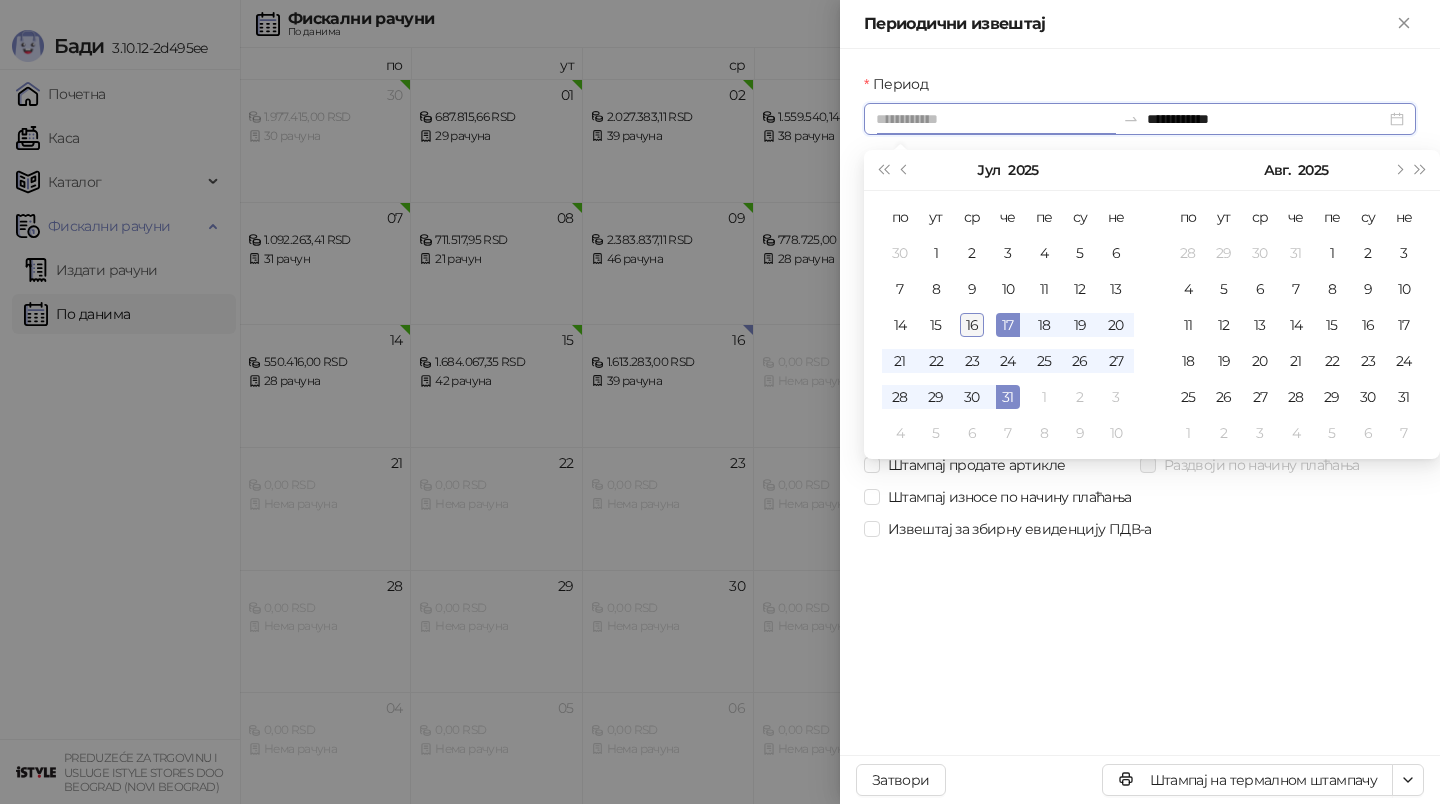 type on "**********" 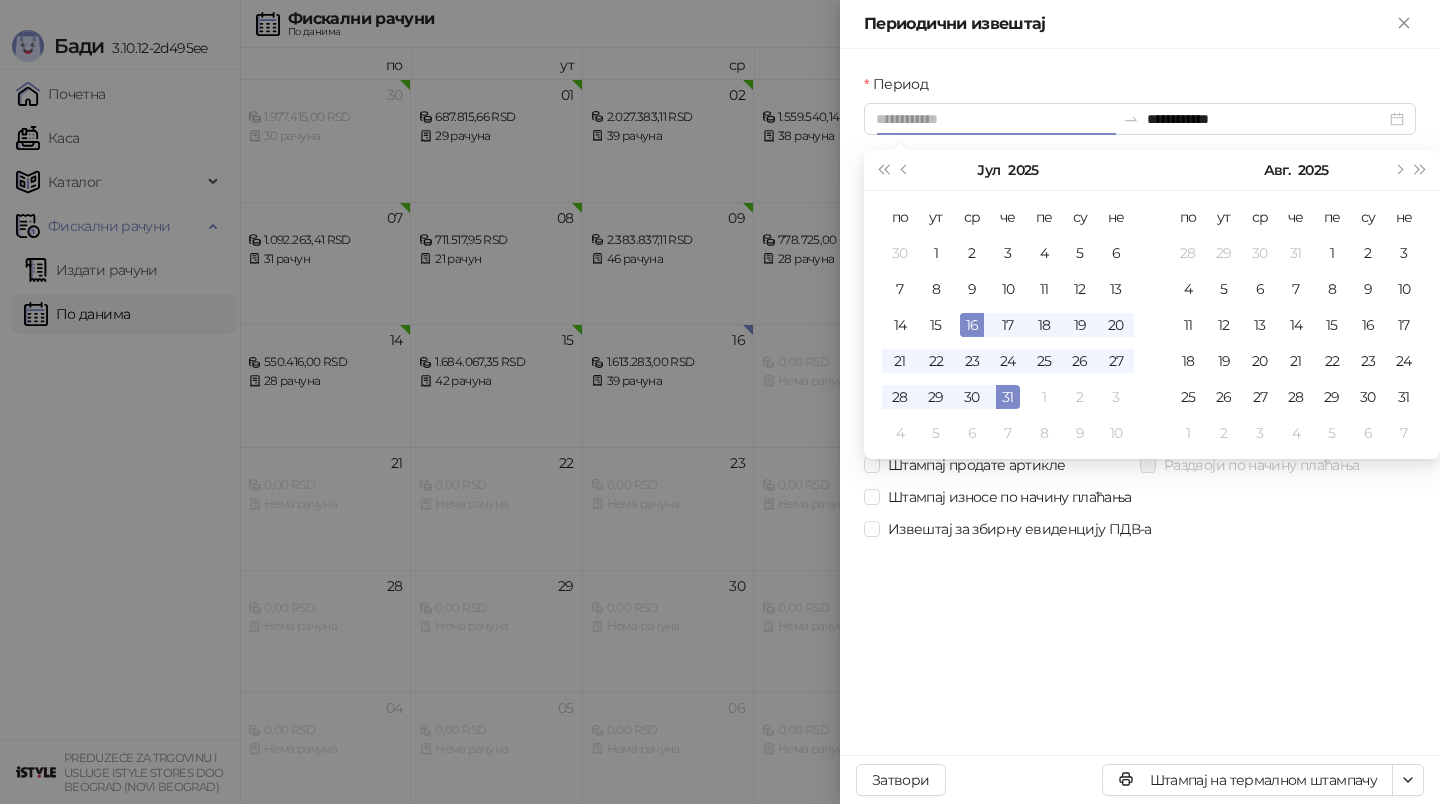 click on "16" at bounding box center [972, 325] 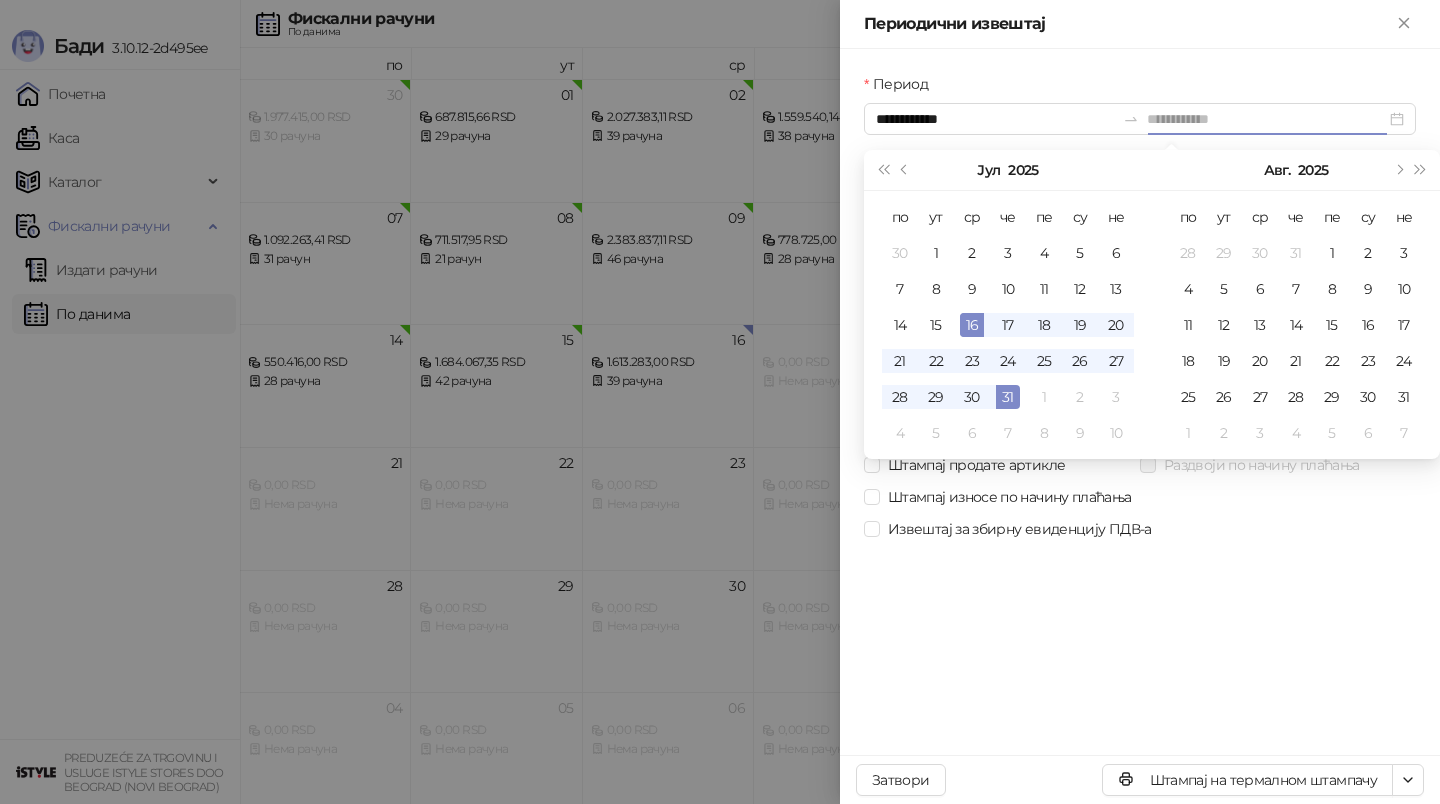 click on "16" at bounding box center (972, 325) 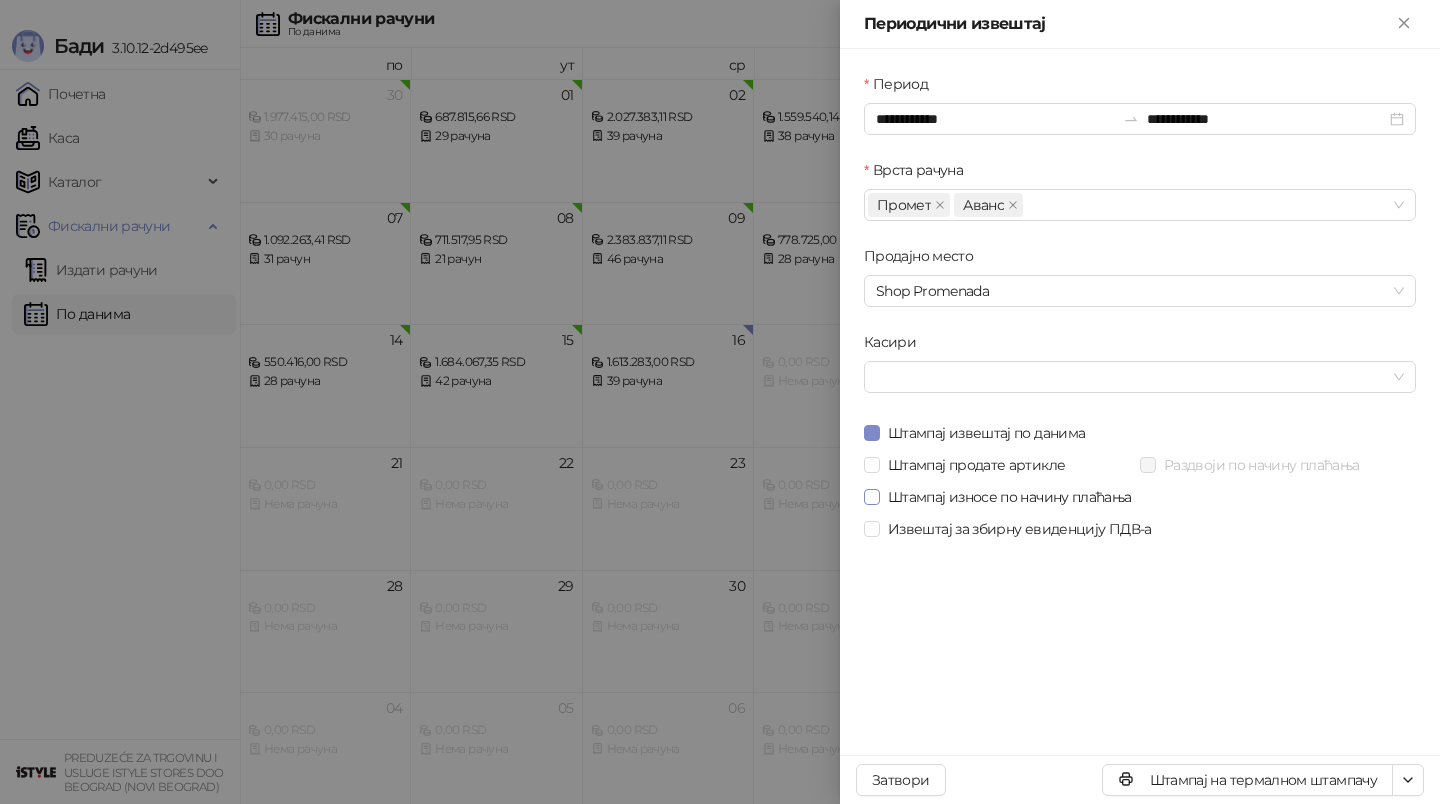 click on "Штампај износе по начину плаћања" at bounding box center (1010, 497) 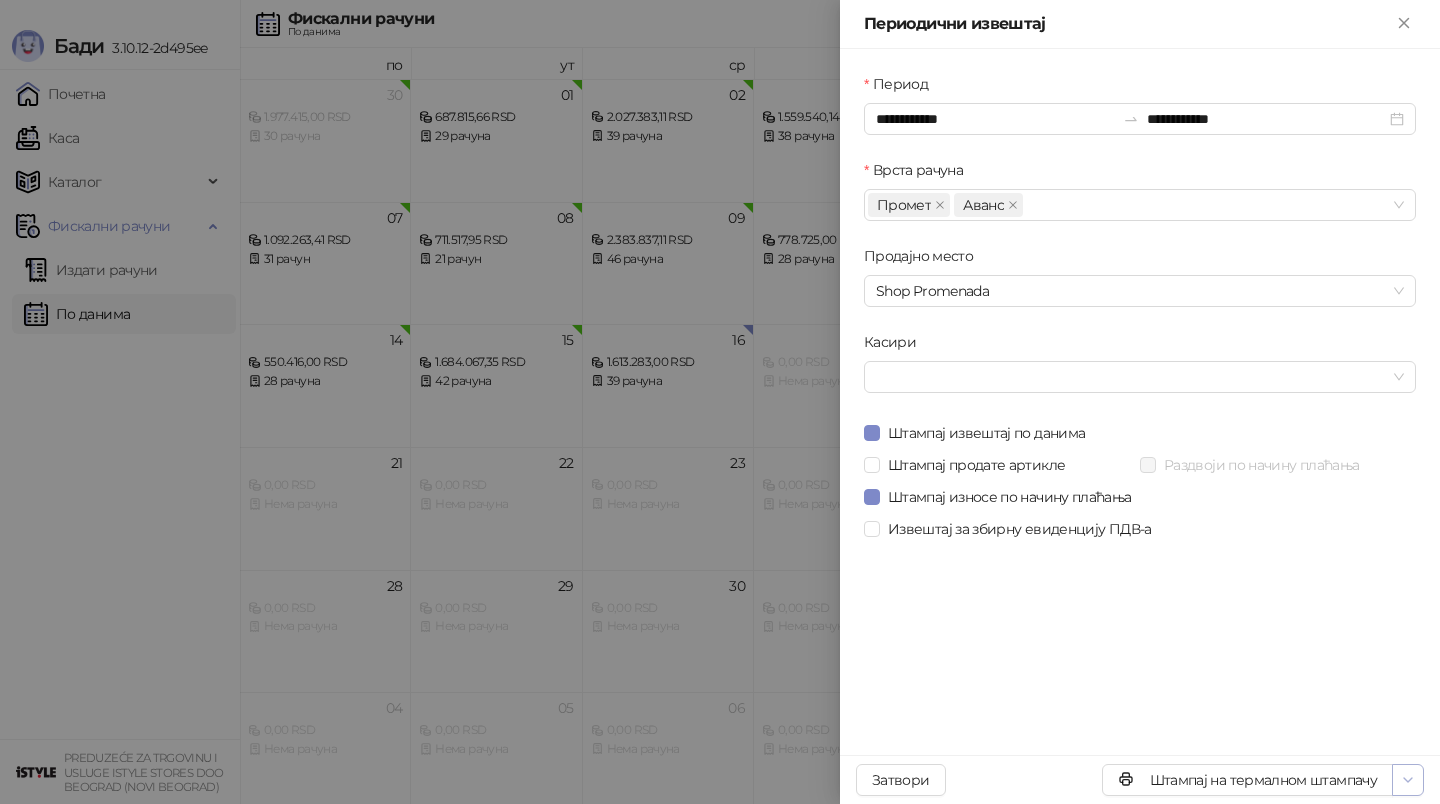click 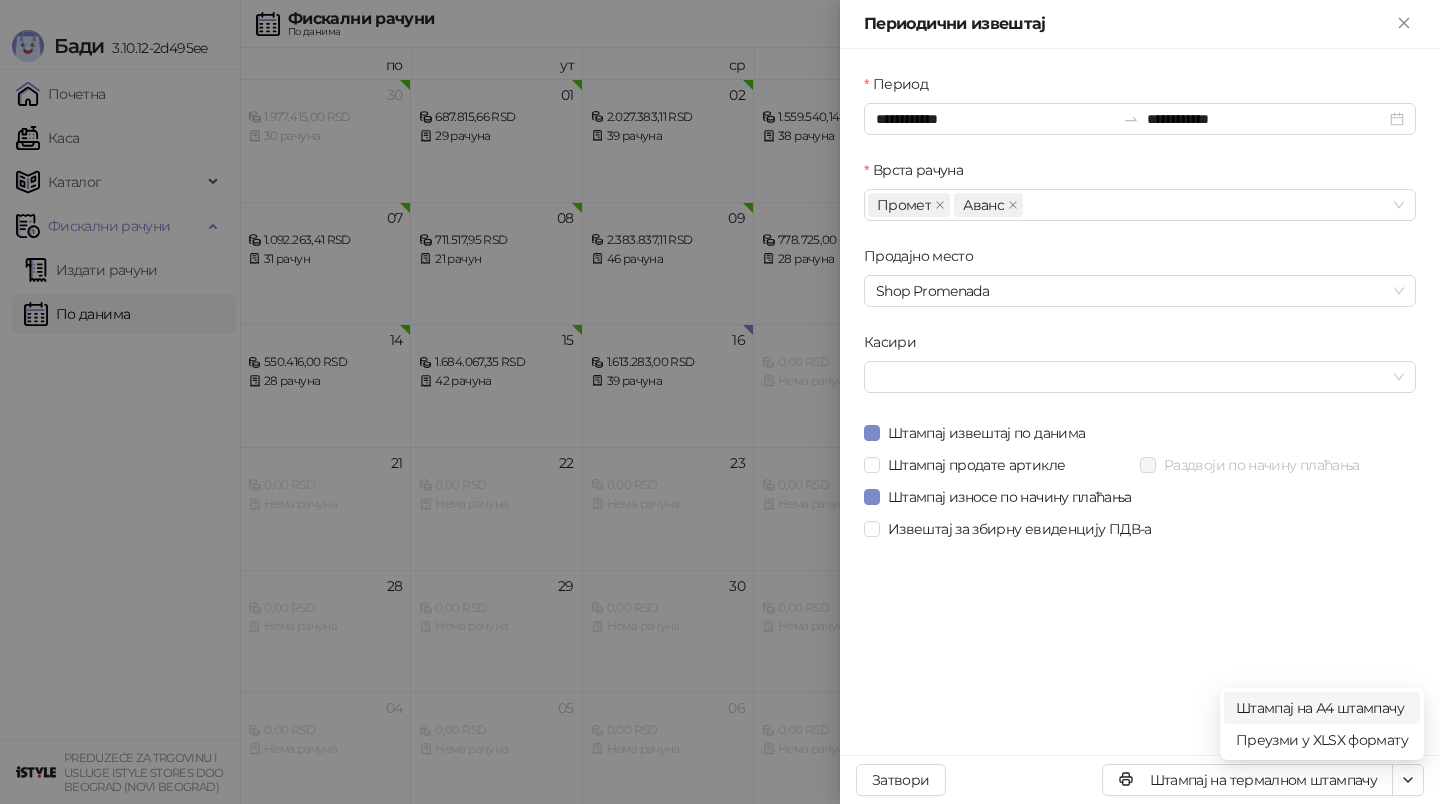click on "Штампај на А4 штампачу" at bounding box center (1322, 708) 